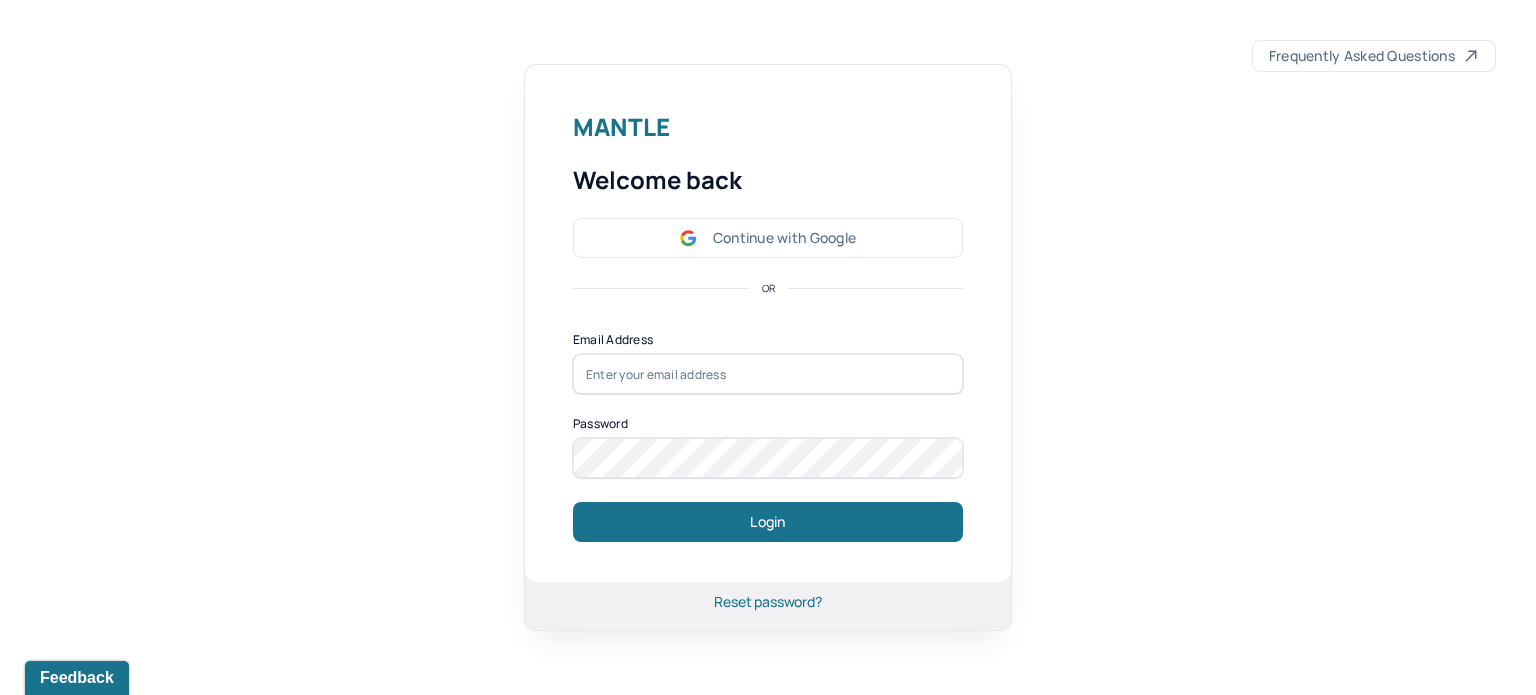 scroll, scrollTop: 0, scrollLeft: 0, axis: both 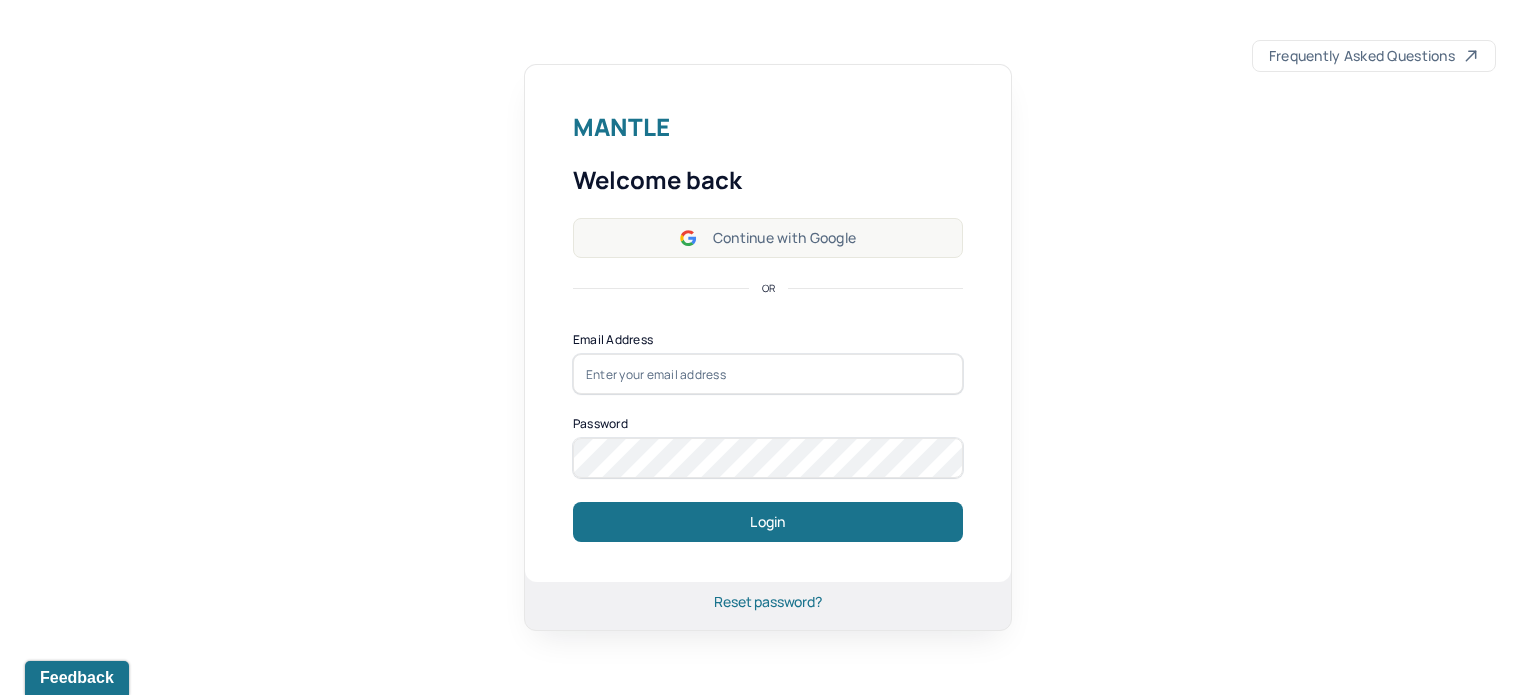 click on "Continue with Google" at bounding box center [768, 238] 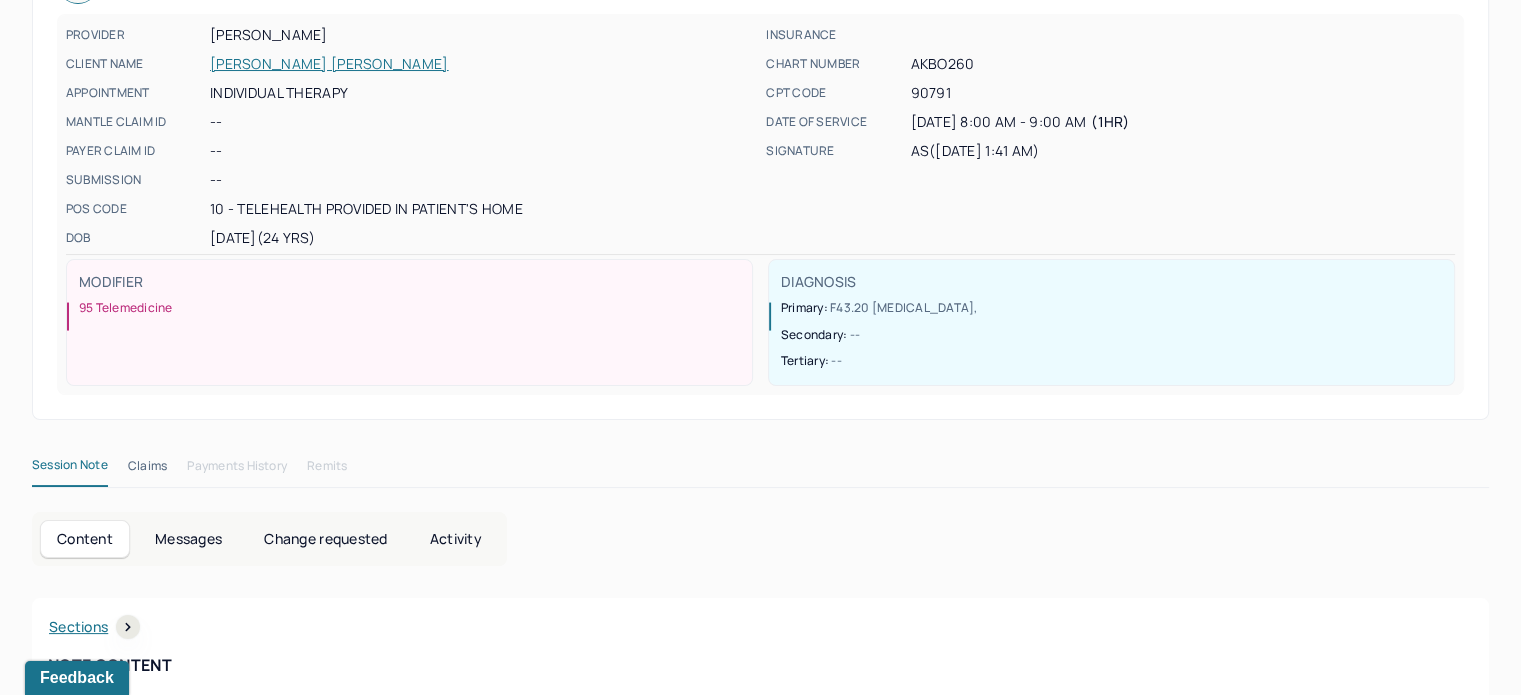 scroll, scrollTop: 0, scrollLeft: 0, axis: both 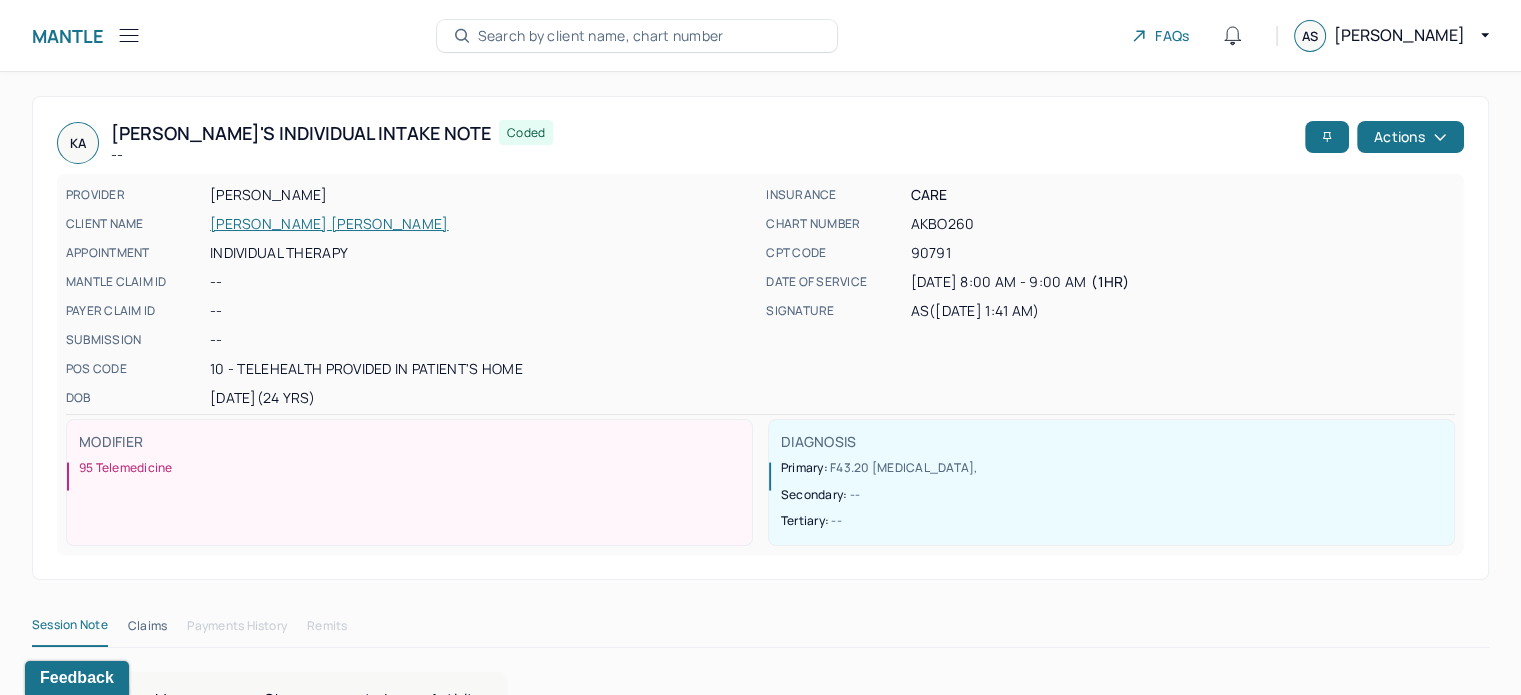 click on "Mantle" at bounding box center (68, 36) 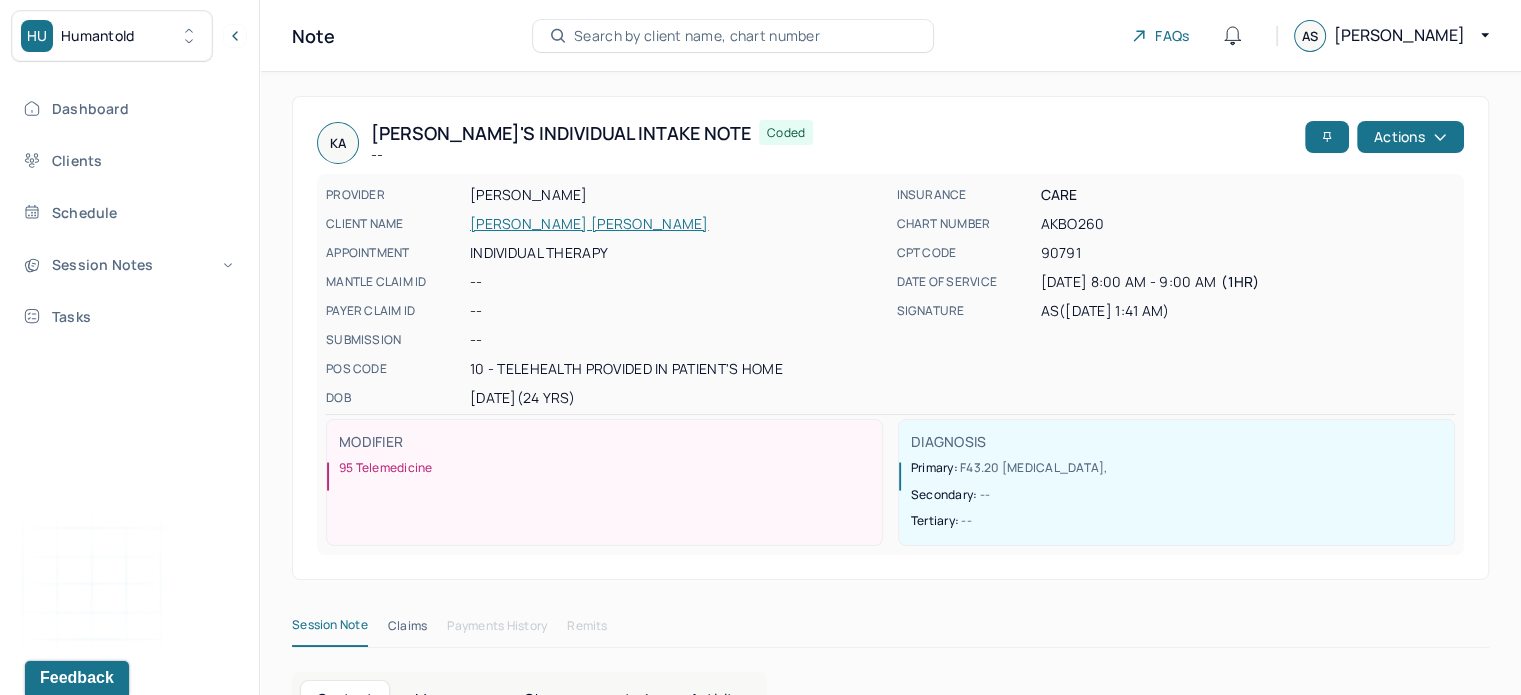 click on "Dashboard Clients Schedule Session Notes Tasks" at bounding box center (129, 212) 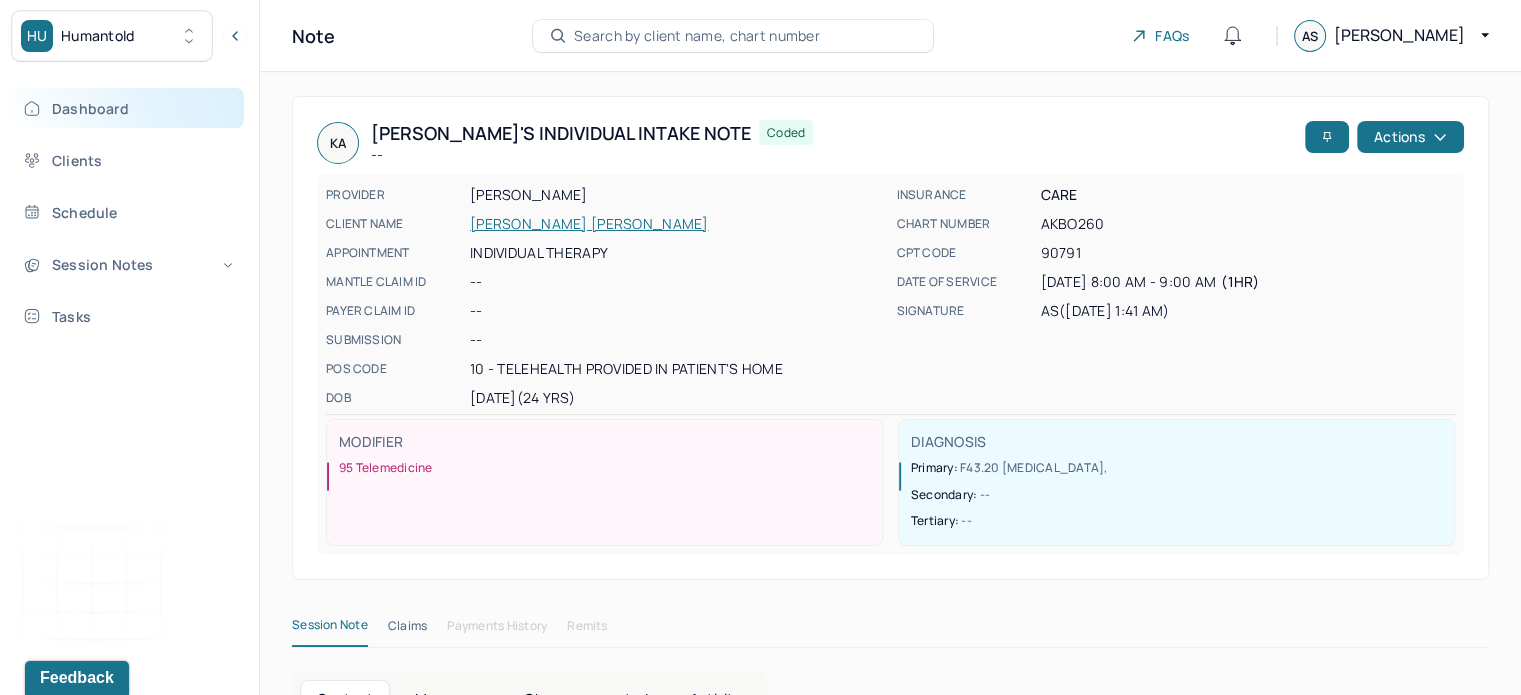 click on "Dashboard" at bounding box center [128, 108] 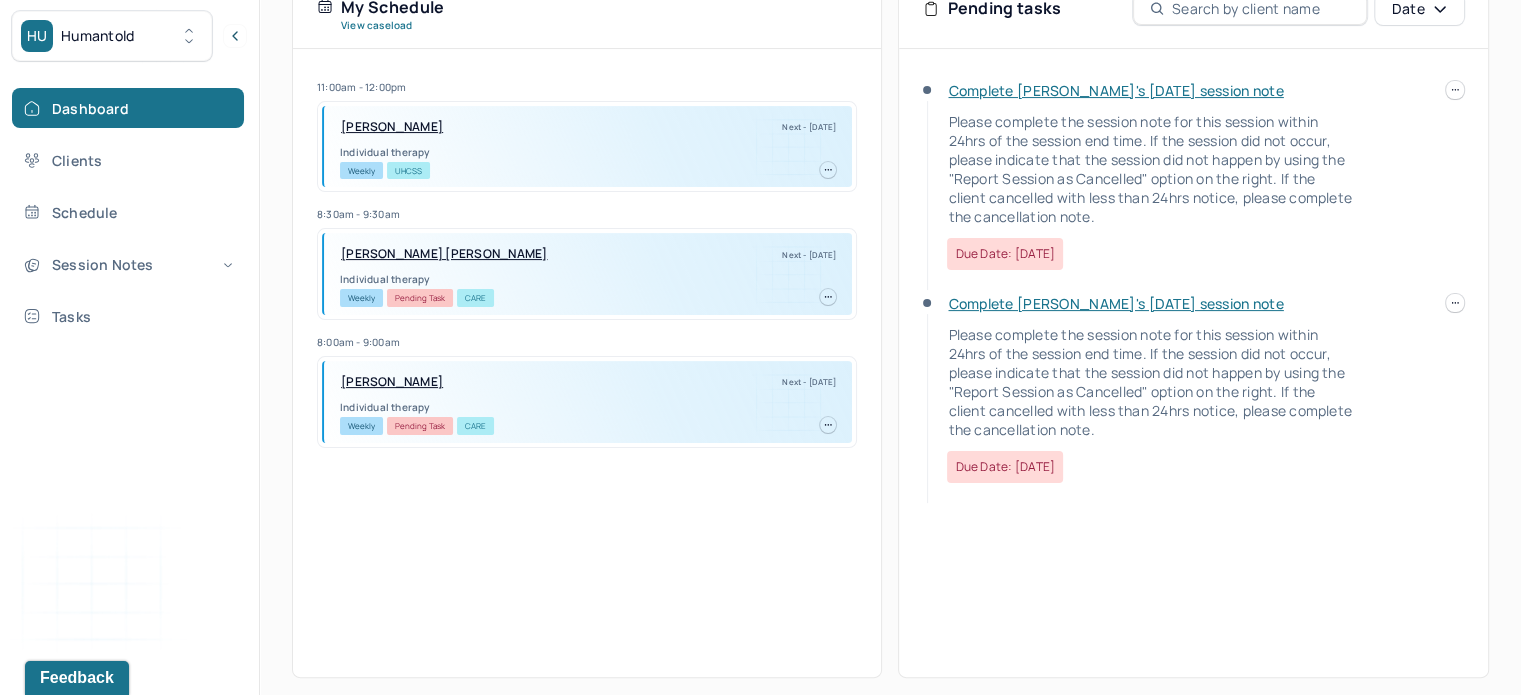 scroll, scrollTop: 467, scrollLeft: 0, axis: vertical 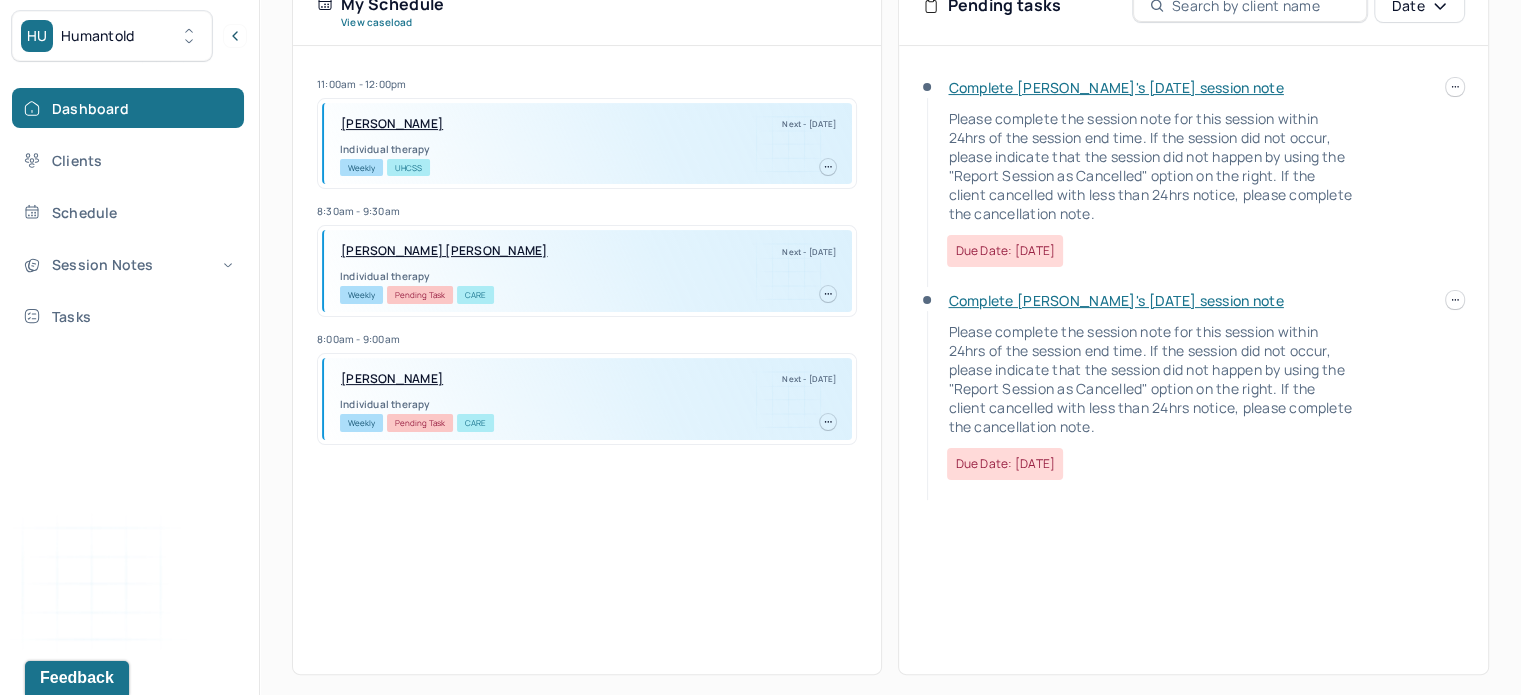 click on "Complete Samuel's Tue, 07/08 session note" at bounding box center (1115, 300) 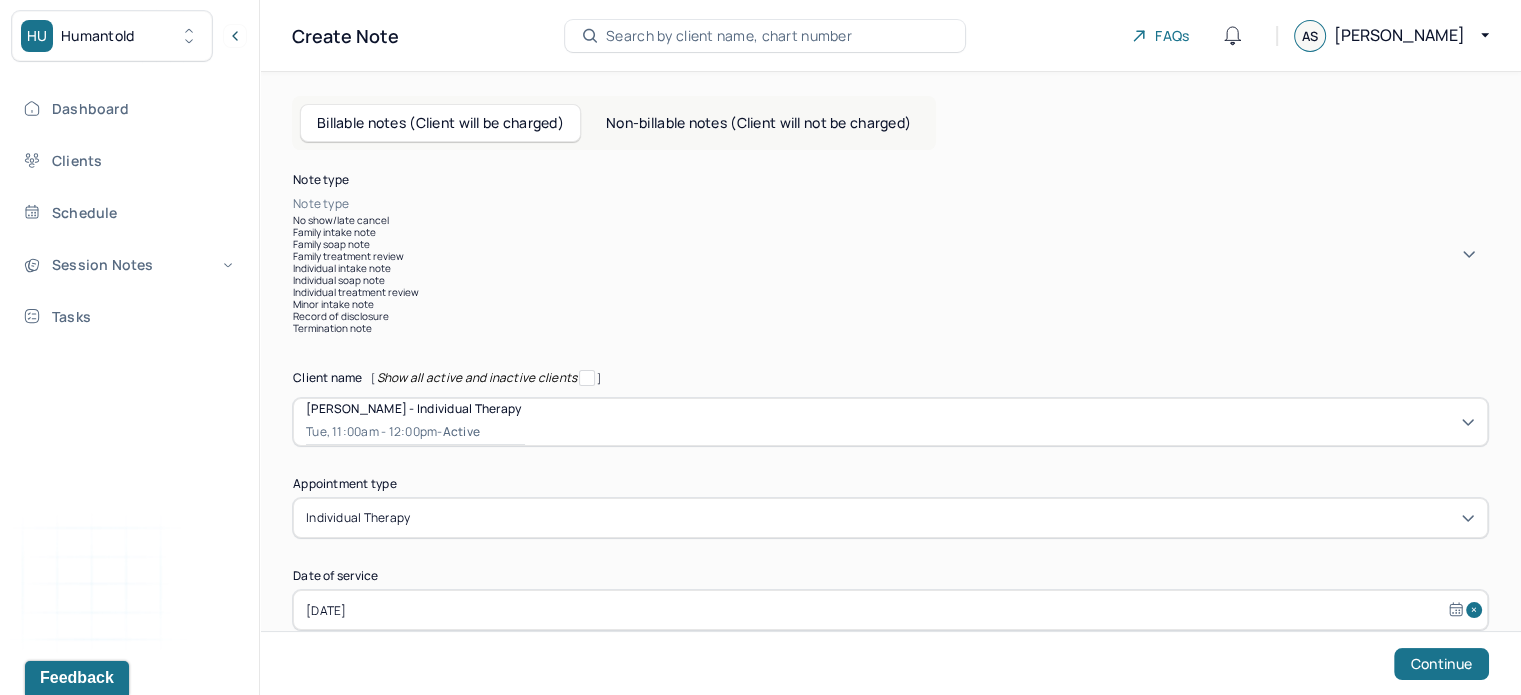 click at bounding box center (920, 204) 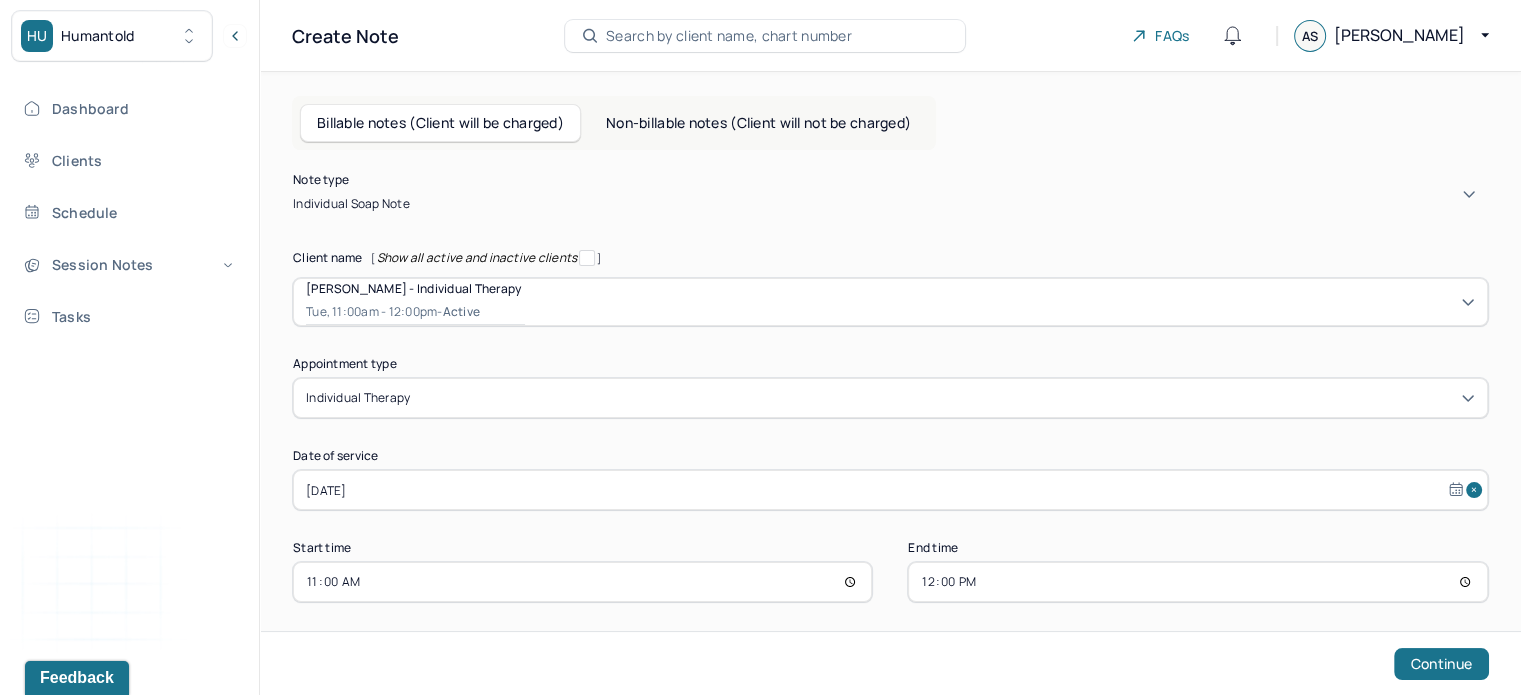 scroll, scrollTop: 32, scrollLeft: 0, axis: vertical 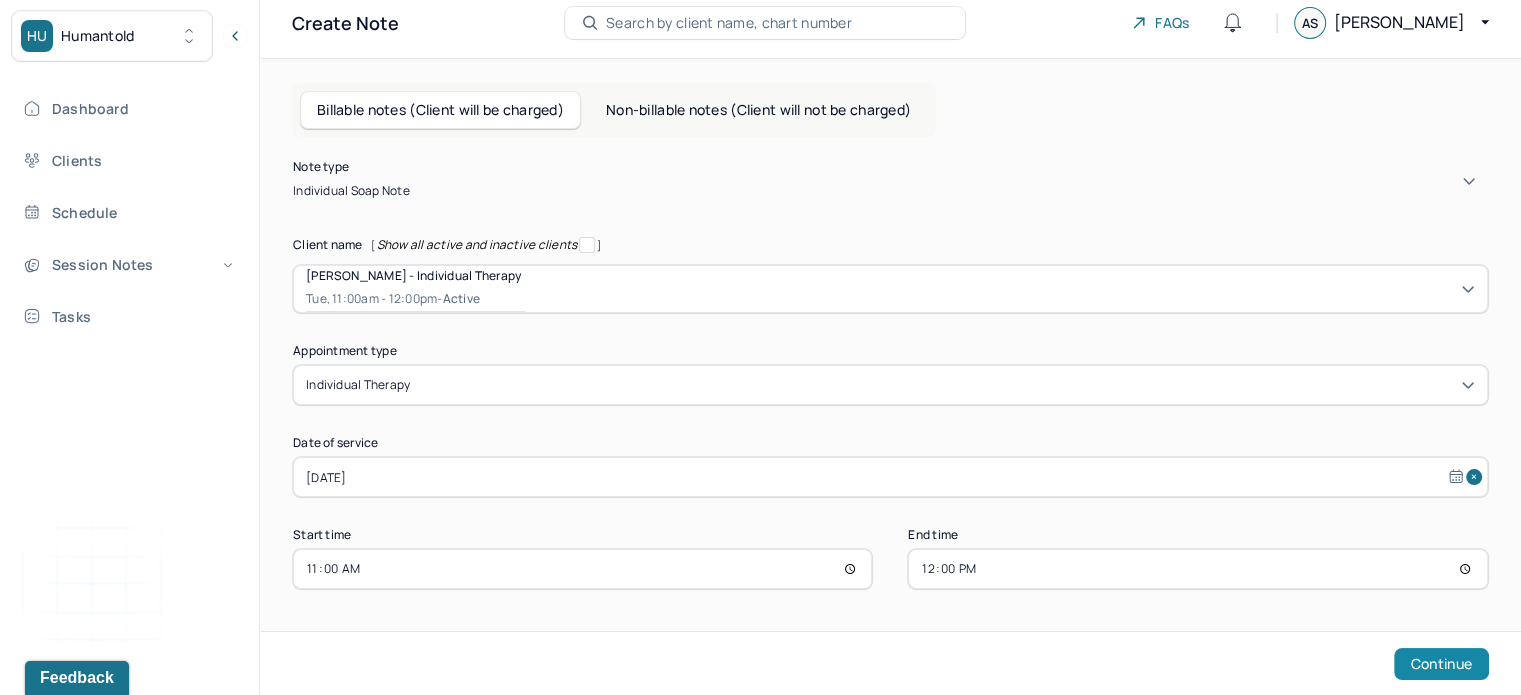 click on "Continue" at bounding box center [1441, 664] 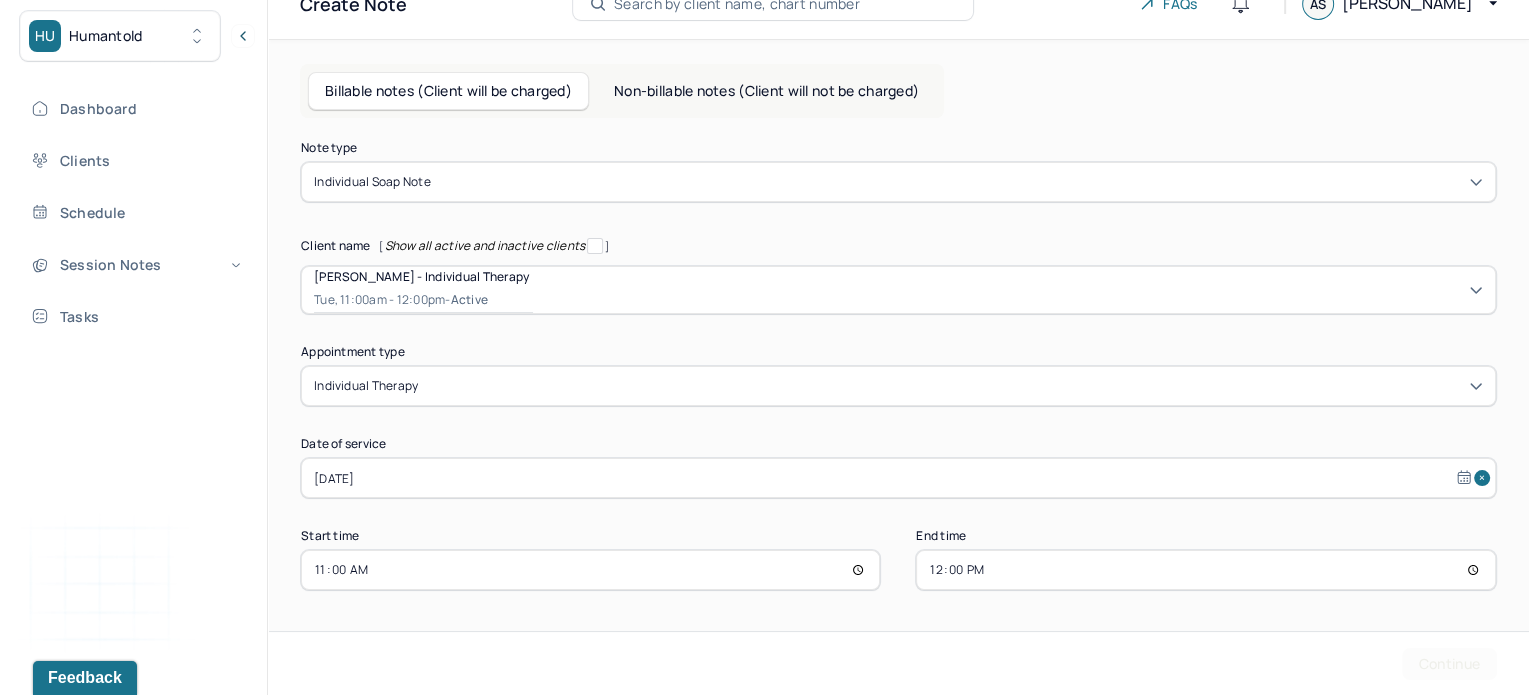 scroll, scrollTop: 0, scrollLeft: 0, axis: both 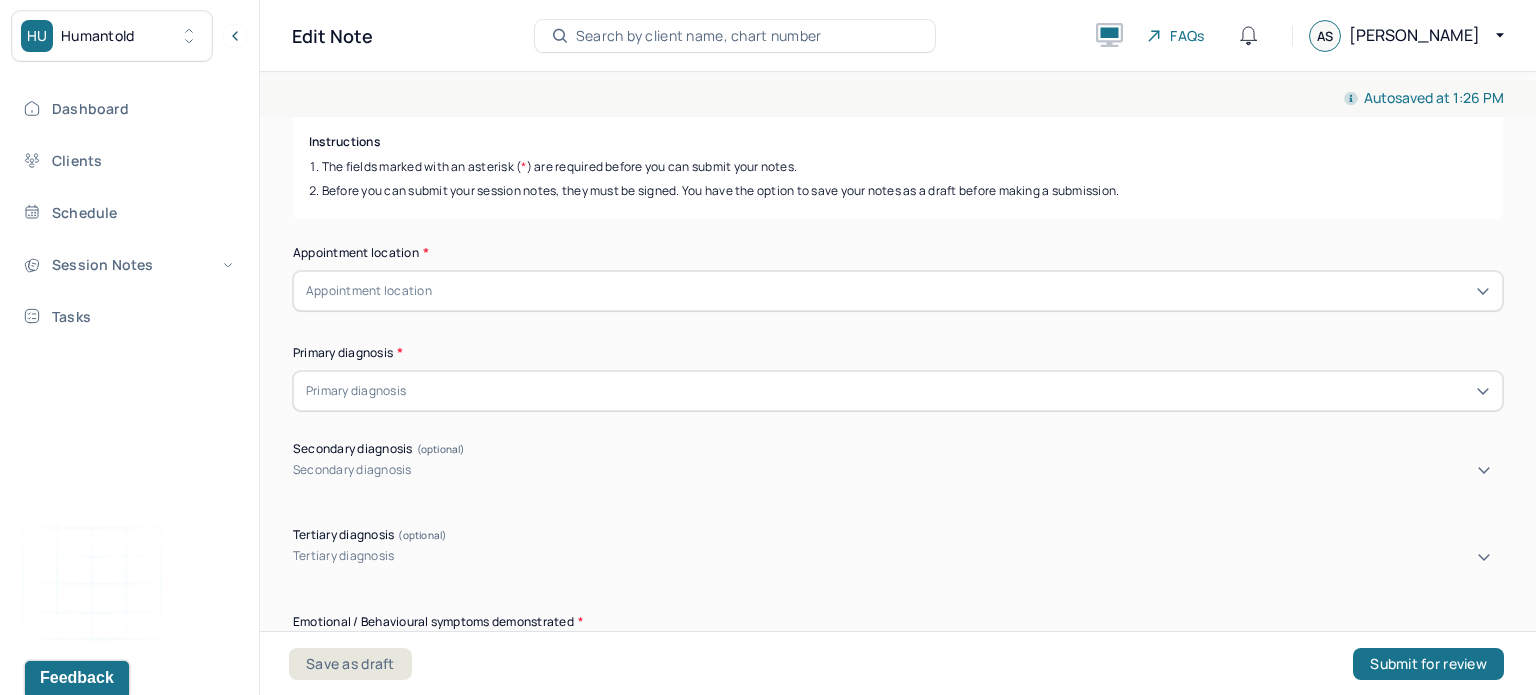 click on "Appointment location * Appointment location" at bounding box center (898, 277) 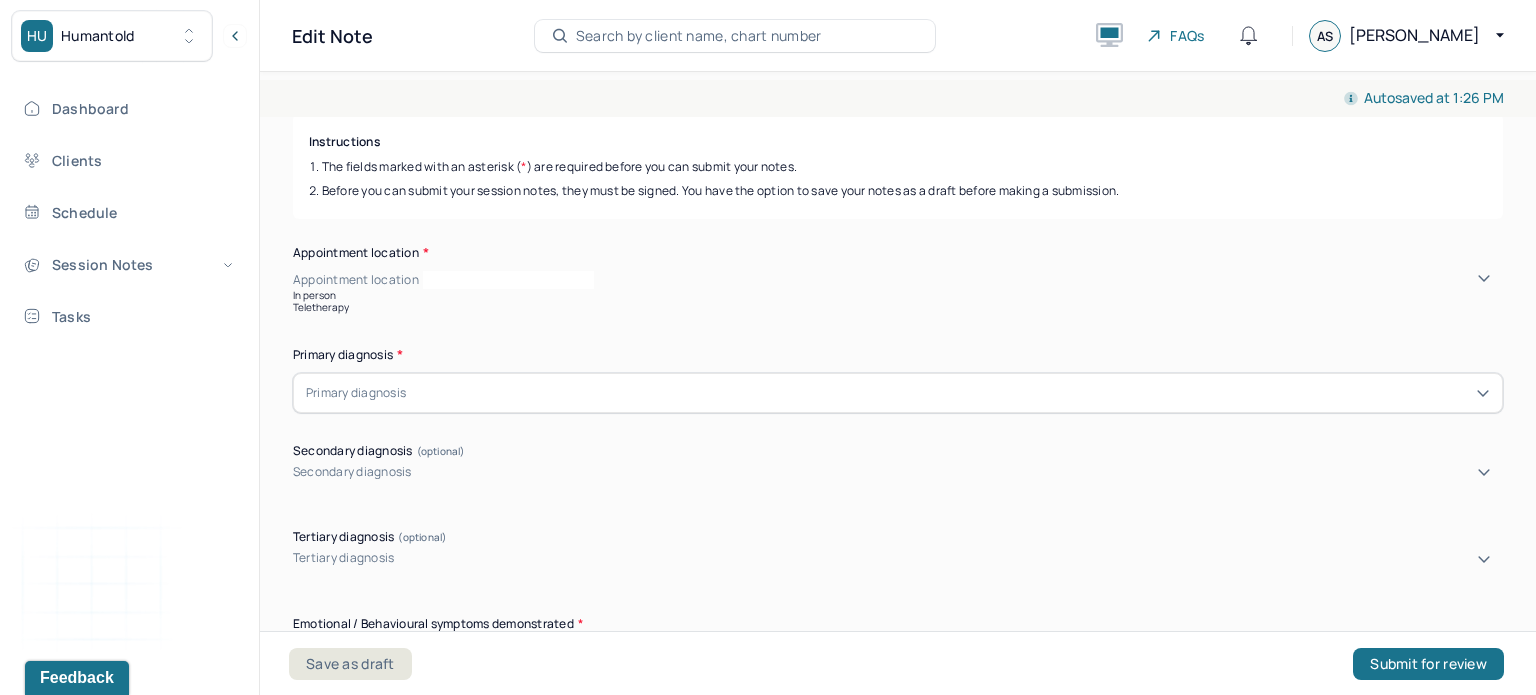 click on "In person" at bounding box center (898, 295) 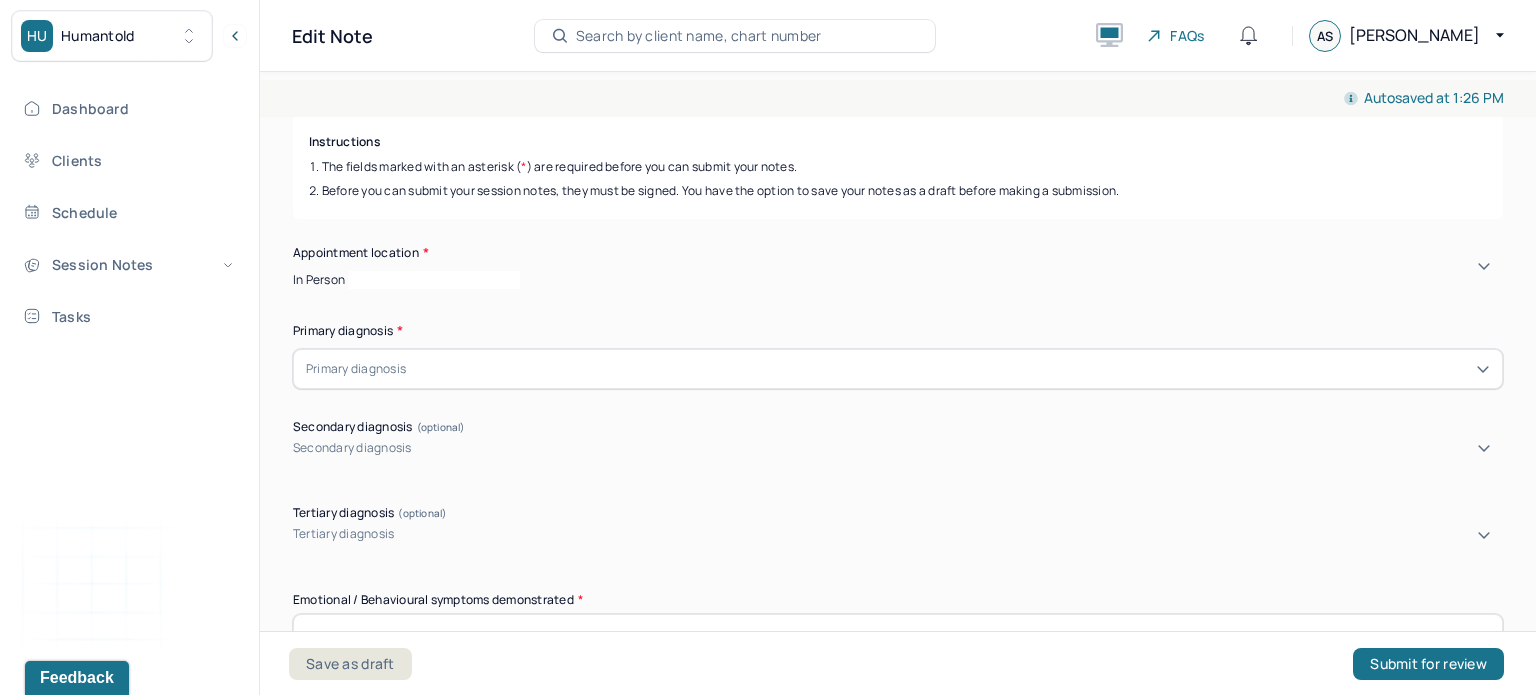 click on "Primary diagnosis" at bounding box center (356, 369) 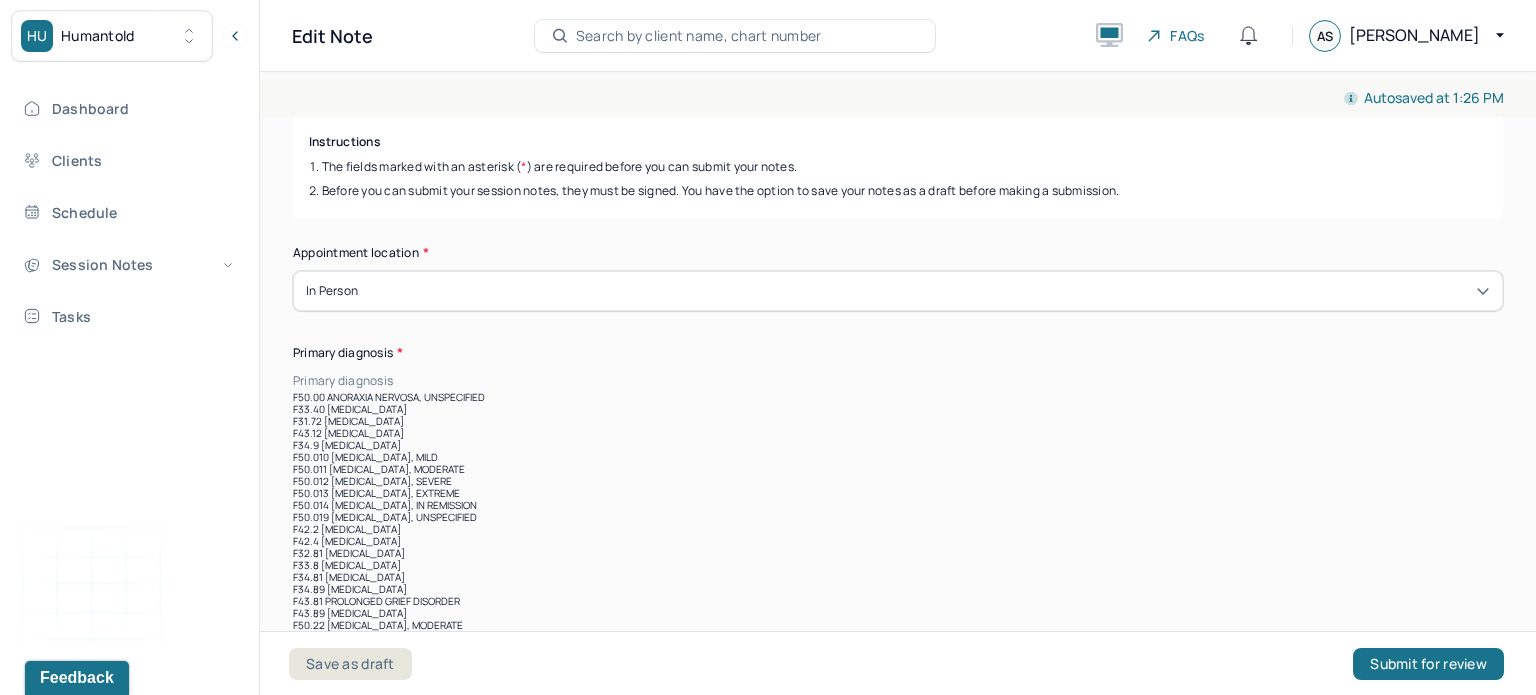 scroll, scrollTop: 0, scrollLeft: 0, axis: both 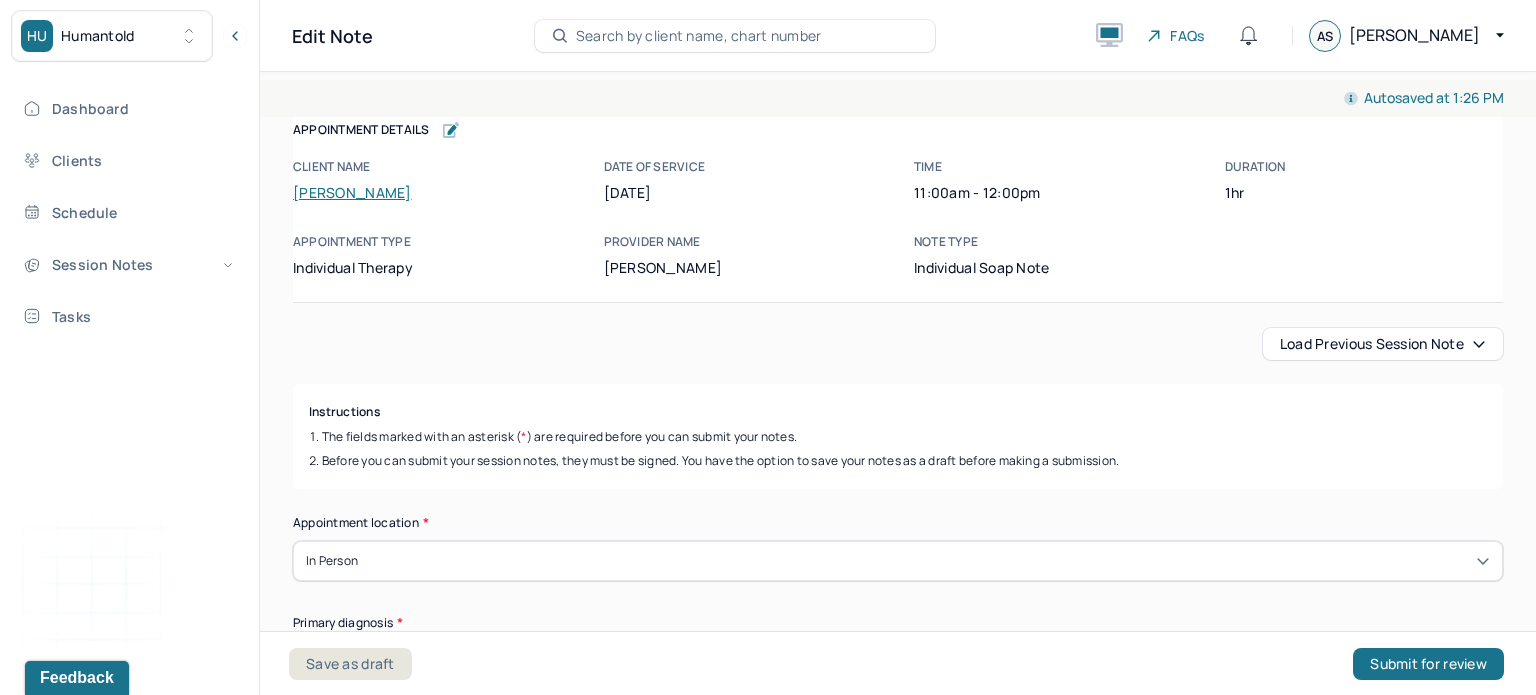 click on "Load previous session note" at bounding box center (1383, 344) 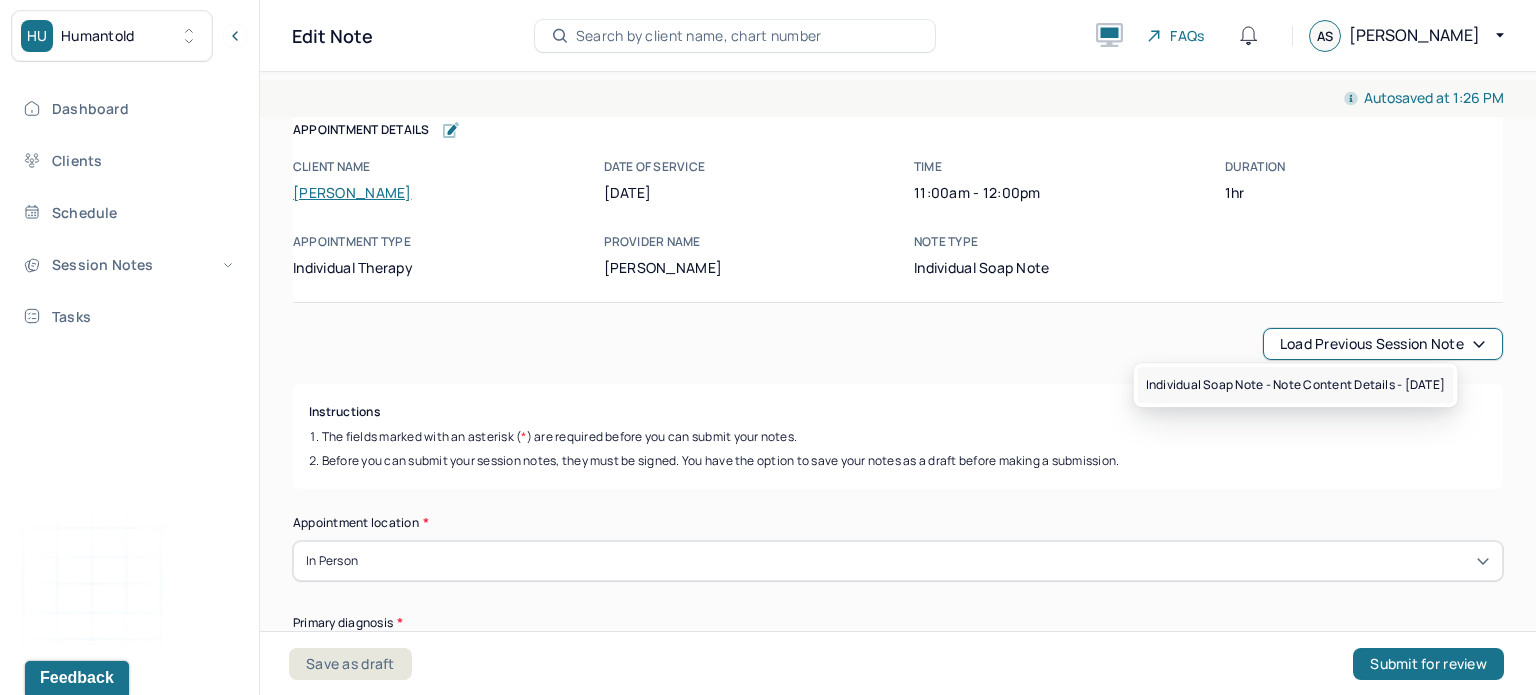 click on "Individual soap note   - Note content Details -   07/01/2025" at bounding box center [1296, 385] 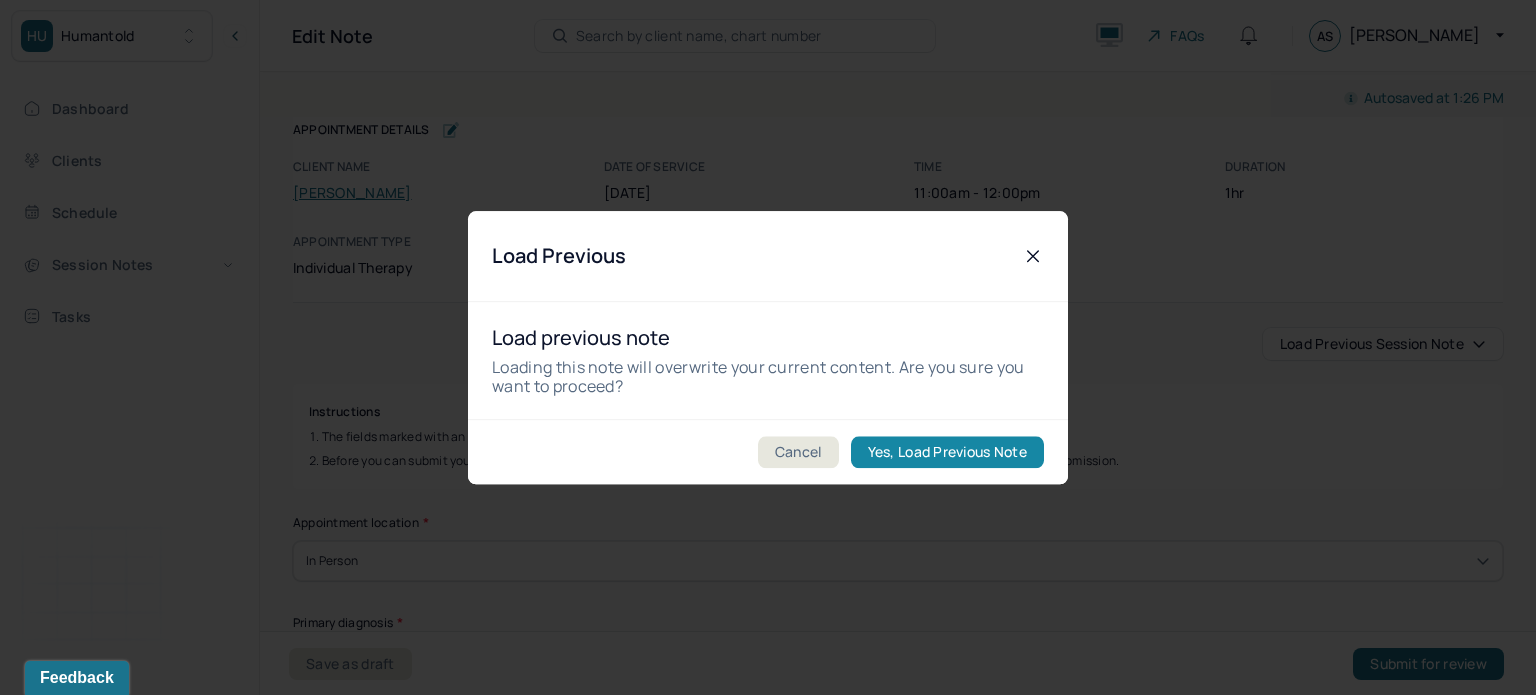 click on "Yes, Load Previous Note" at bounding box center (947, 452) 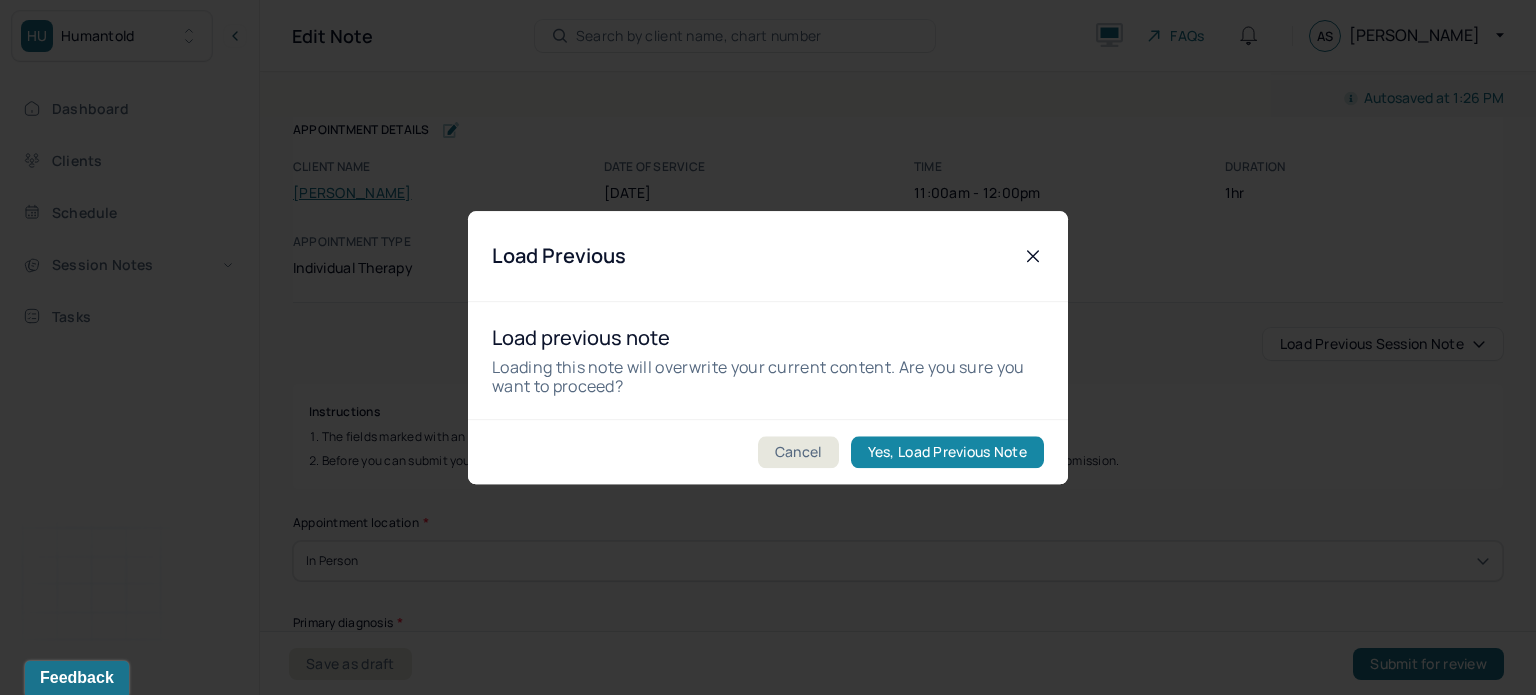 type on "07/09/2025" 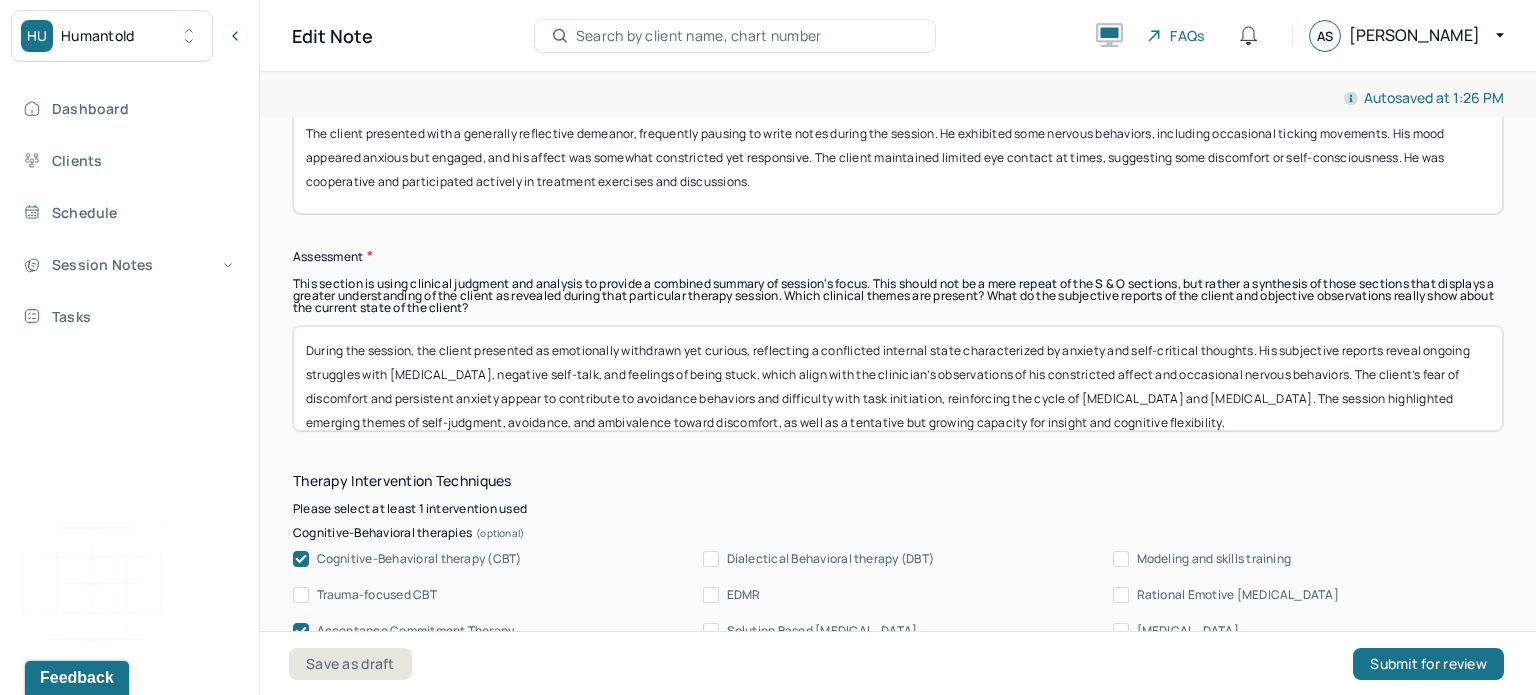 scroll, scrollTop: 1490, scrollLeft: 0, axis: vertical 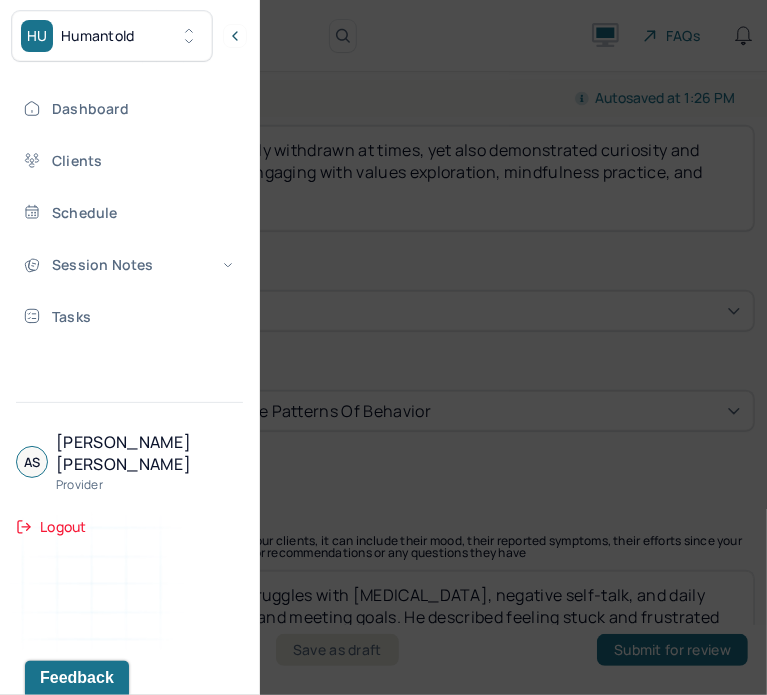click at bounding box center (383, 347) 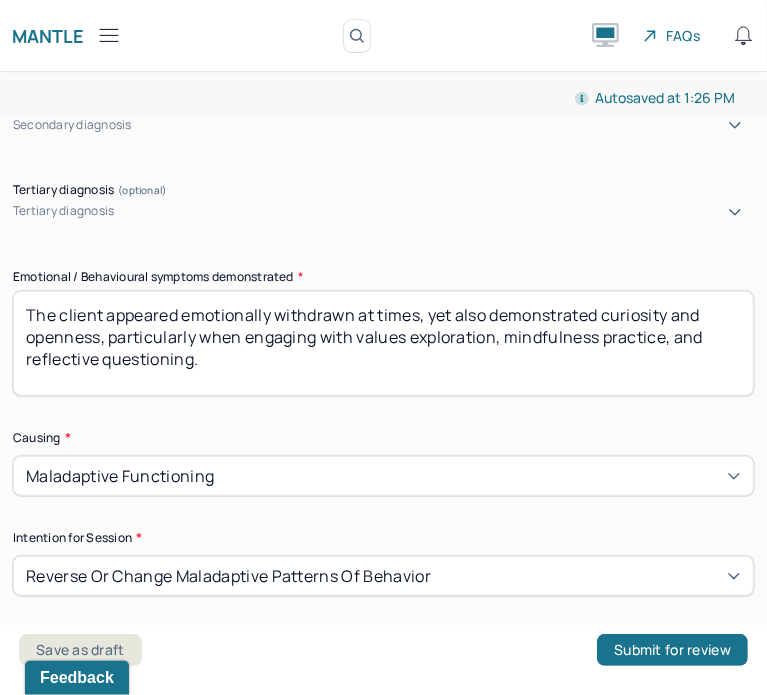 scroll, scrollTop: 575, scrollLeft: 0, axis: vertical 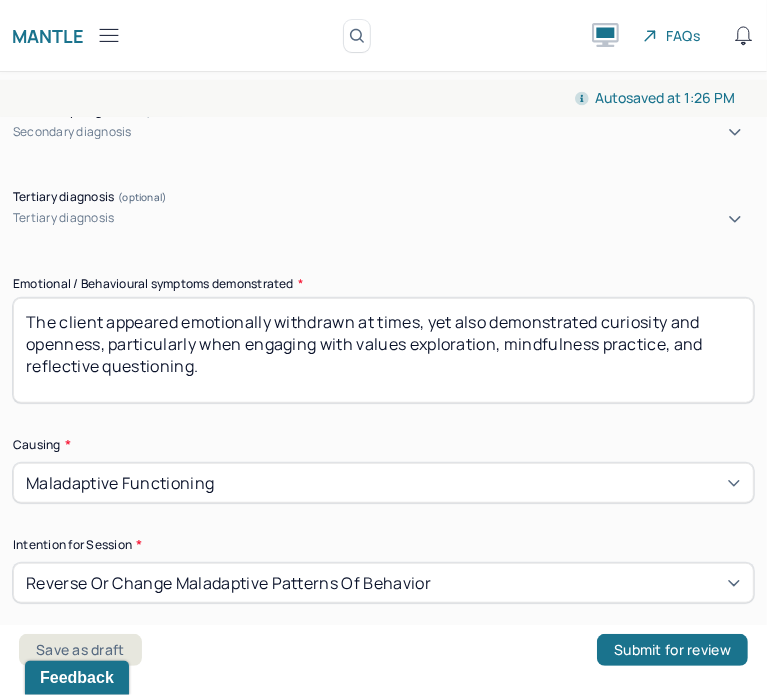 click on "The client appeared emotionally withdrawn at times, yet also demonstrated curiosity and openness, particularly when engaging with values exploration, mindfulness practice, and reflective questioning." at bounding box center [383, 350] 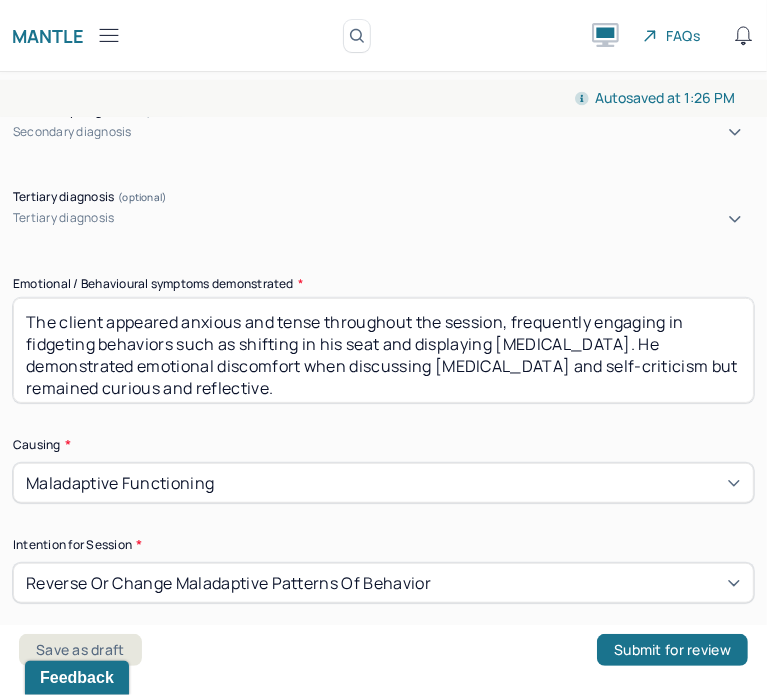 scroll, scrollTop: 7, scrollLeft: 0, axis: vertical 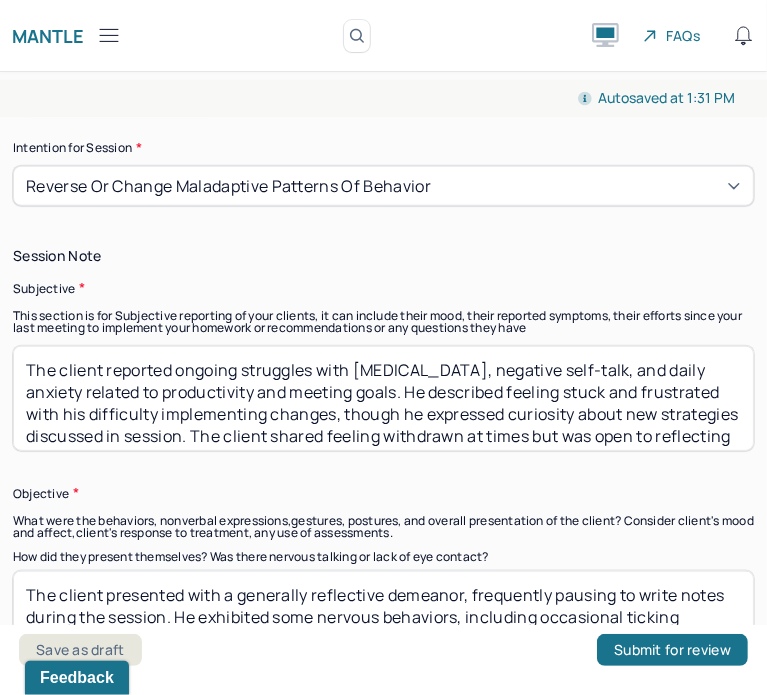 type on "The client appeared anxious and tense throughout the session, frequently engaging in fidgeting behaviors such as shifting in his seat and displaying restlessness. He demonstrated emotional discomfort when discussing social anxiety and self-criticism but remained curious and reflective." 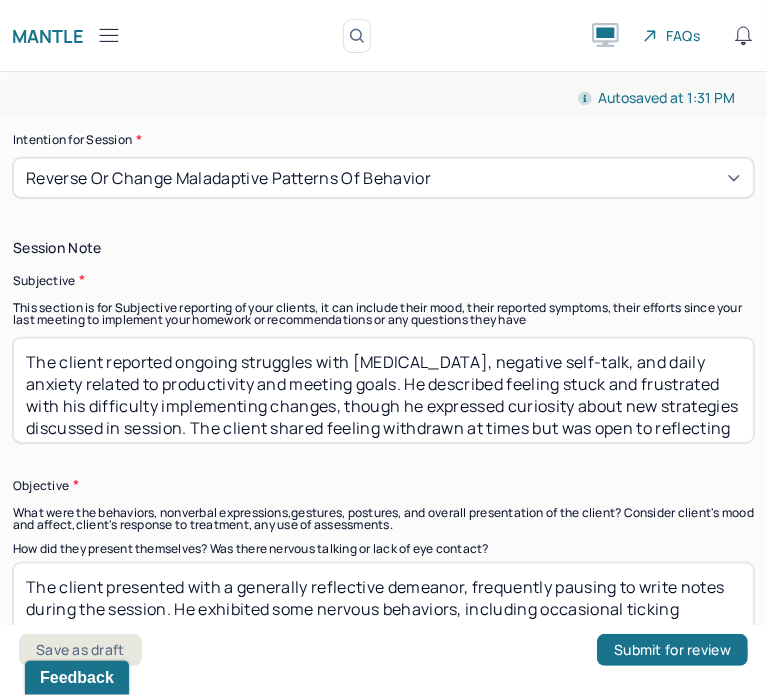 scroll, scrollTop: 984, scrollLeft: 0, axis: vertical 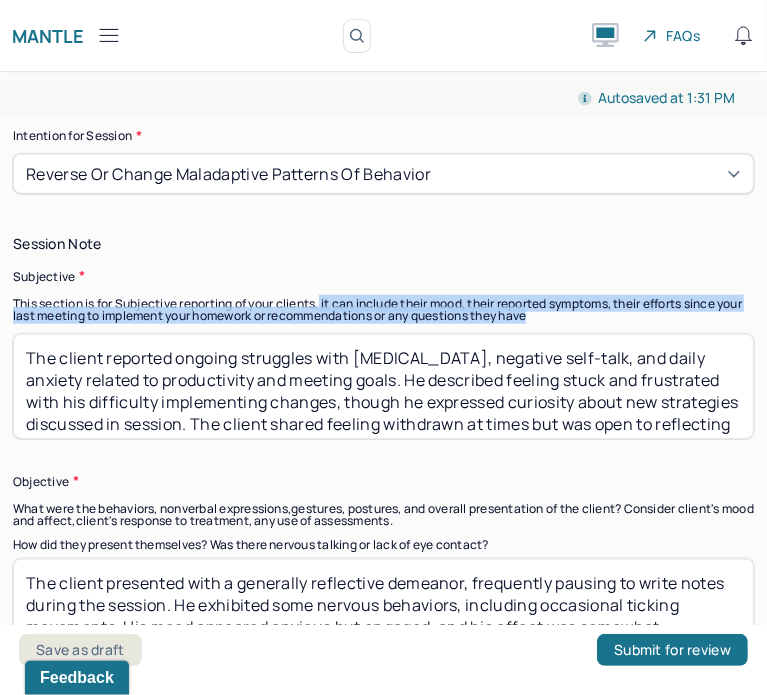 drag, startPoint x: 578, startPoint y: 299, endPoint x: 327, endPoint y: 291, distance: 251.12746 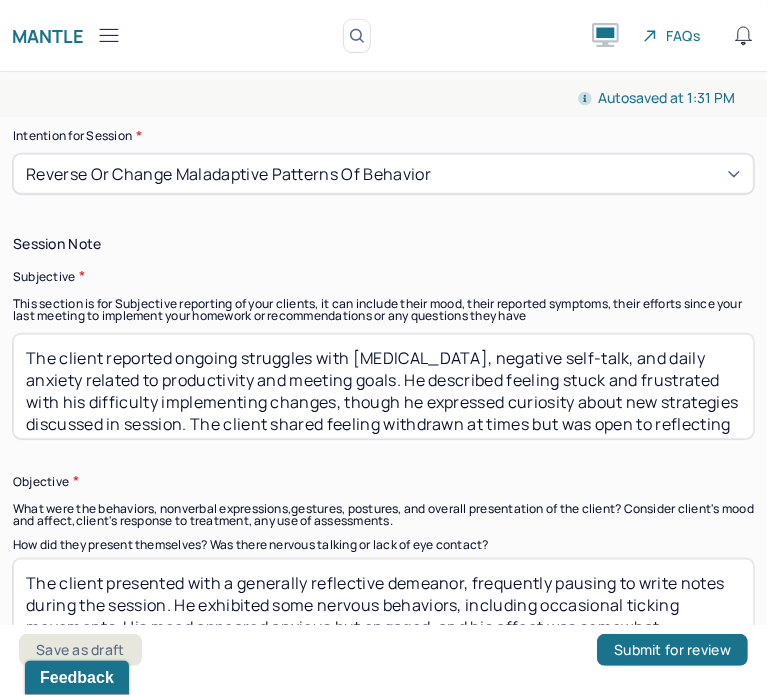 click on "The client reported ongoing struggles with procrastination, negative self-talk, and daily anxiety related to productivity and meeting goals. He described feeling stuck and frustrated with his difficulty implementing changes, though he expressed curiosity about new strategies discussed in session. The client shared feeling withdrawn at times but was open to reflecting on his values and identity. He reported some effort to notice cognitive distortions and practice mindfulness since the last meeting, though noted it was challenging to stay consistent. No new questions were raised during this session." at bounding box center (383, 386) 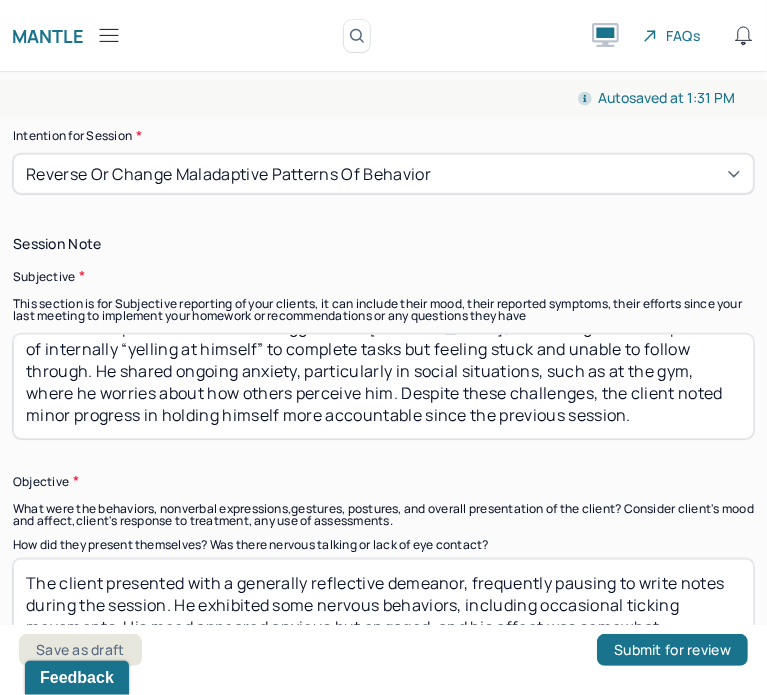 scroll, scrollTop: 49, scrollLeft: 0, axis: vertical 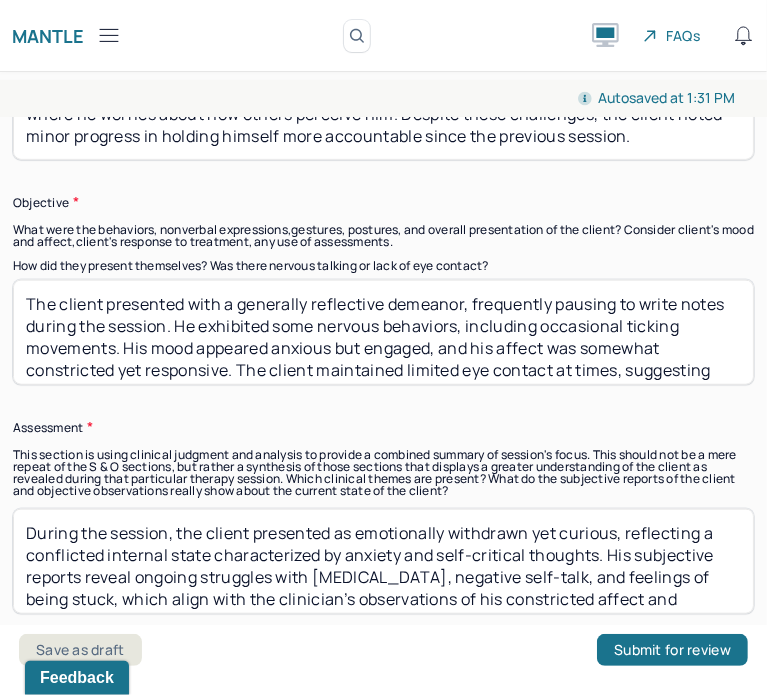 type on "The client reported continued struggles with procrastination, describing a familiar pattern of internally “yelling at himself” to complete tasks but feeling stuck and unable to follow through. He shared ongoing anxiety, particularly in social situations, such as at the gym, where he worries about how others perceive him. Despite these challenges, the client noted minor progress in holding himself more accountable since the previous session." 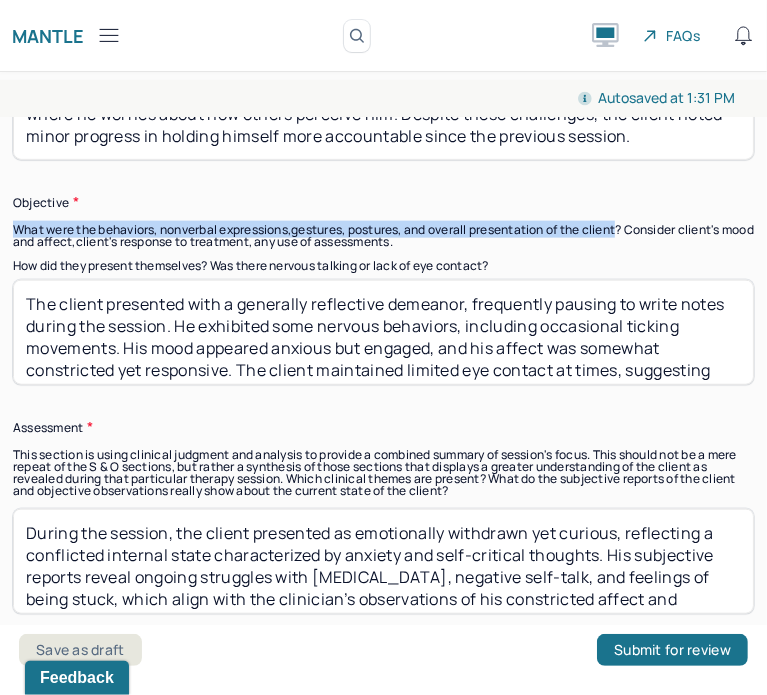 drag, startPoint x: 631, startPoint y: 215, endPoint x: 10, endPoint y: 207, distance: 621.0515 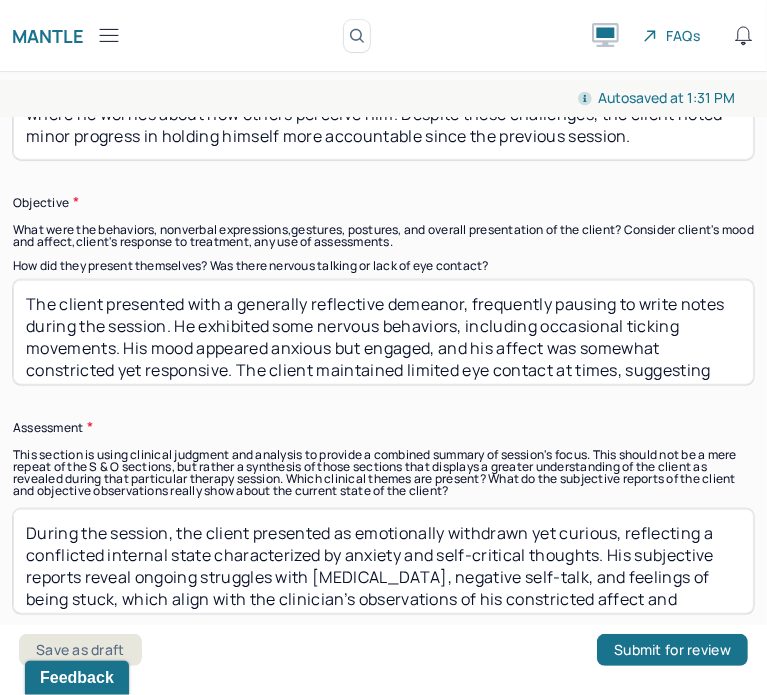 click on "The client presented with a generally reflective demeanor, frequently pausing to write notes during the session. He exhibited some nervous behaviors, including occasional ticking movements. His mood appeared anxious but engaged, and his affect was somewhat constricted yet responsive. The client maintained limited eye contact at times, suggesting some discomfort or self-consciousness. He was cooperative and participated actively in treatment exercises and discussions." at bounding box center [383, 332] 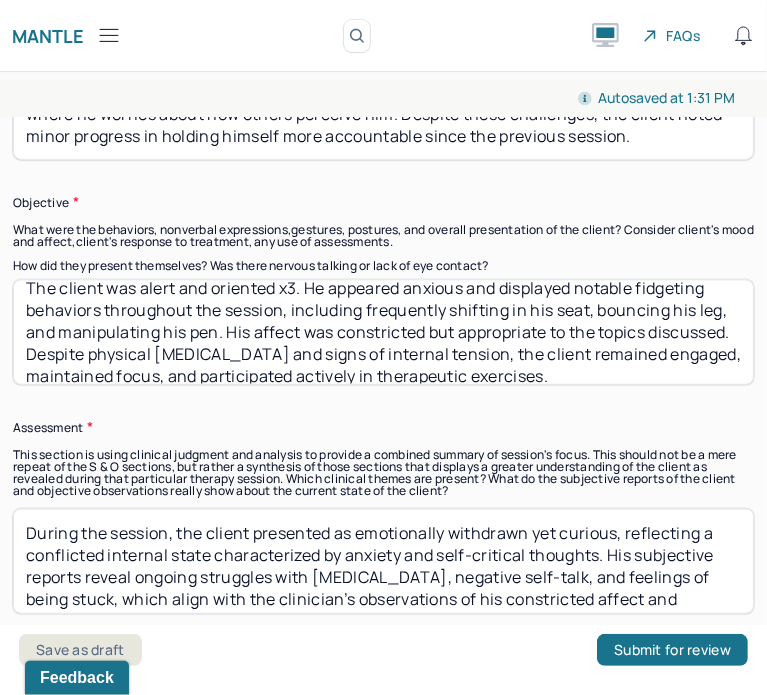 scroll, scrollTop: 28, scrollLeft: 0, axis: vertical 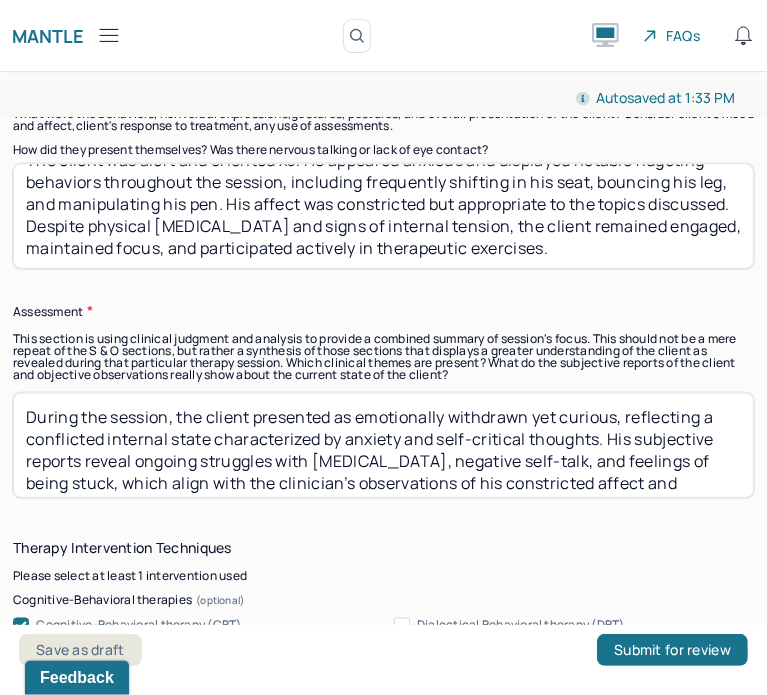 type on "The client was alert and oriented x3. He appeared anxious and displayed notable fidgeting behaviors throughout the session, including frequently shifting in his seat, bouncing his leg, and manipulating his pen. His affect was constricted but appropriate to the topics discussed. Despite physical restlessness and signs of internal tension, the client remained engaged, maintained focus, and participated actively in therapeutic exercises." 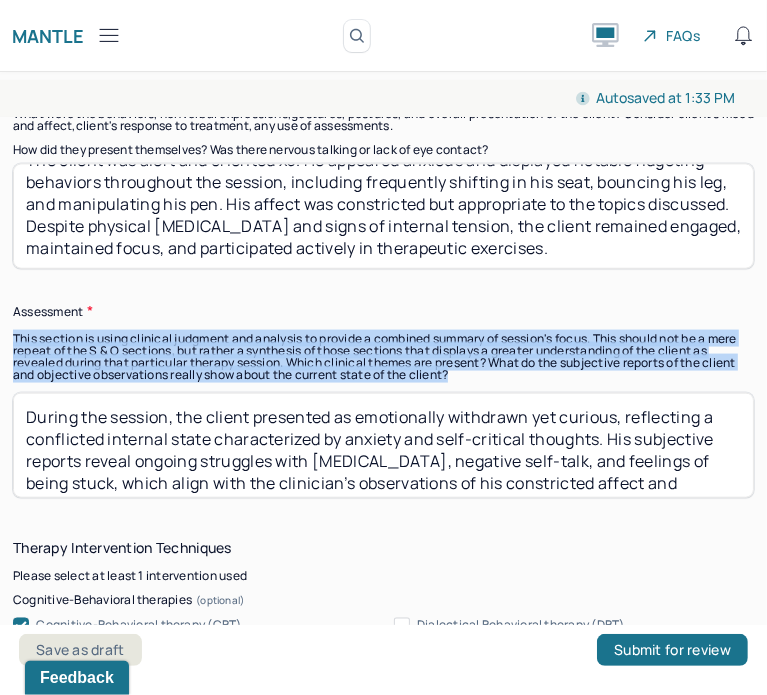 drag, startPoint x: 541, startPoint y: 358, endPoint x: 8, endPoint y: 307, distance: 535.4344 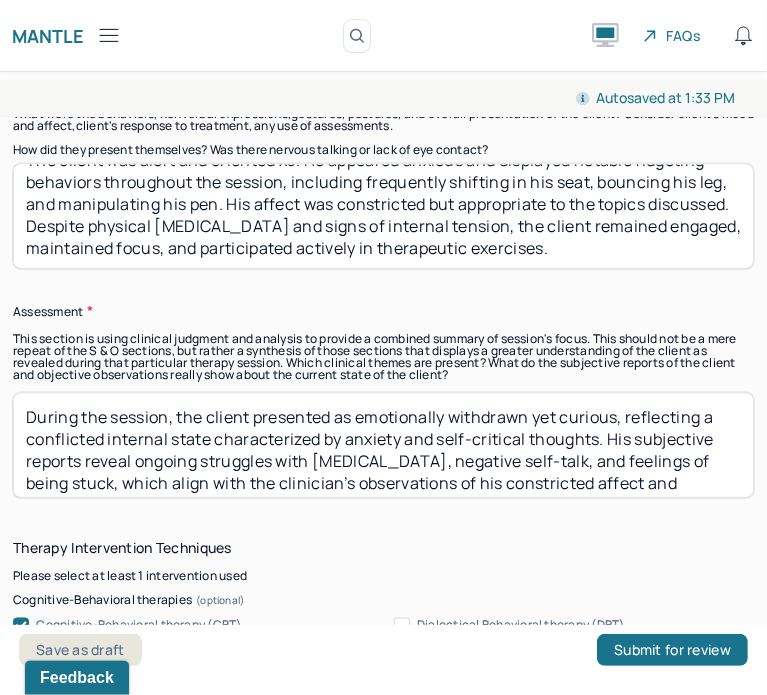 click on "During the session, the client presented as emotionally withdrawn yet curious, reflecting a conflicted internal state characterized by anxiety and self-critical thoughts. His subjective reports reveal ongoing struggles with procrastination, negative self-talk, and feelings of being stuck, which align with the clinician’s observations of his constricted affect and occasional nervous behaviors. The client’s fear of discomfort and persistent anxiety appear to contribute to avoidance behaviors and difficulty with task initiation, reinforcing the cycle of procrastination and low self-esteem. The session highlighted emerging themes of self-judgment, avoidance, and ambivalence toward discomfort, as well as a tentative but growing capacity for insight and cognitive flexibility." at bounding box center [383, 445] 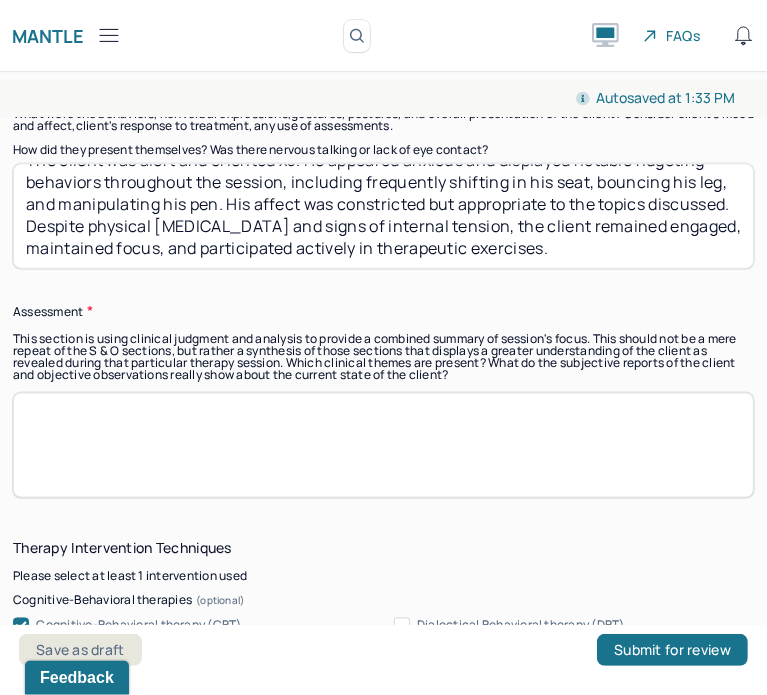 paste on "Despite these challenges, the client’s curiosity and reflective engagement signal emerging motivation and a growing capacity for insight. Clinical themes present in this session include social anxiety, cognitive distortions (e.g., mind-reading, all-or-nothing thinking), emotional avoidance, and early stages of values clarification. His mild progress in accountability, alongside his willingness to engage in cognitive restructuring and mindfulness-based interventions, reflects a readiness for deeper work in managing anxiety and behavior change through increased self-awareness and tolerance for discomfort." 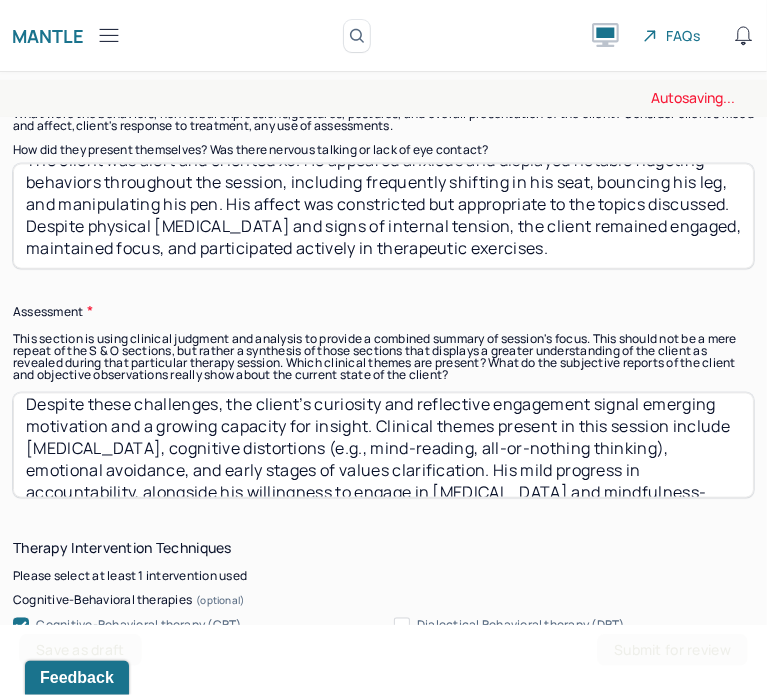 scroll, scrollTop: 0, scrollLeft: 0, axis: both 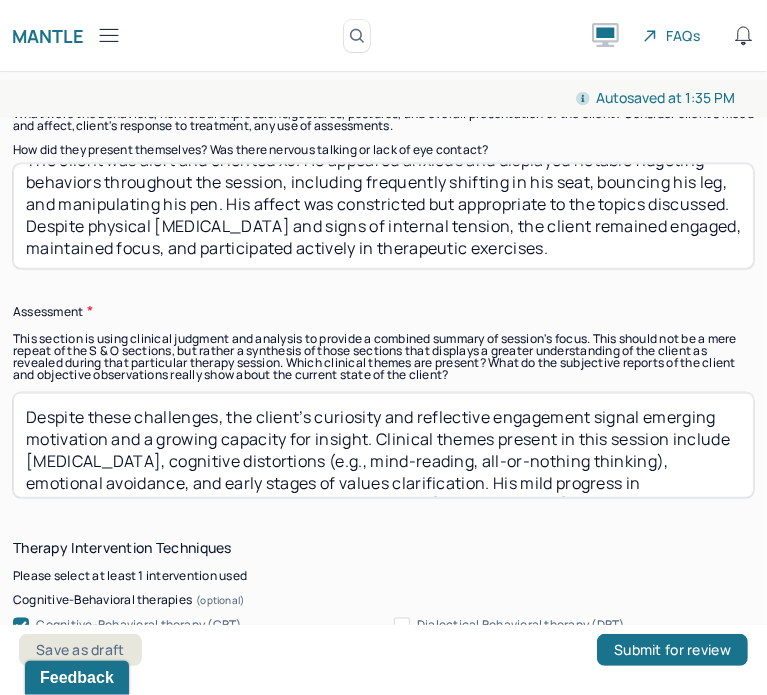 click on "Despite these challenges, the client’s curiosity and reflective engagement signal emerging motivation and a growing capacity for insight. Clinical themes present in this session include social anxiety, cognitive distortions (e.g., mind-reading, all-or-nothing thinking), emotional avoidance, and early stages of values clarification. His mild progress in accountability, alongside his willingness to engage in cognitive restructuring and mindfulness-based interventions, reflects a readiness for deeper work in managing anxiety and behavior change through increased self-awareness and tolerance for discomfort." at bounding box center (383, 445) 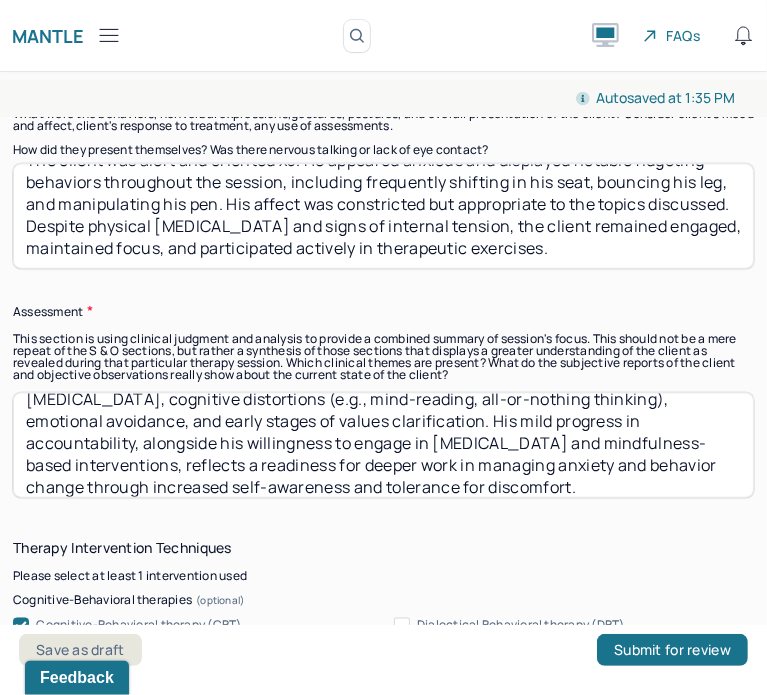 scroll, scrollTop: 63, scrollLeft: 0, axis: vertical 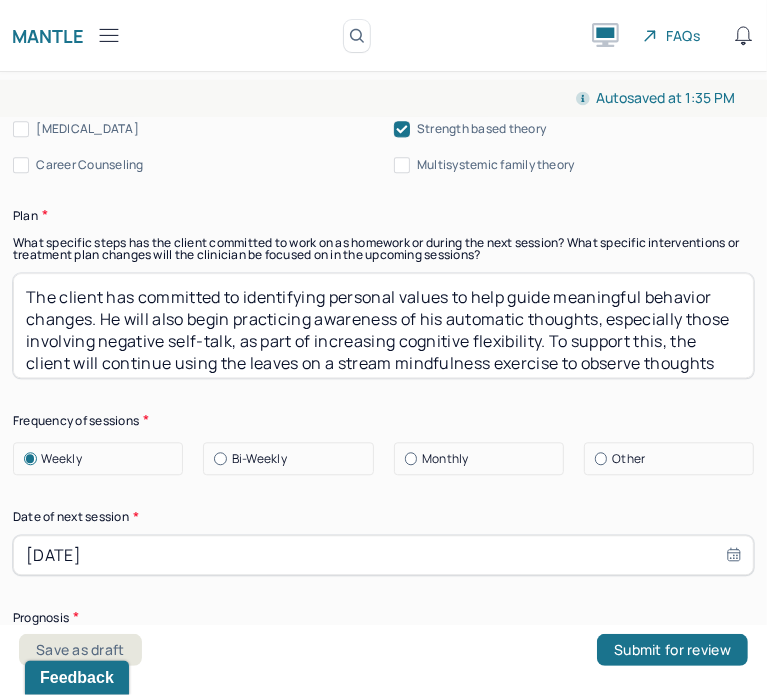 type on "Despite challenges, the client’s curiosity and reflective engagement signal emerging motivation and a growing capacity for insight. Clinical themes present in this session include social anxiety, cognitive distortions (e.g., mind-reading, all-or-nothing thinking), emotional avoidance, and early stages of values clarification. His mild progress in accountability, alongside his willingness to engage in cognitive restructuring and mindfulness-based interventions, reflects a readiness for deeper work in managing anxiety and behavior change through increased self-awareness and tolerance for discomfort." 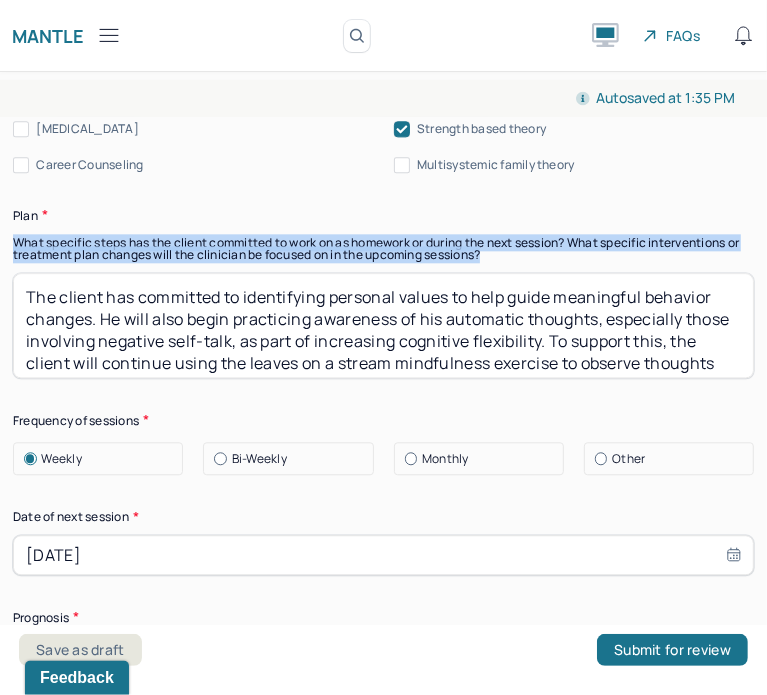 drag, startPoint x: 16, startPoint y: 226, endPoint x: 613, endPoint y: 238, distance: 597.1206 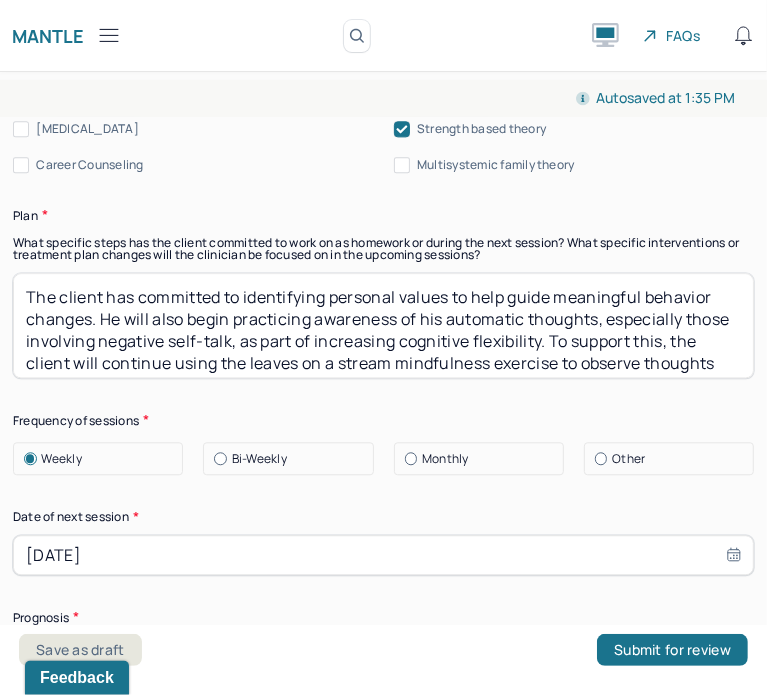click on "The client has committed to identifying personal values to help guide meaningful behavior changes. He will also begin practicing awareness of his automatic thoughts, especially those involving negative self-talk, as part of increasing cognitive flexibility. To support this, the client will continue using the leaves on a stream mindfulness exercise to observe thoughts nonjudgmentally and build comfort with discomfort. The clinician will focus upcoming sessions on helping the client clarify values, develop consistent positive habit formation, and challenge cognitive distortions contributing to procrastination and anxiety. Emphasis will also be placed on gradual exposure to discomfort and strengthening emotion regulation skills to reduce avoidance behaviors and improve task initiation." at bounding box center [383, 325] 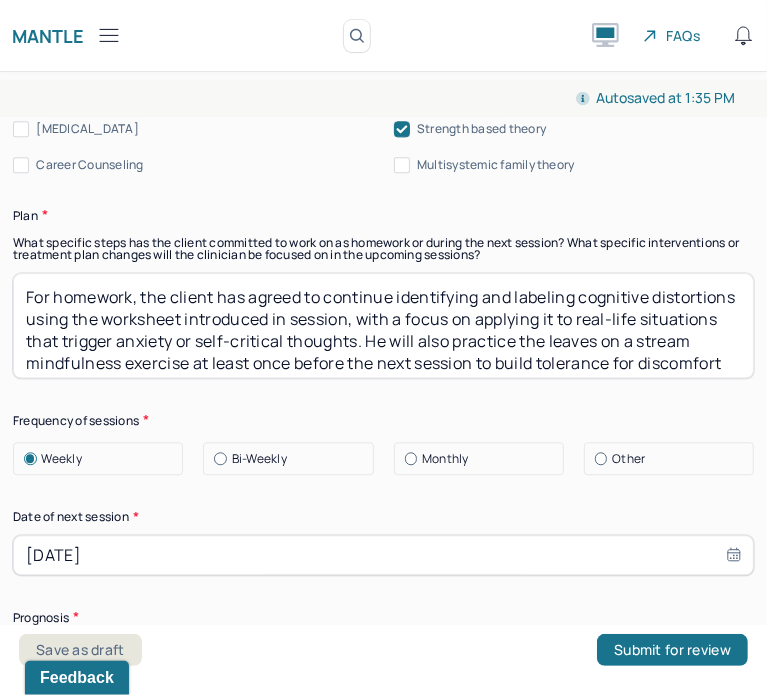 scroll, scrollTop: 16, scrollLeft: 0, axis: vertical 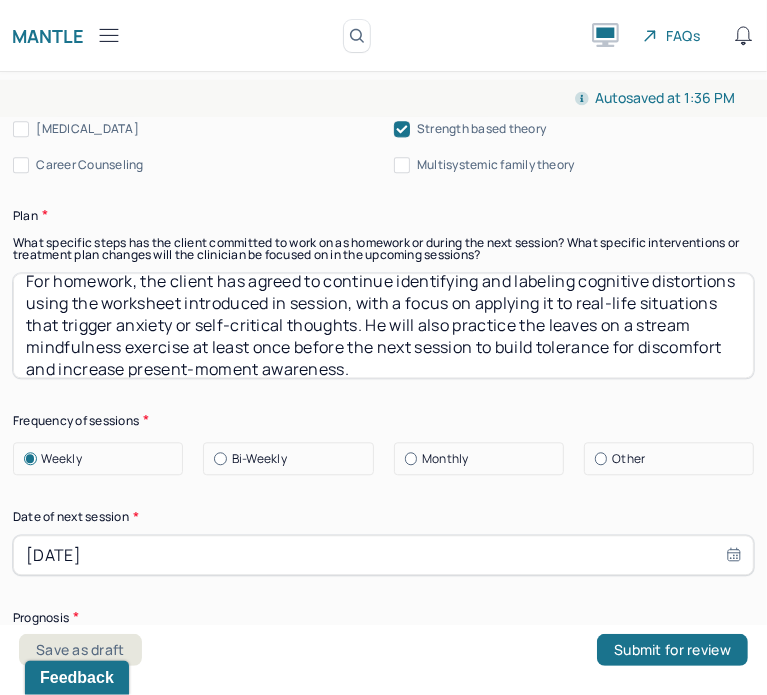 click on "For homework, the client has agreed to continue identifying and labeling cognitive distortions using the worksheet introduced in session, with a focus on applying it to real-life situations that trigger anxiety or self-critical thoughts. He will also practice the leaves on a stream mindfulness exercise at least once before the next session to build tolerance for discomfort and increase present-moment awareness." at bounding box center [383, 325] 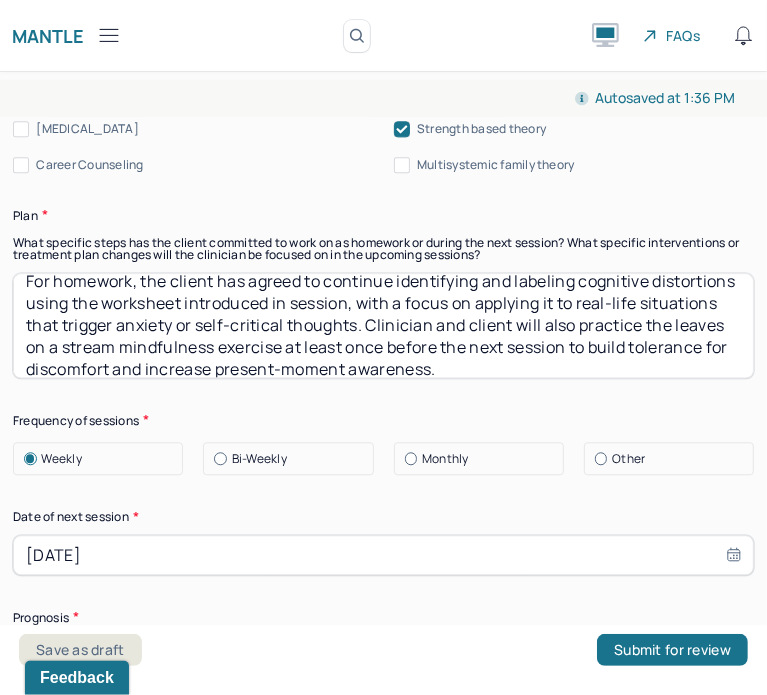 scroll, scrollTop: 28, scrollLeft: 0, axis: vertical 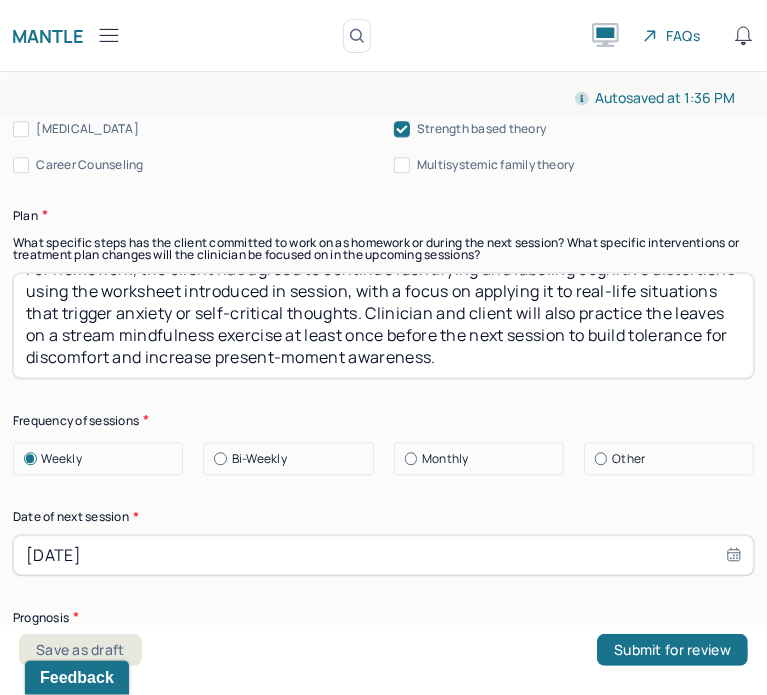 drag, startPoint x: 427, startPoint y: 332, endPoint x: 712, endPoint y: 359, distance: 286.2761 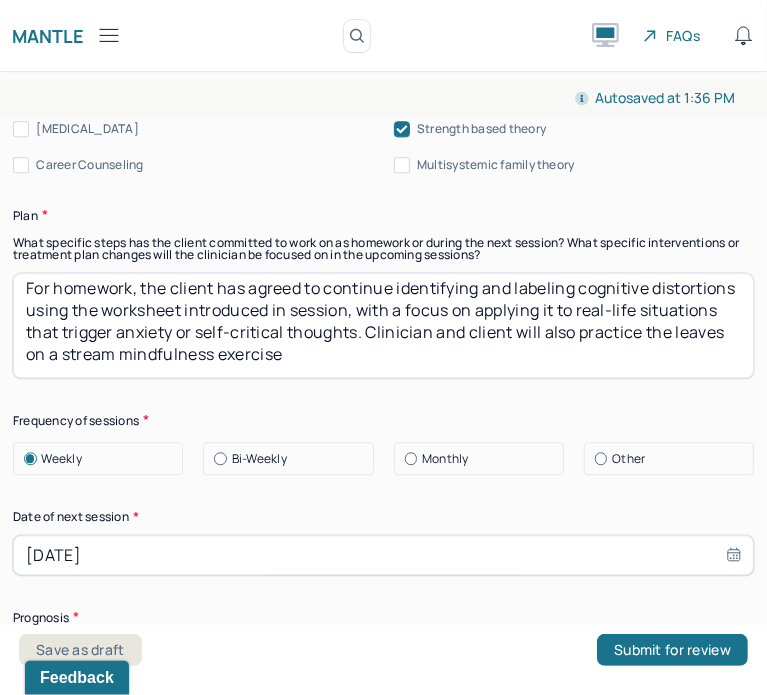 scroll, scrollTop: 7, scrollLeft: 0, axis: vertical 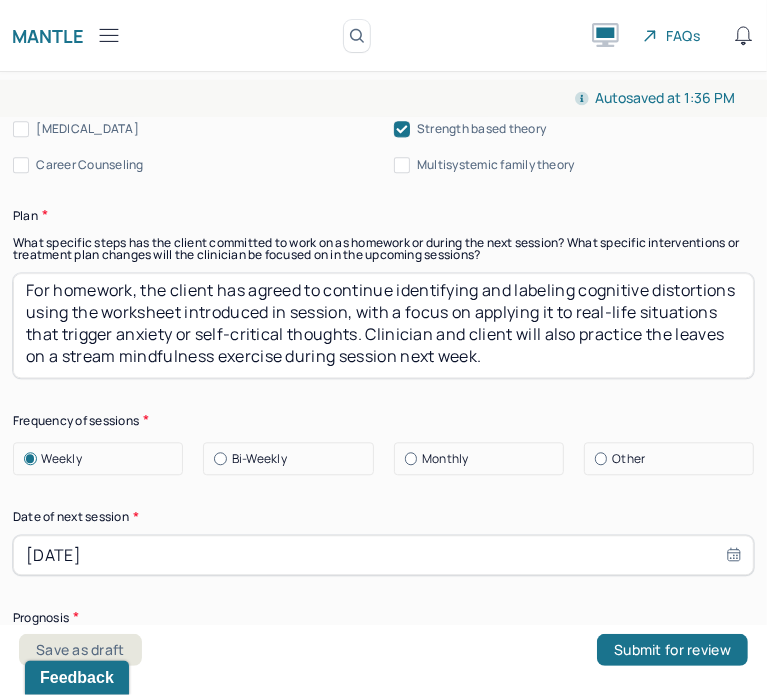 click on "For homework, the client has agreed to continue identifying and labeling cognitive distortions using the worksheet introduced in session, with a focus on applying it to real-life situations that trigger anxiety or self-critical thoughts. Clinician and client will also practice the leaves on a stream mindfulness exercise during session next week." at bounding box center (383, 325) 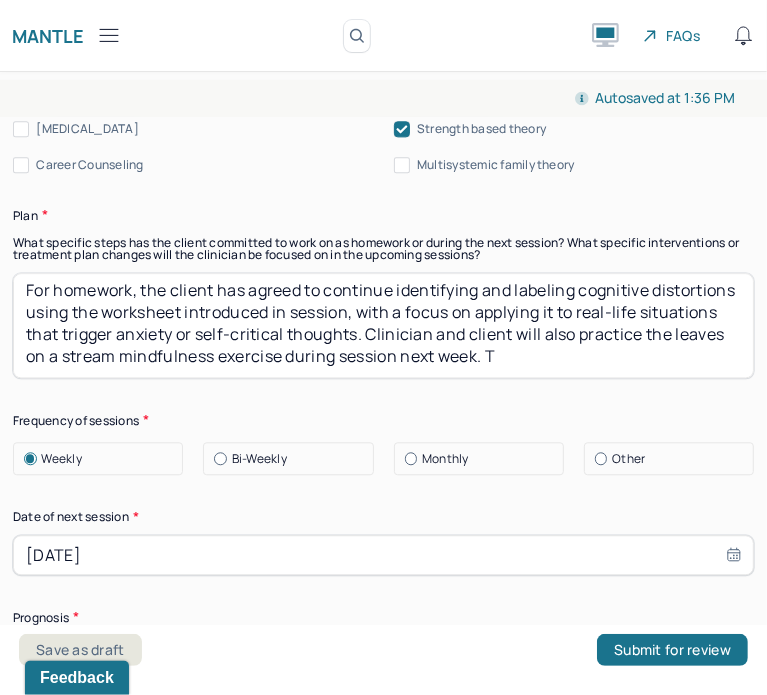 paste on "the clinician will continue to support the client in recognizing unhelpful thinking patterns, strengthening emotional regulation skills, and developing values-based goals. Treatment will focus on integrating Acceptance and Commitment Therapy (ACT) and Cognitive Behavioral Therapy (CBT) techniques to reduce avoidance behaviors and promote more consistent action aligned with the client’s identified values." 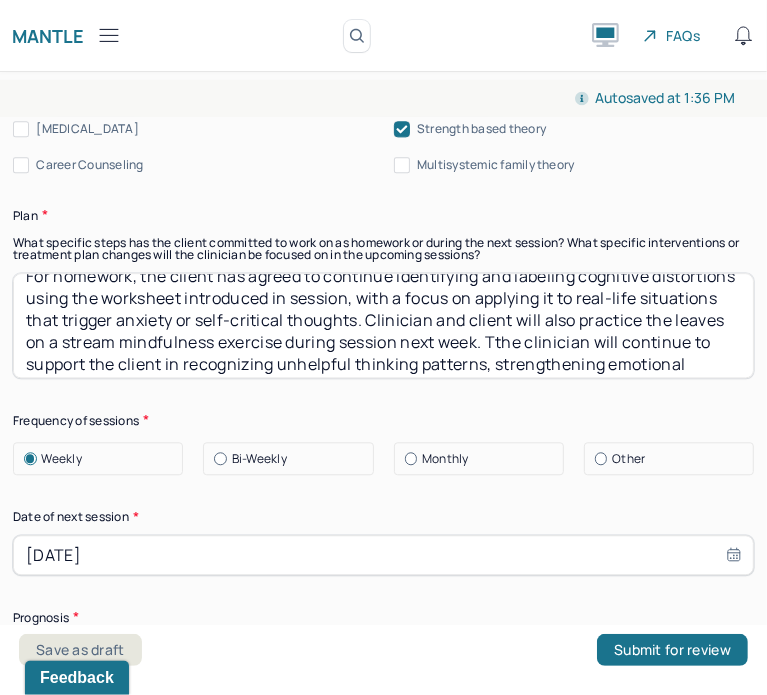 scroll, scrollTop: 20, scrollLeft: 0, axis: vertical 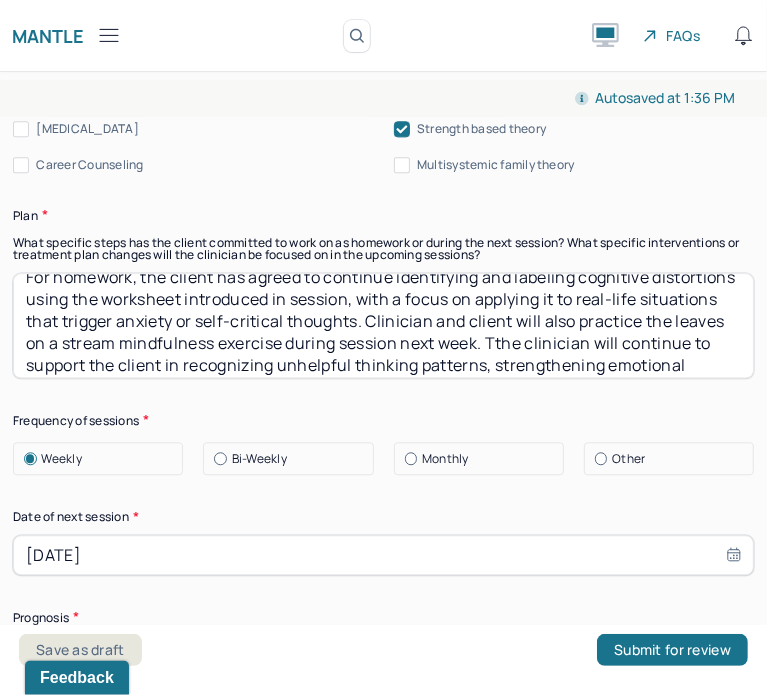 click on "For homework, the client has agreed to continue identifying and labeling cognitive distortions using the worksheet introduced in session, with a focus on applying it to real-life situations that trigger anxiety or self-critical thoughts. Clinician and client will also practice the leaves on a stream mindfulness exercise during session next week. Tthe clinician will continue to support the client in recognizing unhelpful thinking patterns, strengthening emotional regulation skills, and developing values-based goals. Treatment will focus on integrating Acceptance and Commitment Therapy (ACT) and Cognitive Behavioral Therapy (CBT) techniques to reduce avoidance behaviors and promote more consistent action aligned with the client’s identified values." at bounding box center (383, 325) 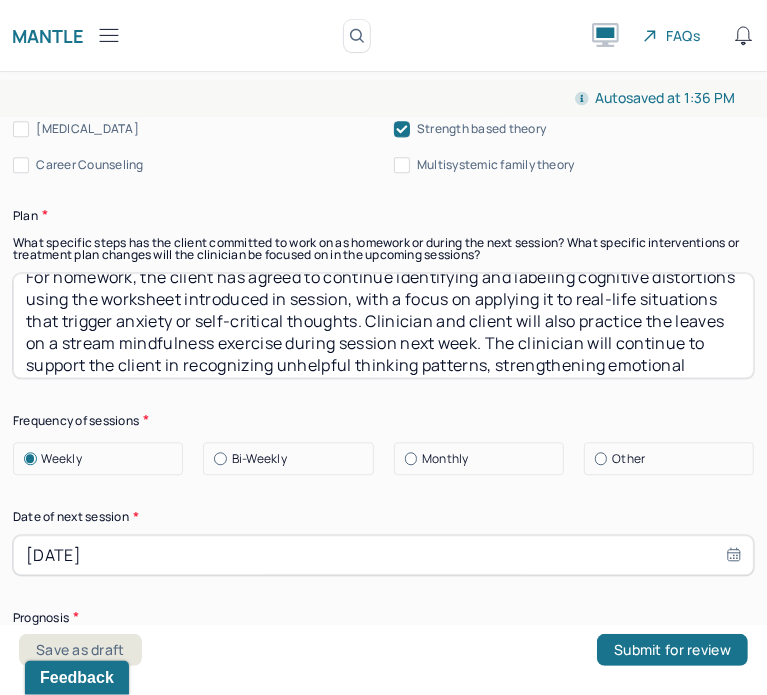 scroll, scrollTop: 115, scrollLeft: 0, axis: vertical 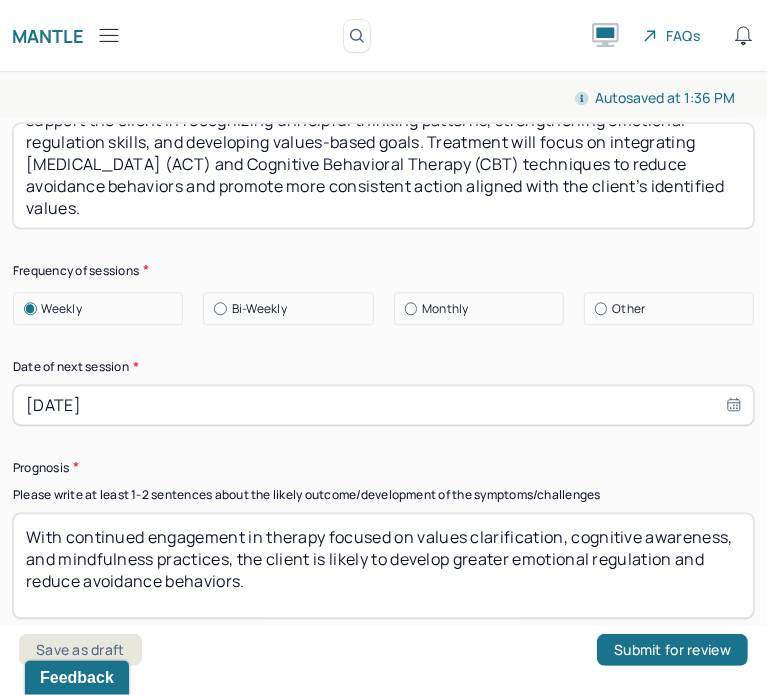 type on "For homework, the client has agreed to continue identifying and labeling cognitive distortions using the worksheet introduced in session, with a focus on applying it to real-life situations that trigger anxiety or self-critical thoughts. Clinician and client will also practice the leaves on a stream mindfulness exercise during session next week. The clinician will continue to support the client in recognizing unhelpful thinking patterns, strengthening emotional regulation skills, and developing values-based goals. Treatment will focus on integrating Acceptance and Commitment Therapy (ACT) and Cognitive Behavioral Therapy (CBT) techniques to reduce avoidance behaviors and promote more consistent action aligned with the client’s identified values." 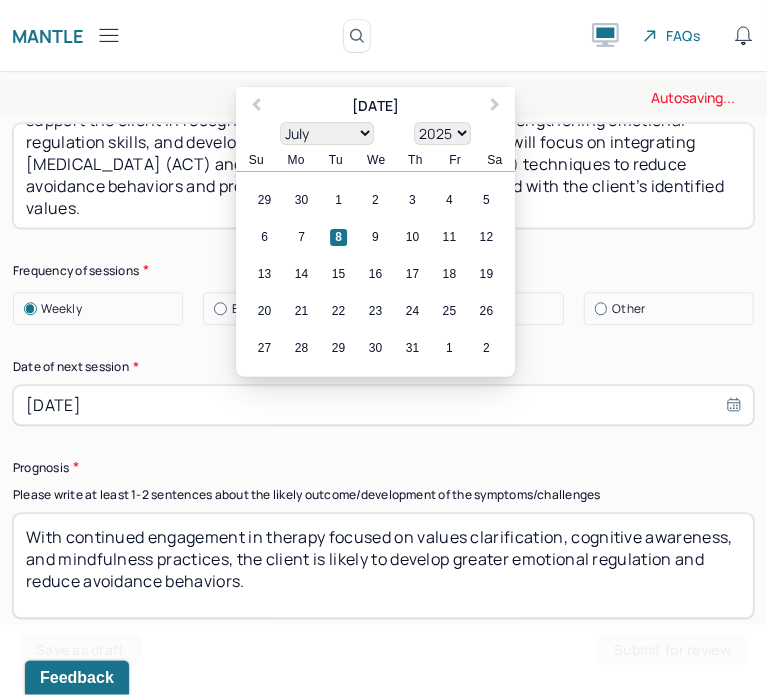 click on "07/09/2025" at bounding box center (383, 405) 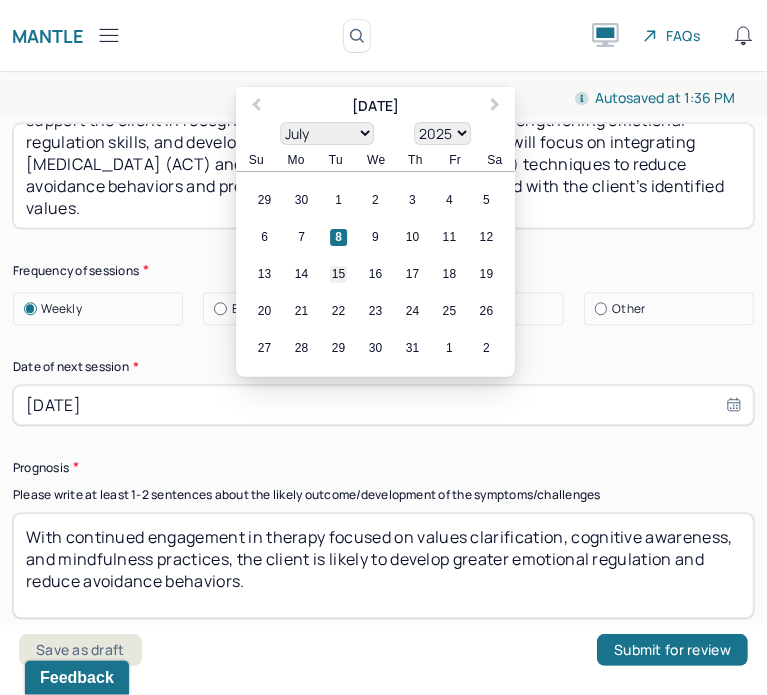 click on "15" at bounding box center [338, 273] 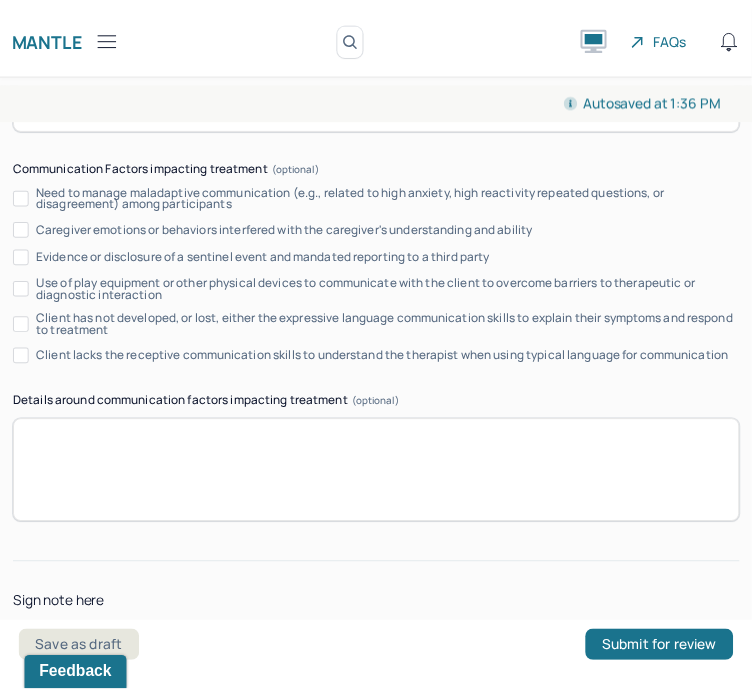 scroll, scrollTop: 4244, scrollLeft: 0, axis: vertical 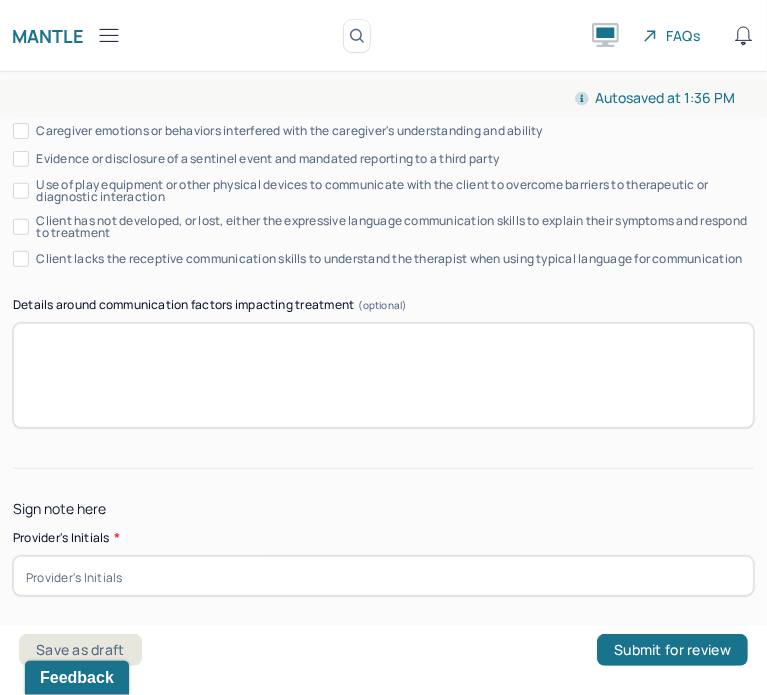 click at bounding box center [383, 576] 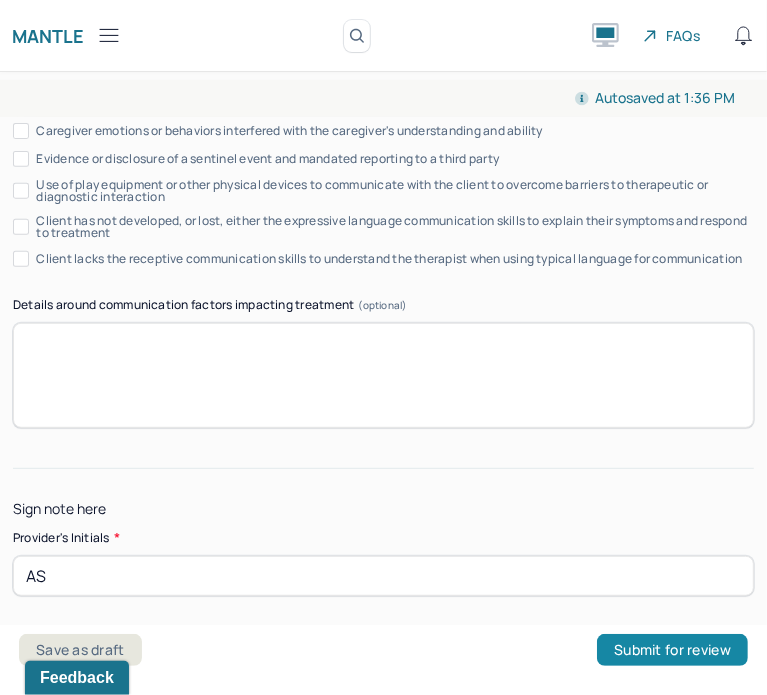 type on "AS" 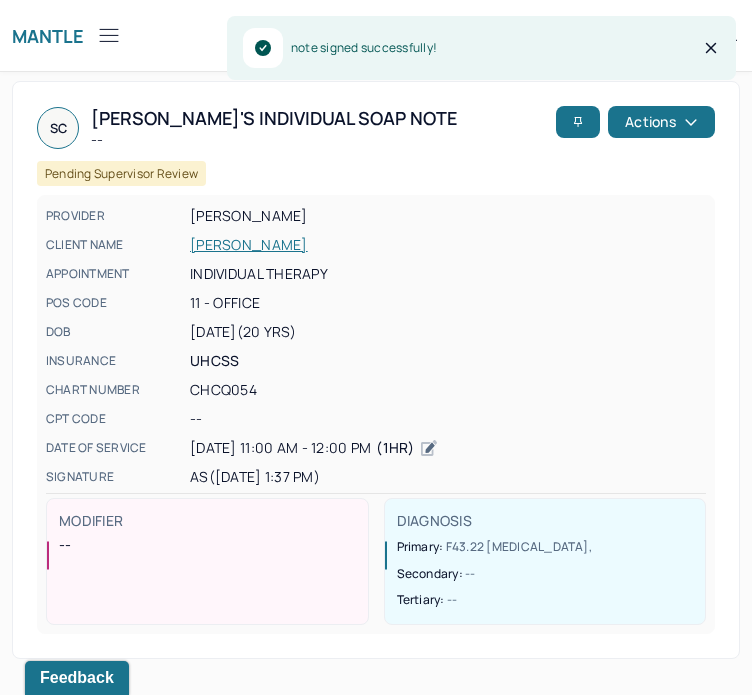click on "Mantle" at bounding box center (48, 36) 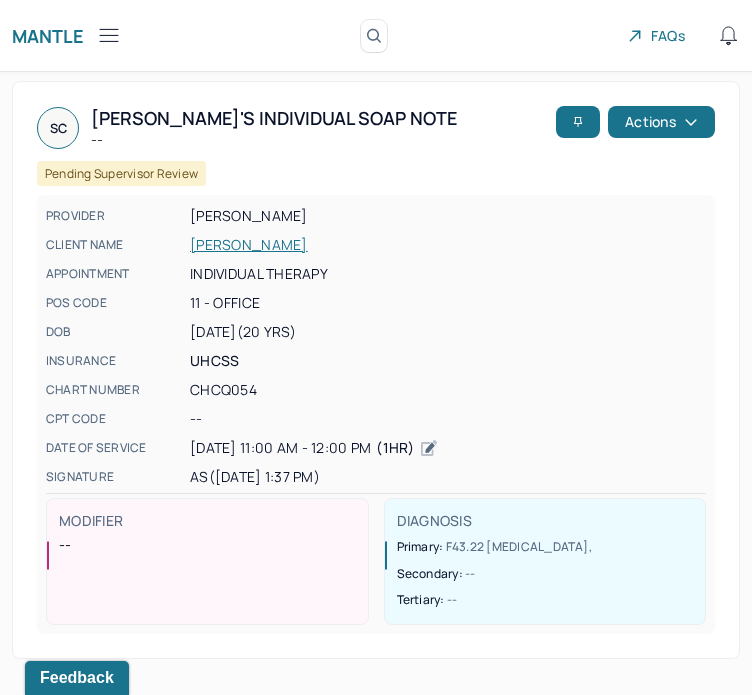 click 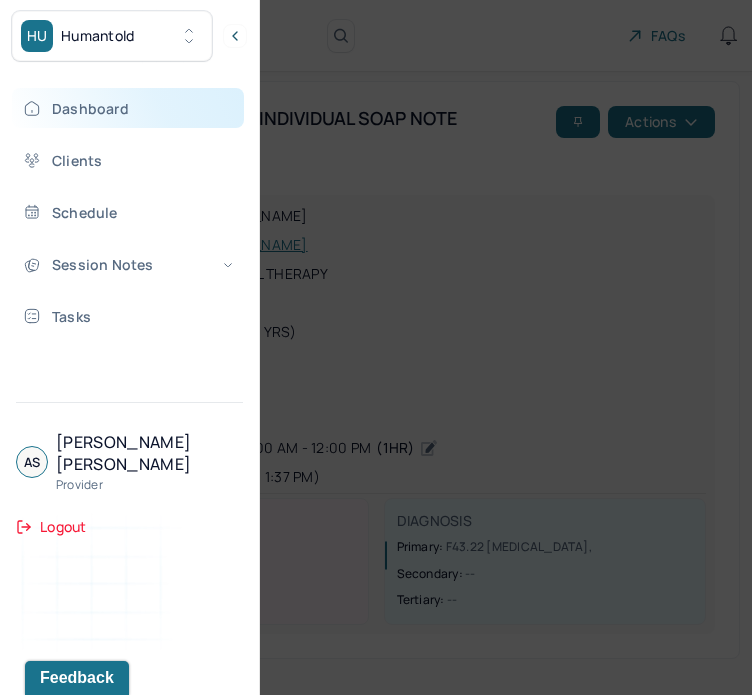 click on "Dashboard" at bounding box center [128, 108] 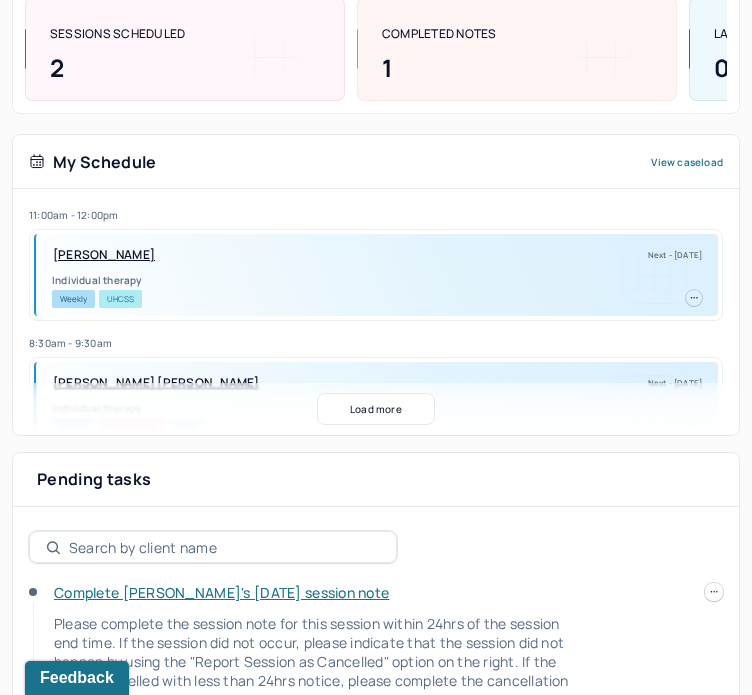scroll, scrollTop: 373, scrollLeft: 0, axis: vertical 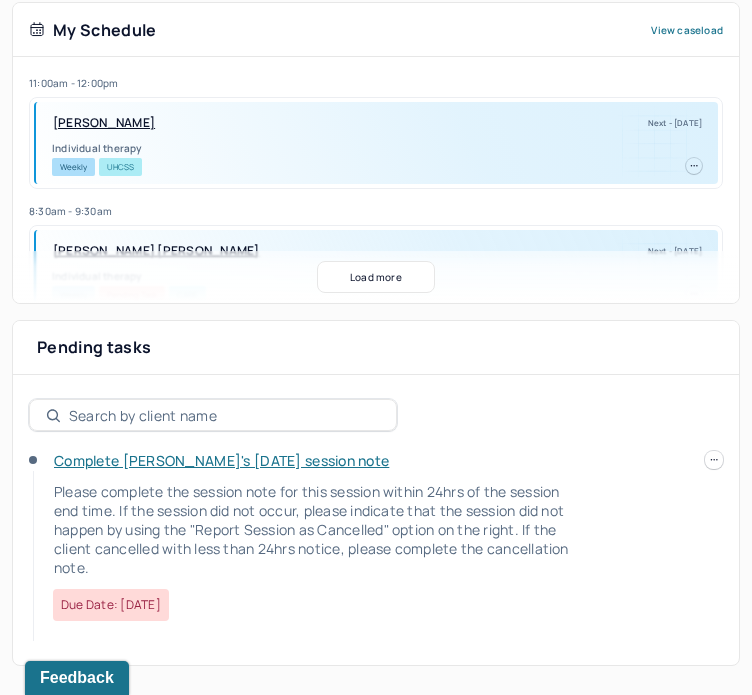 click on "Complete Kevi's Tue, 07/08 session note" at bounding box center (221, 460) 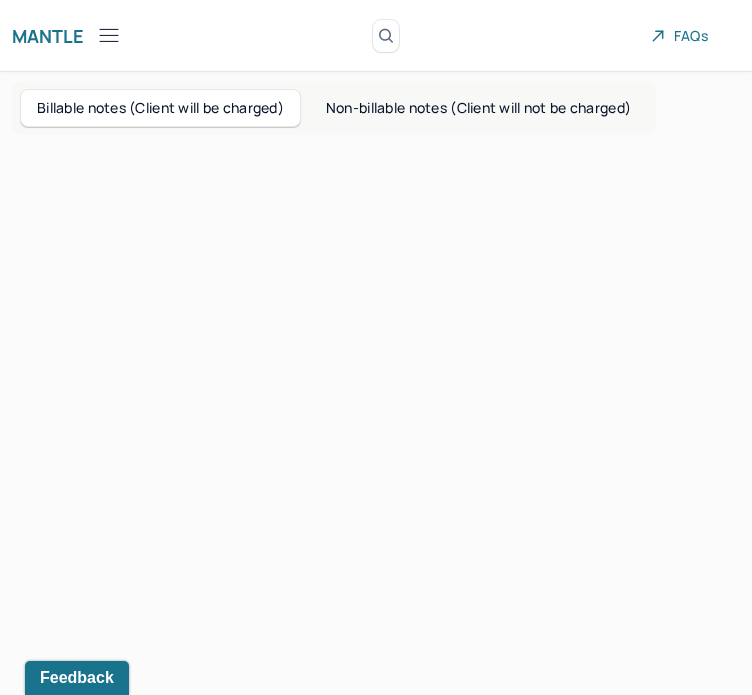 scroll, scrollTop: 0, scrollLeft: 0, axis: both 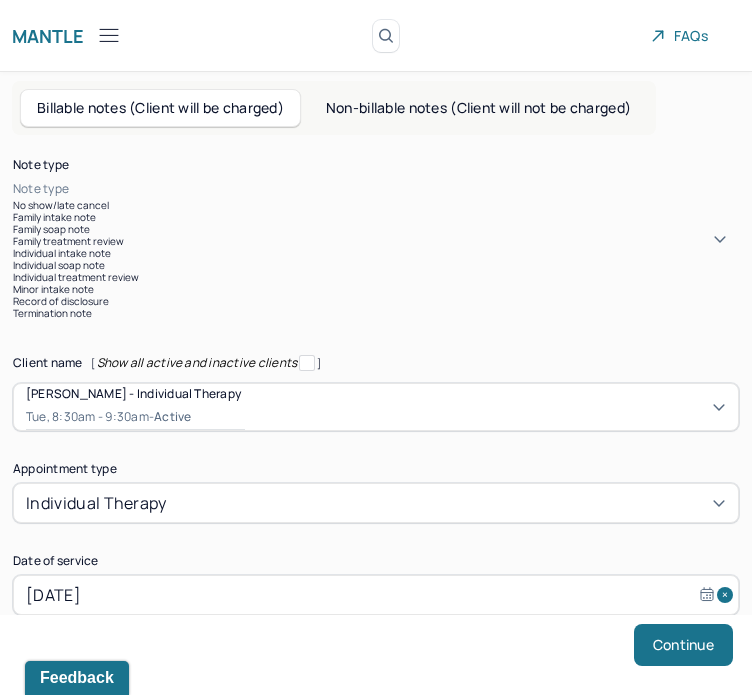 click at bounding box center (406, 189) 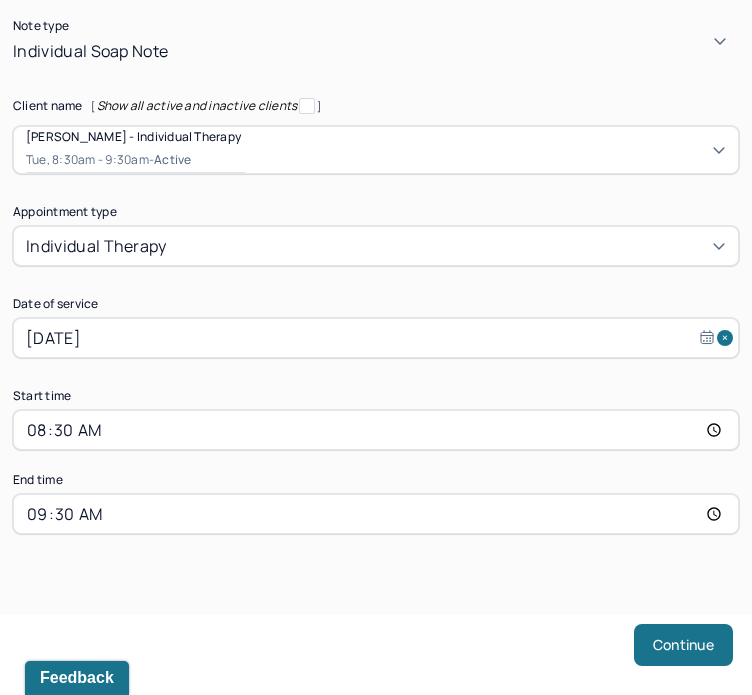 scroll, scrollTop: 156, scrollLeft: 0, axis: vertical 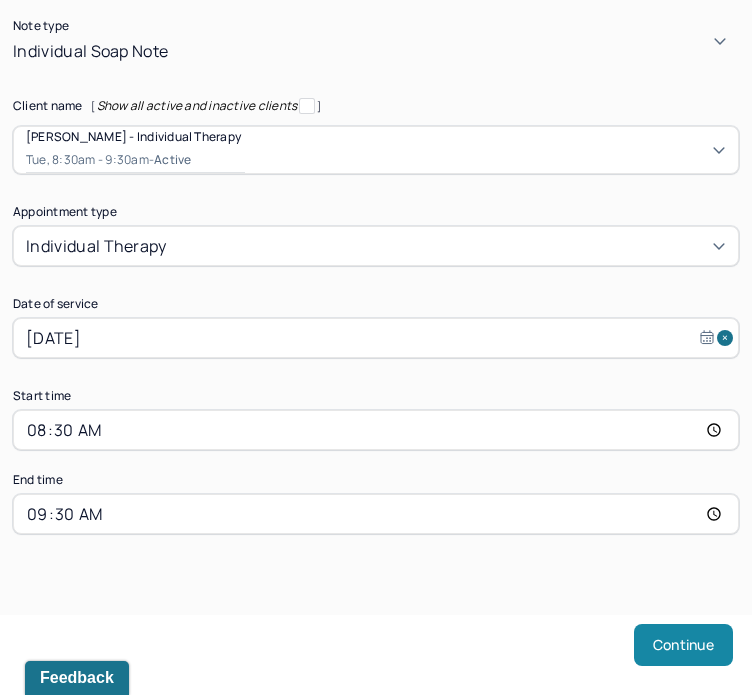 click on "Continue" at bounding box center (683, 645) 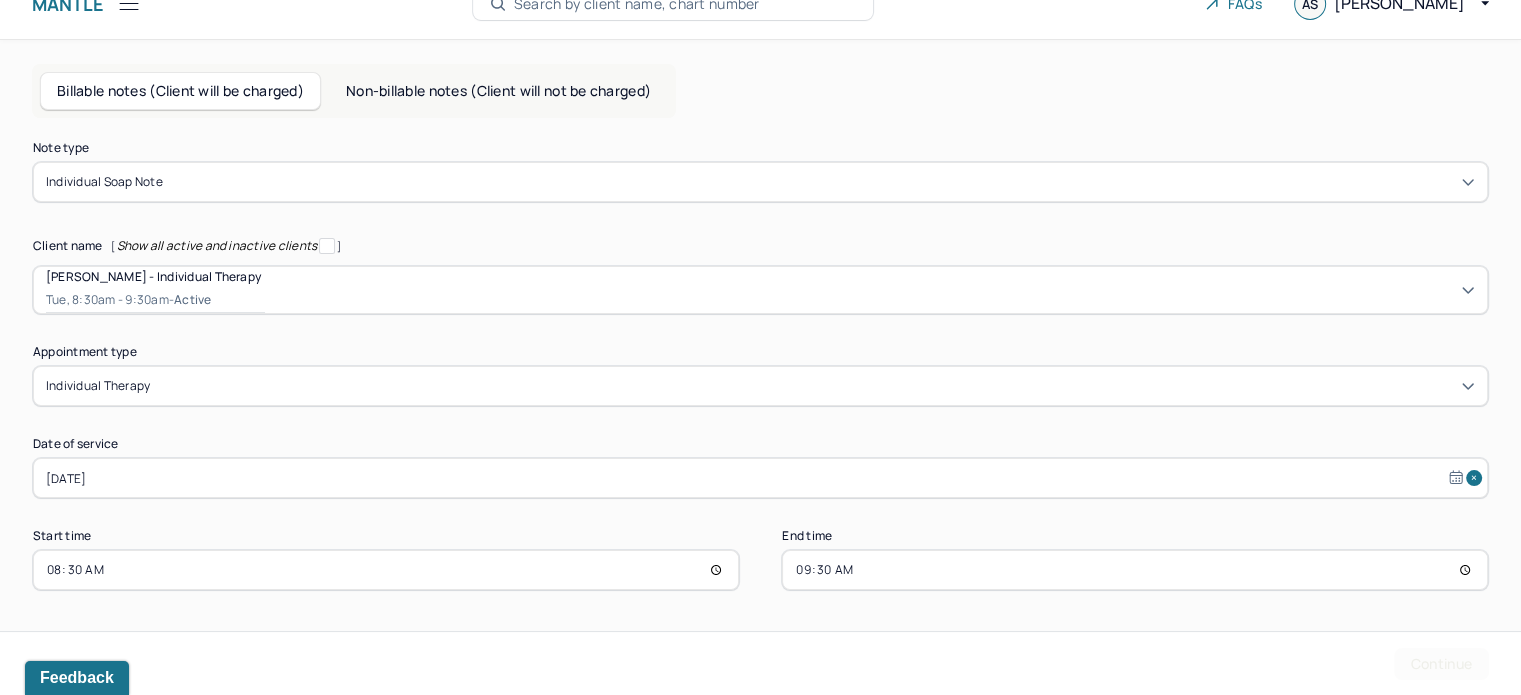 scroll, scrollTop: 0, scrollLeft: 0, axis: both 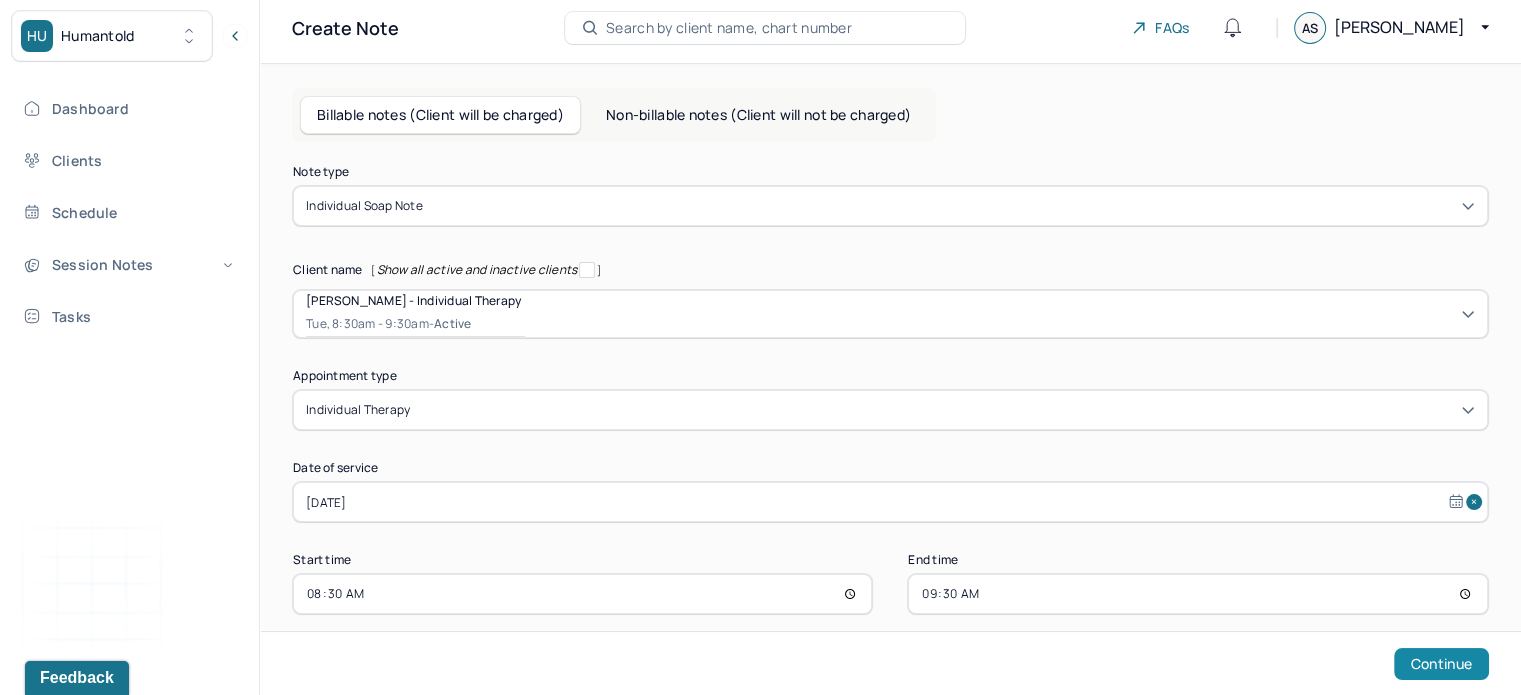click on "Continue" at bounding box center [1441, 664] 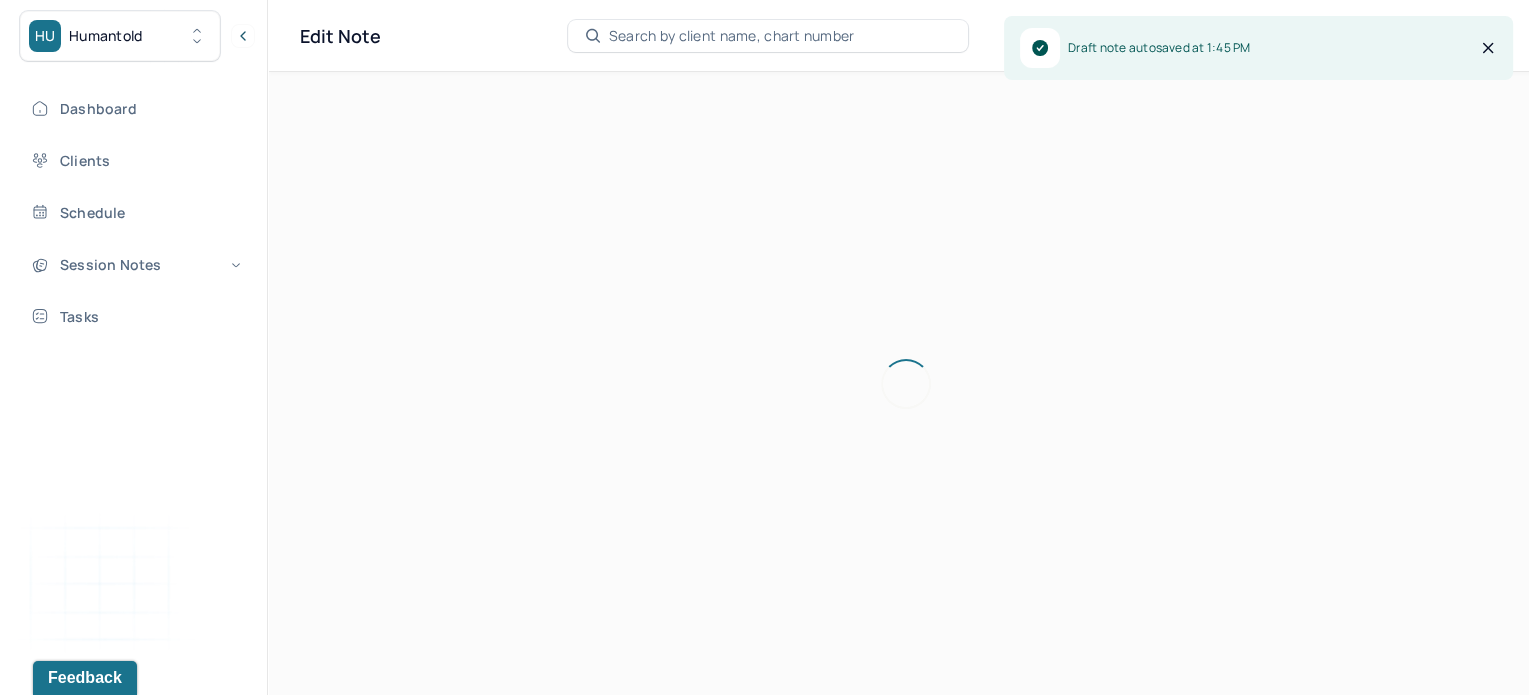 scroll, scrollTop: 0, scrollLeft: 0, axis: both 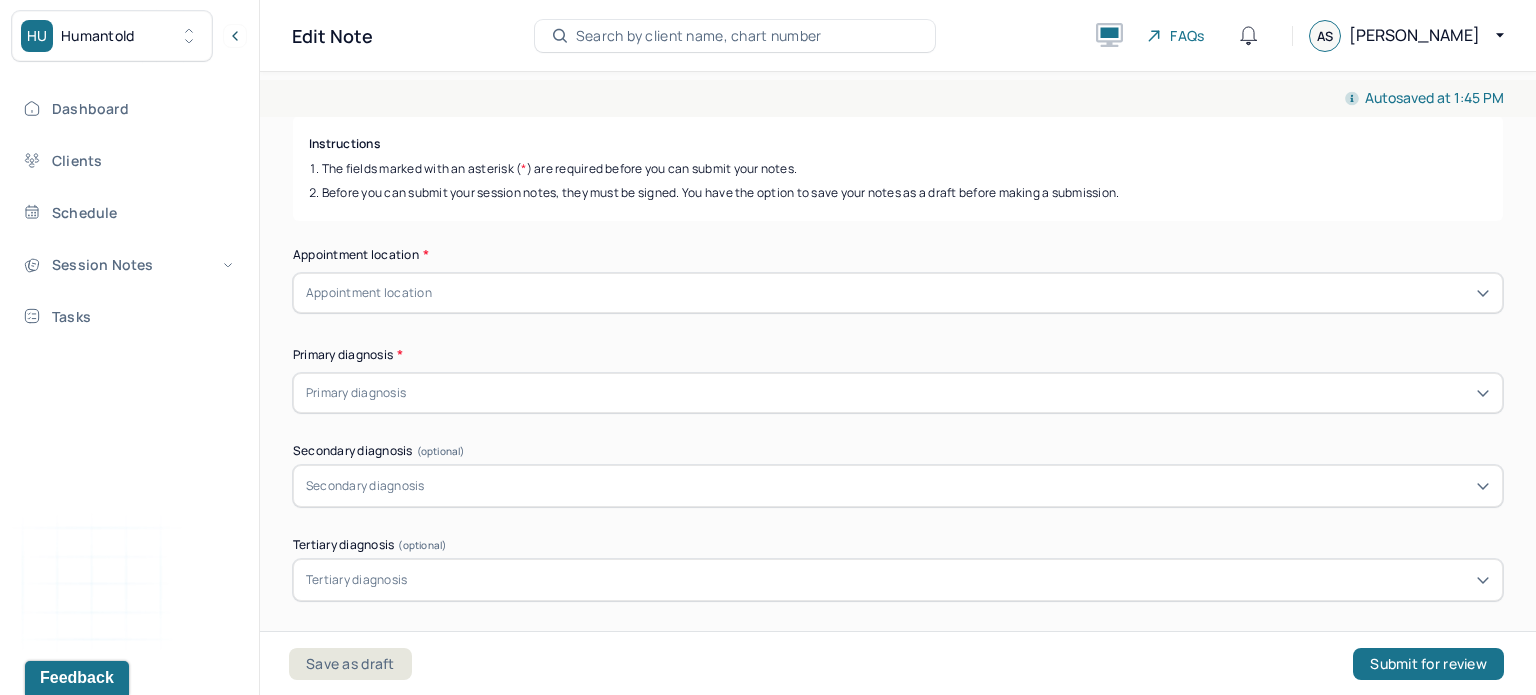 click on "Appointment location" at bounding box center [898, 293] 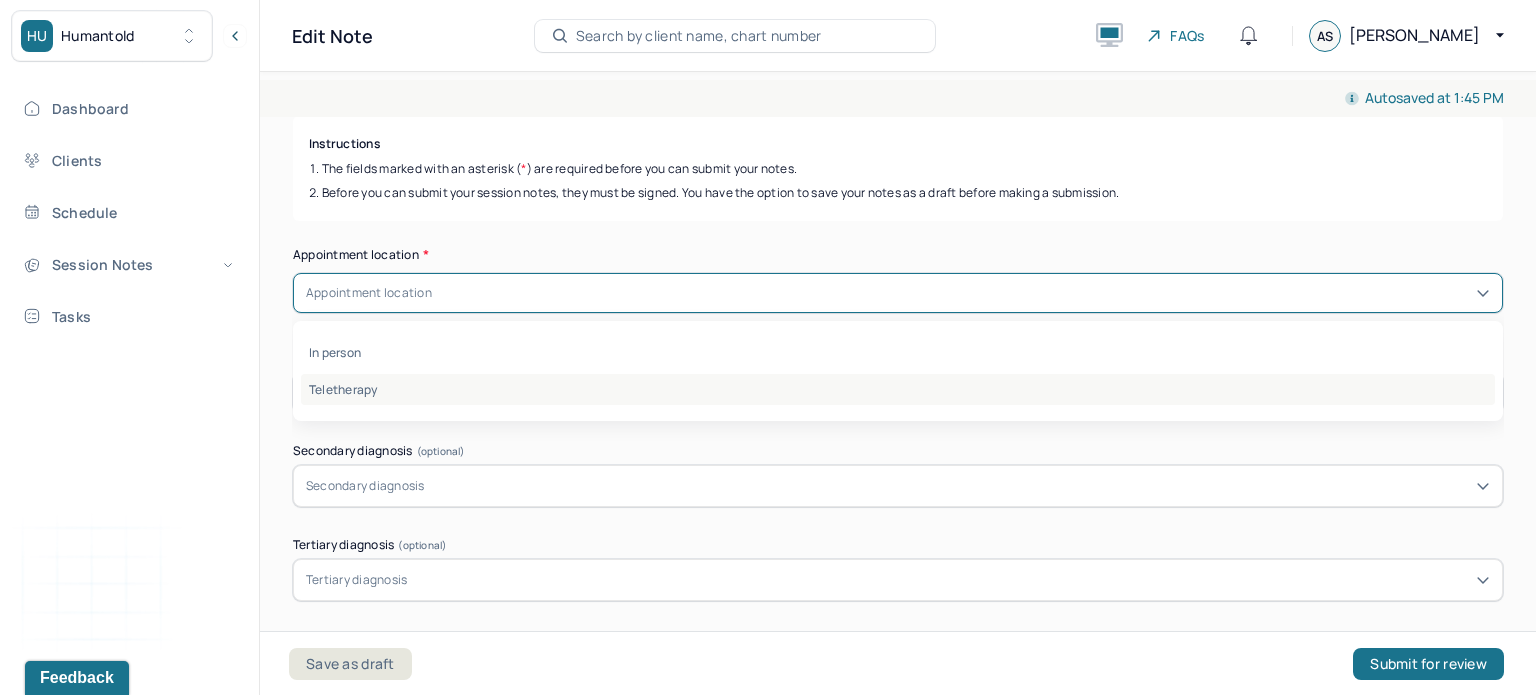 click on "Teletherapy" at bounding box center [898, 389] 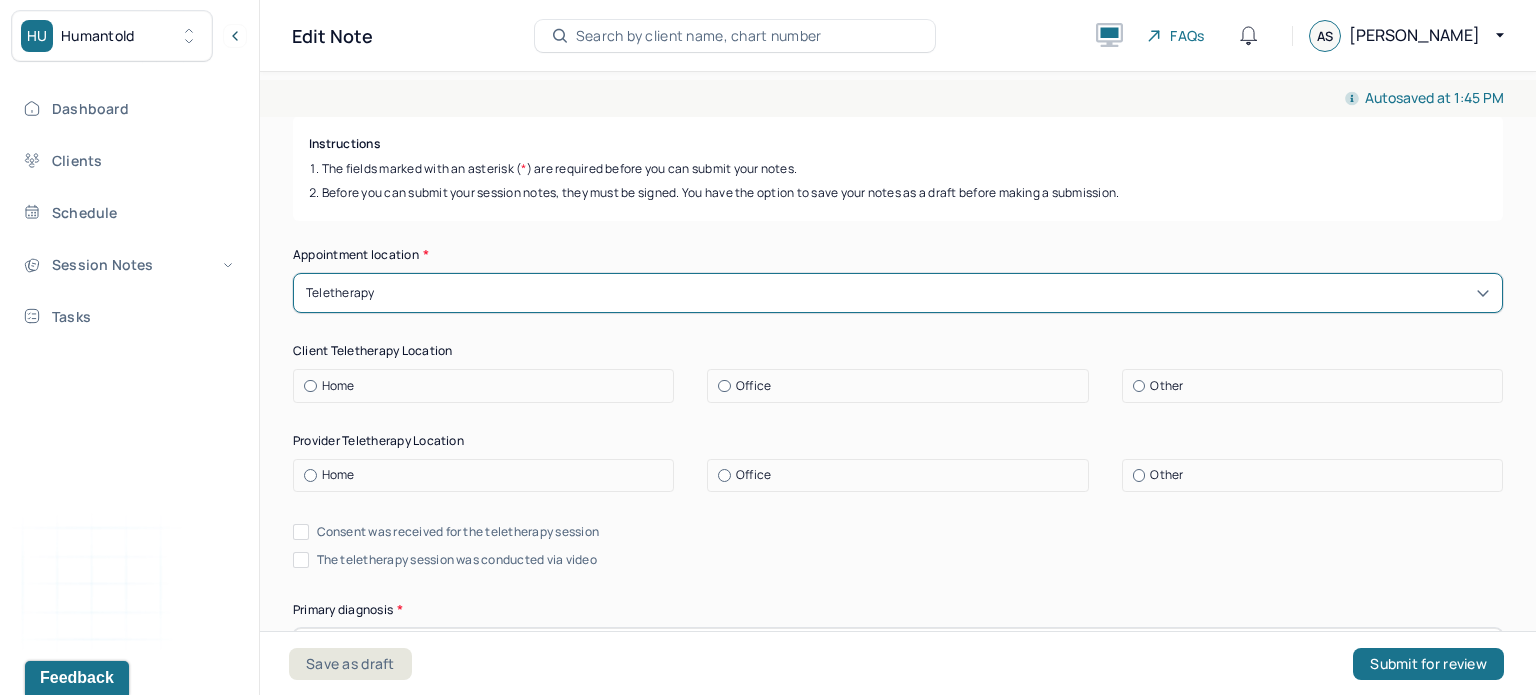 click on "Home" at bounding box center (338, 386) 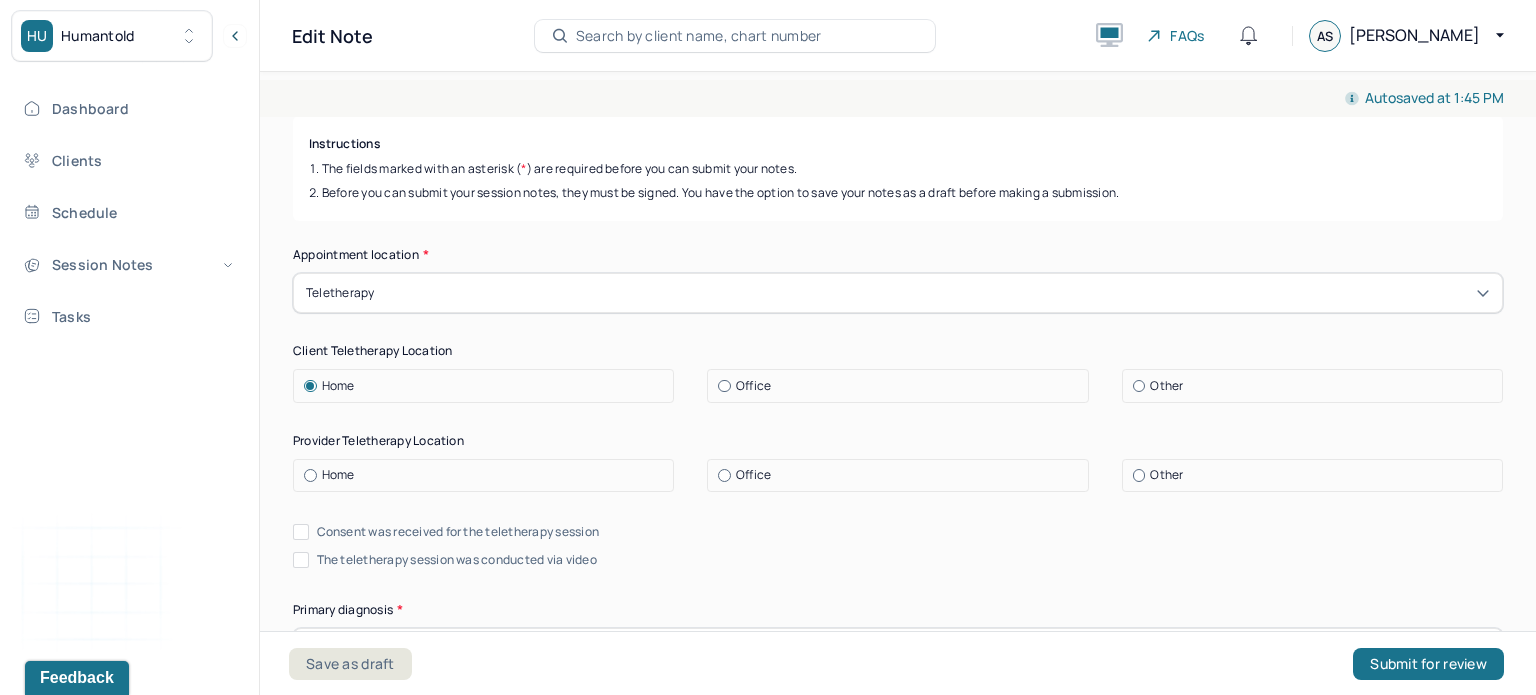 click on "Home" at bounding box center [338, 475] 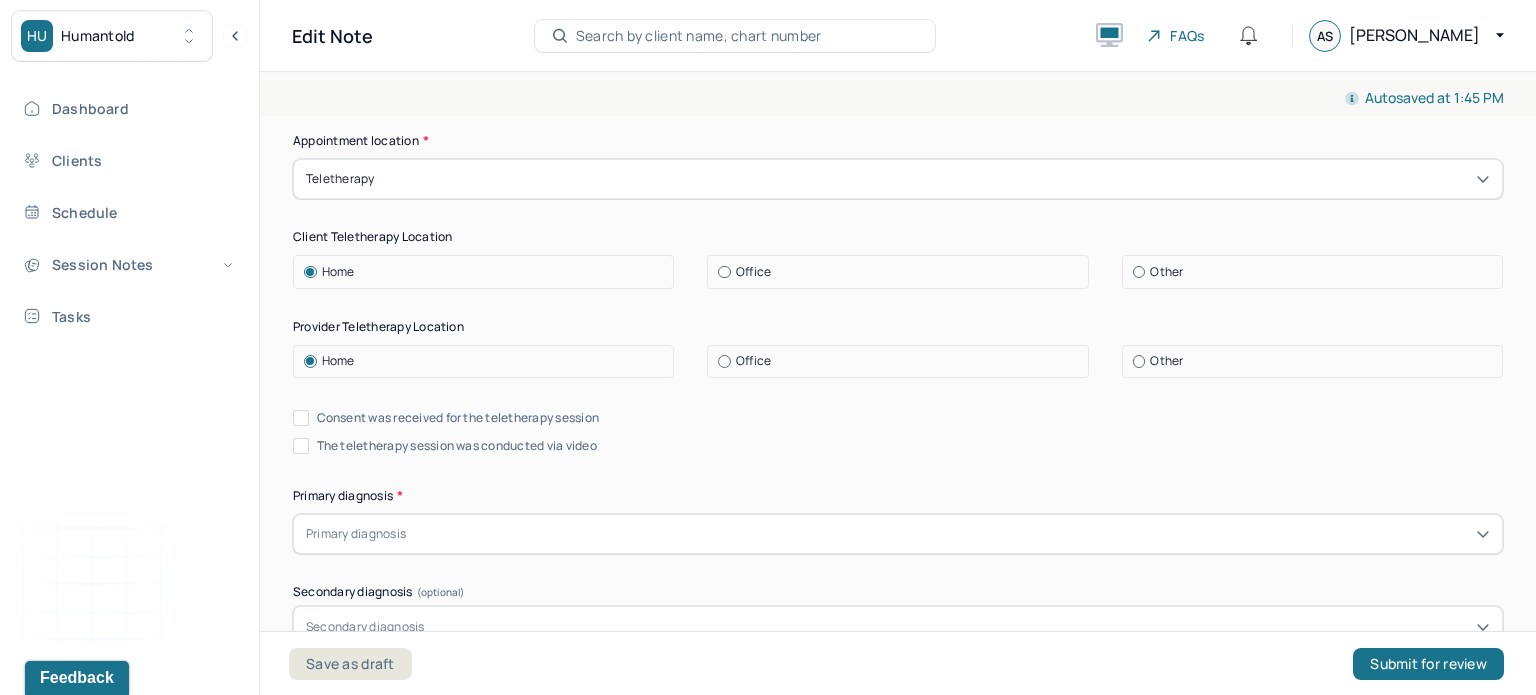 scroll, scrollTop: 324, scrollLeft: 0, axis: vertical 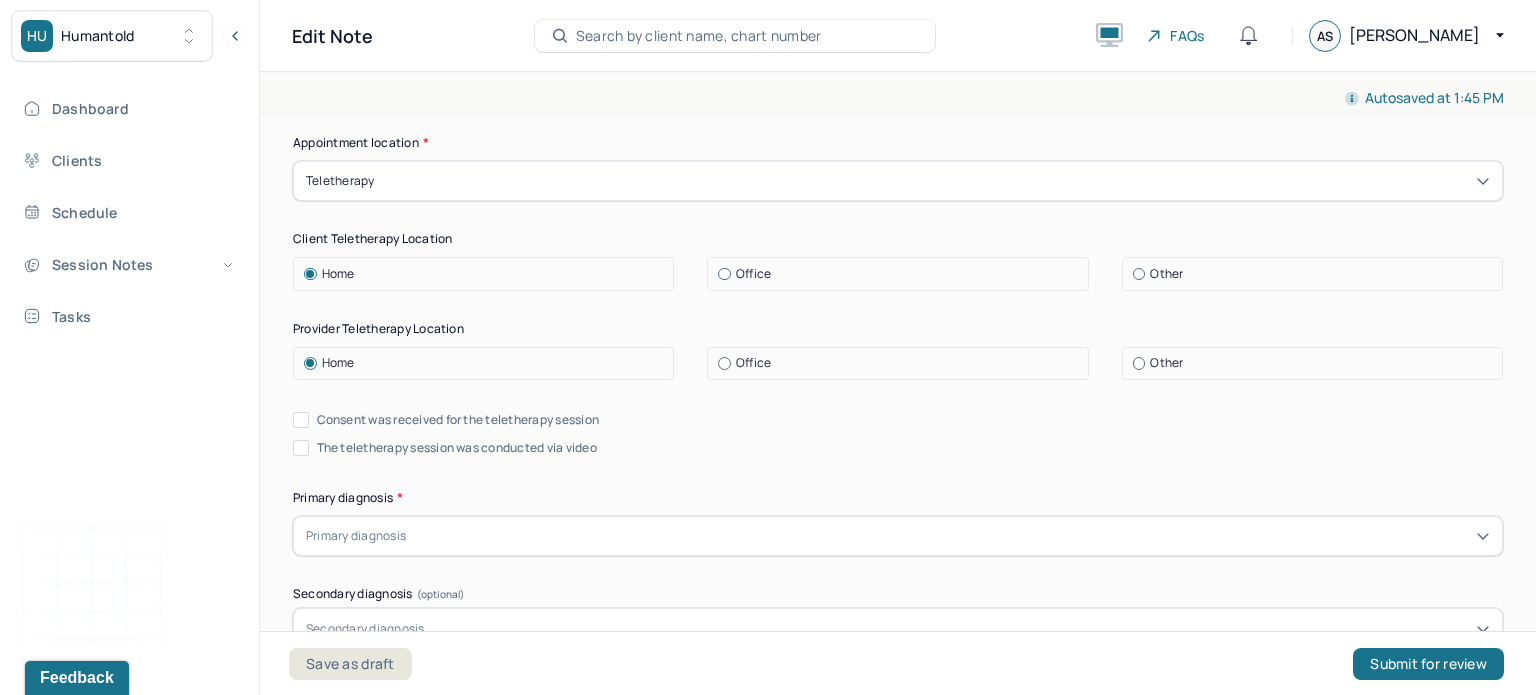click on "Consent was received for the teletherapy session" at bounding box center (458, 420) 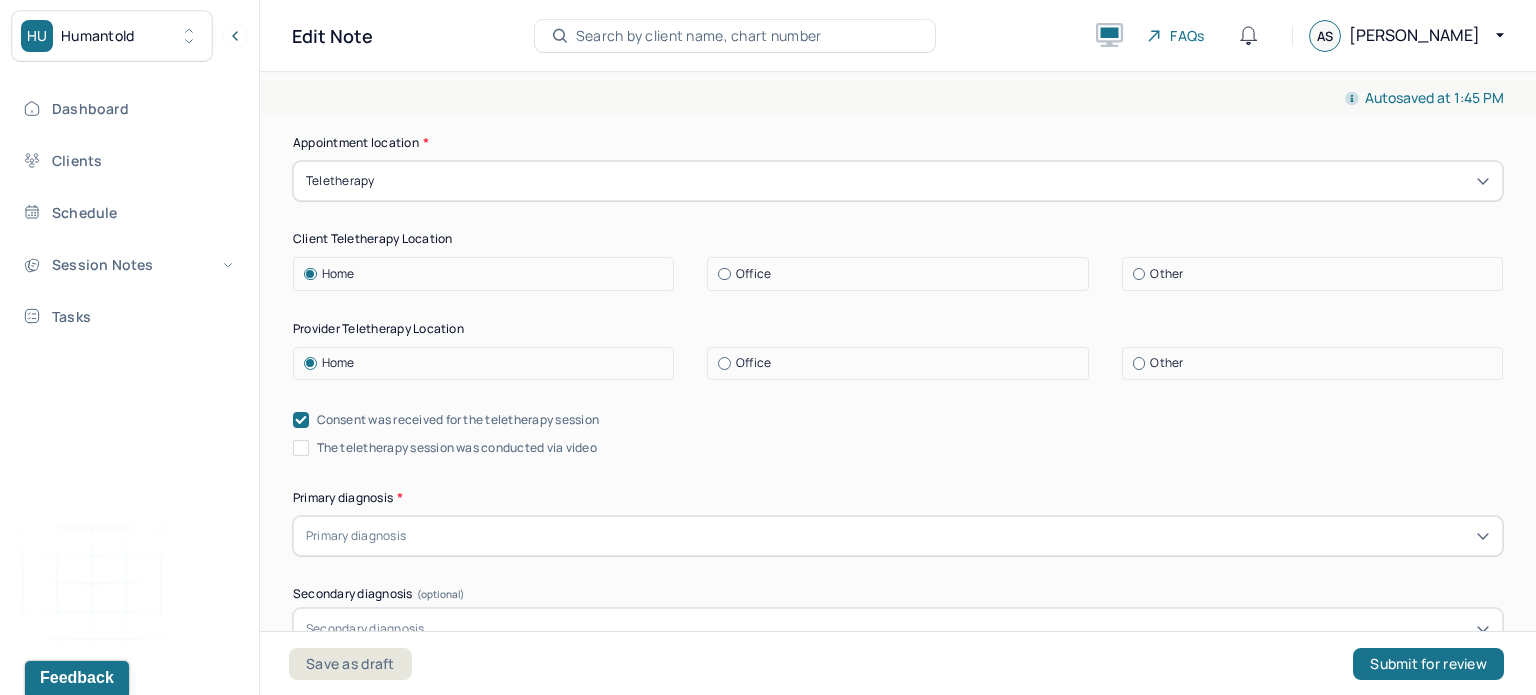 click on "The teletherapy session was conducted via video" at bounding box center (457, 448) 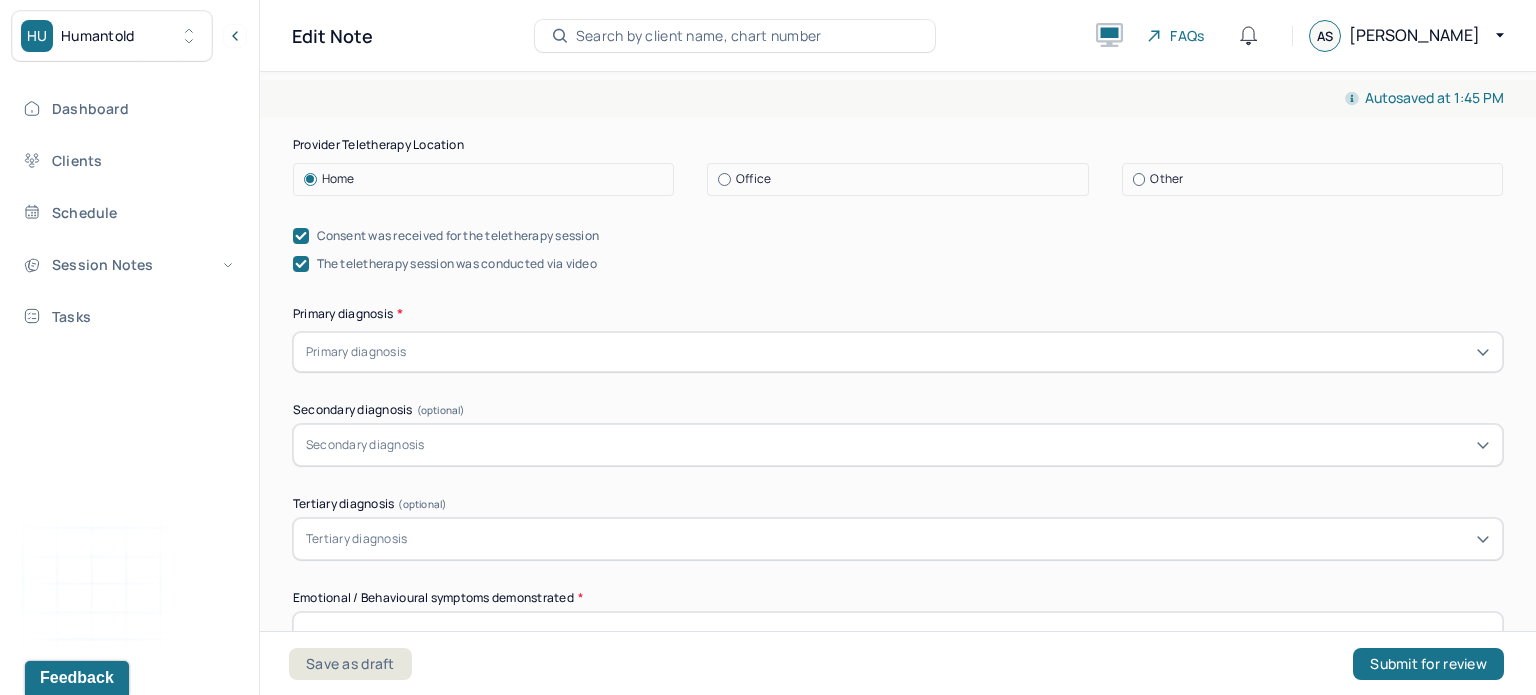 scroll, scrollTop: 508, scrollLeft: 0, axis: vertical 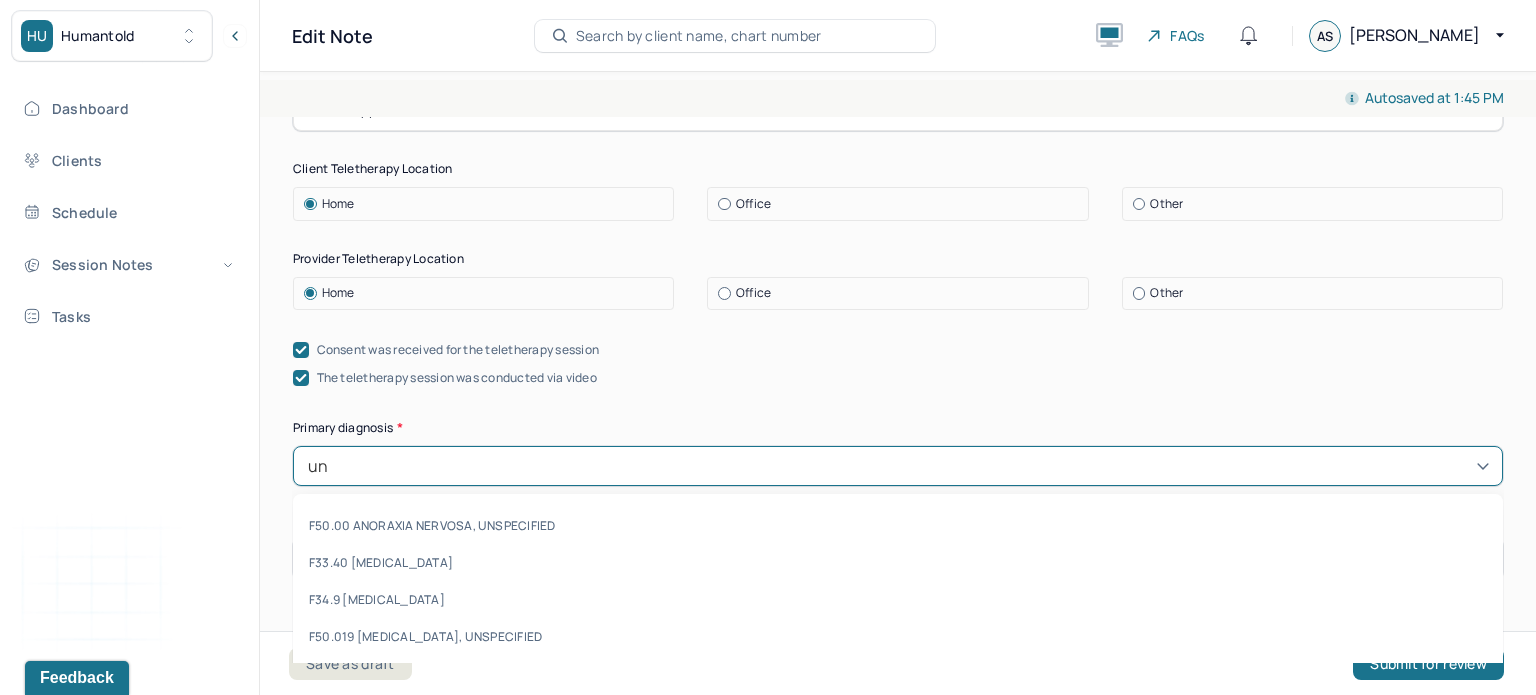 type on "u" 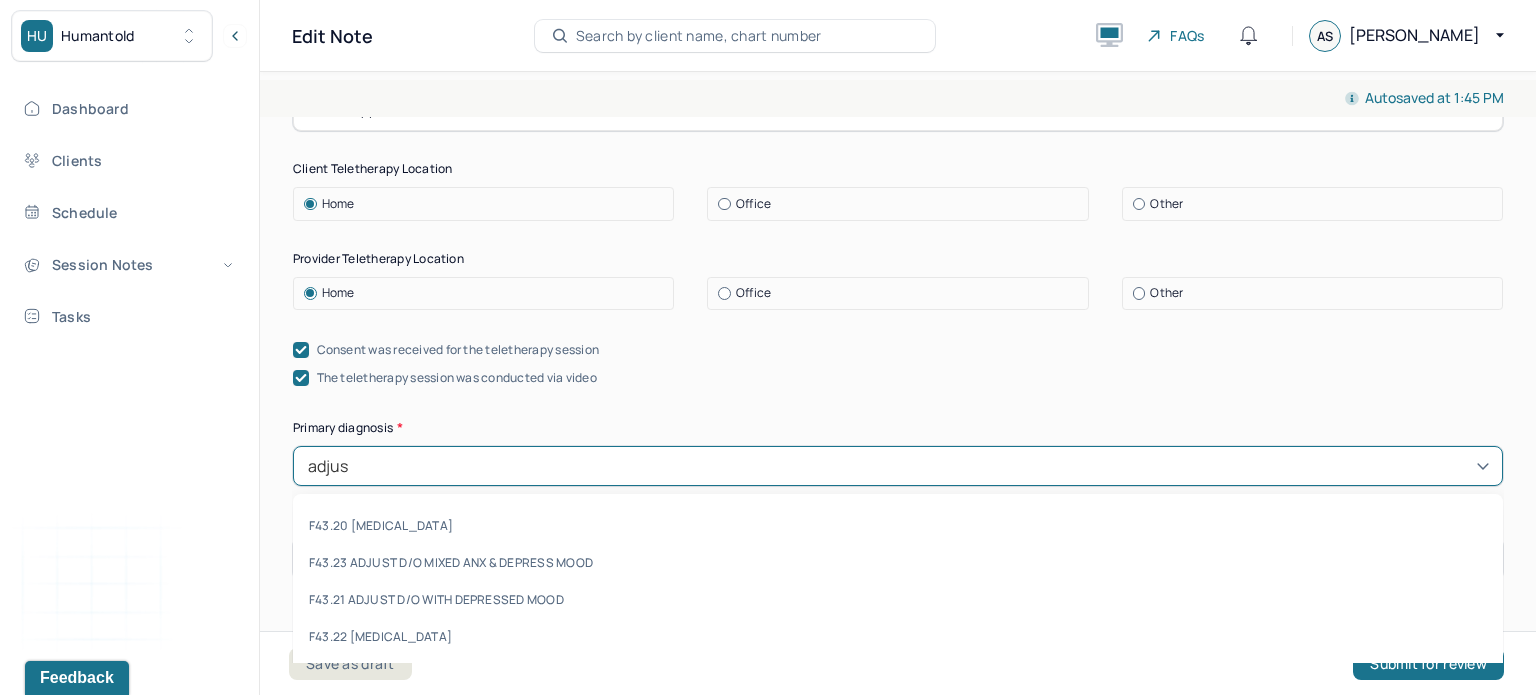 type on "adjust" 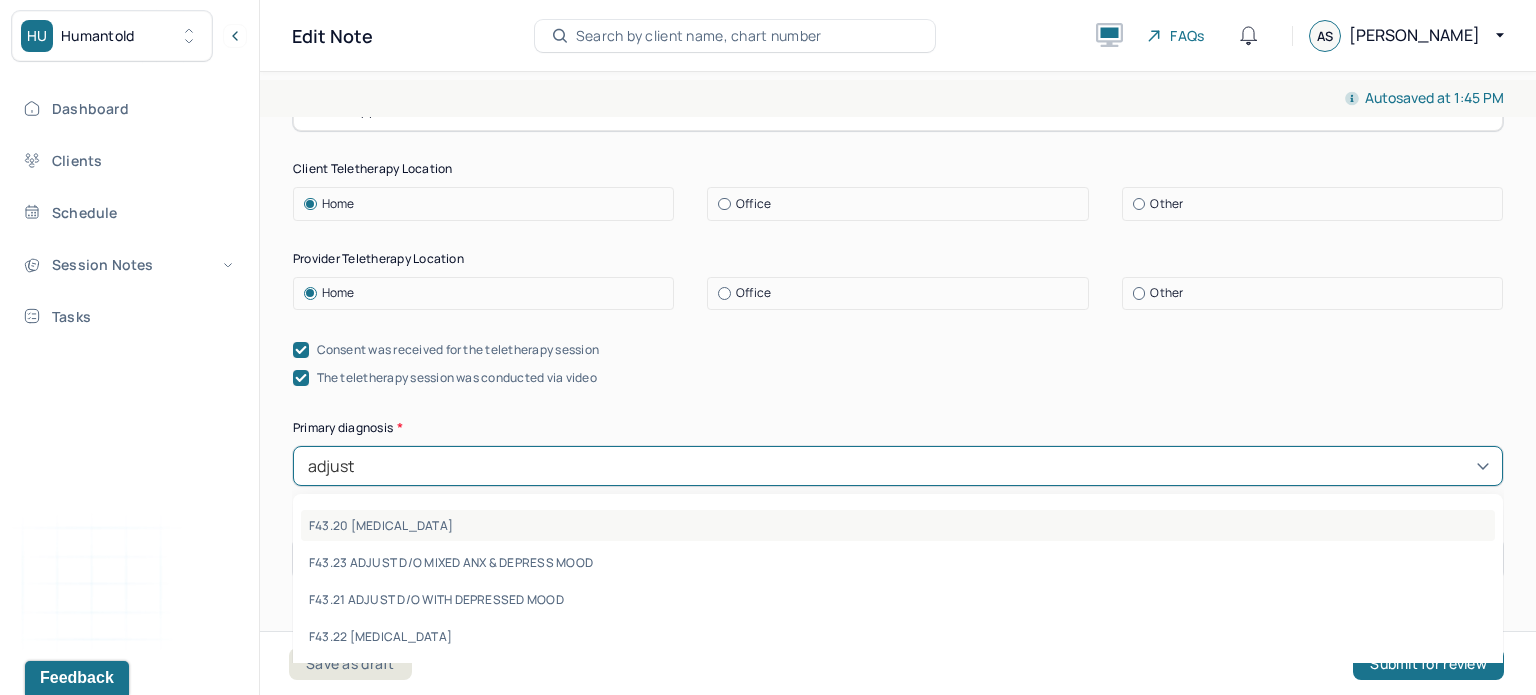 click on "F43.20 [MEDICAL_DATA]" at bounding box center [898, 525] 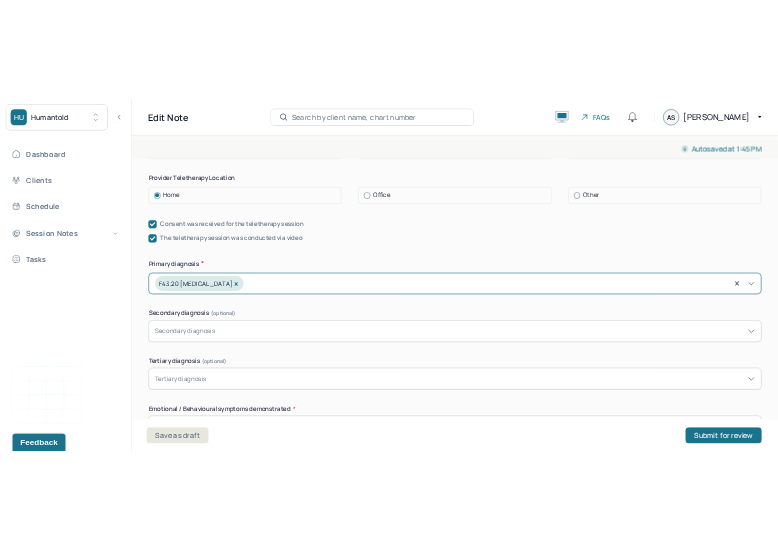 scroll, scrollTop: 752, scrollLeft: 0, axis: vertical 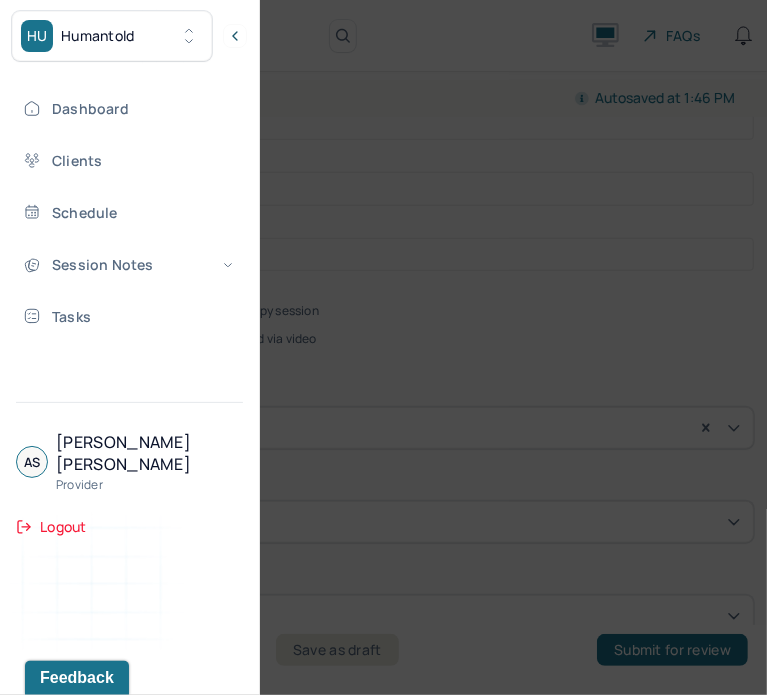click at bounding box center (383, 347) 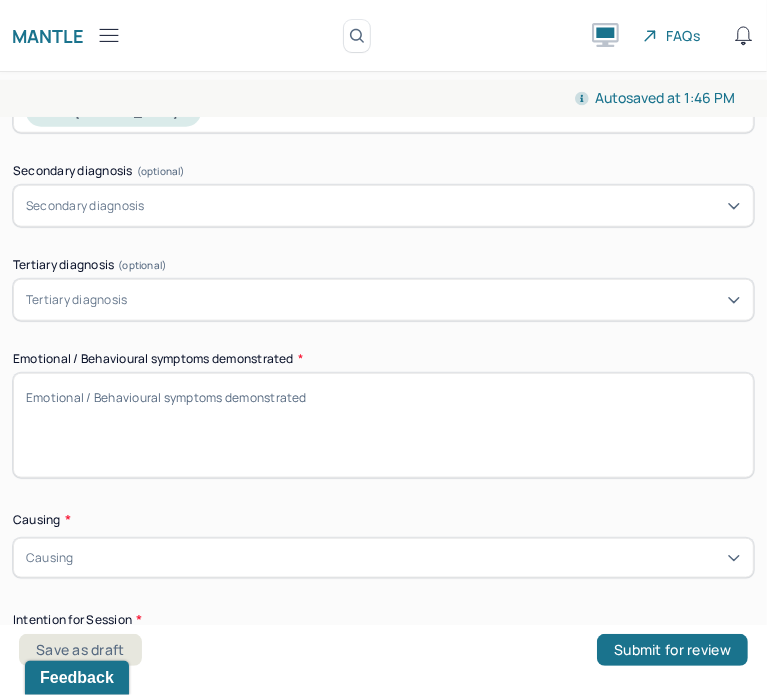 scroll, scrollTop: 985, scrollLeft: 0, axis: vertical 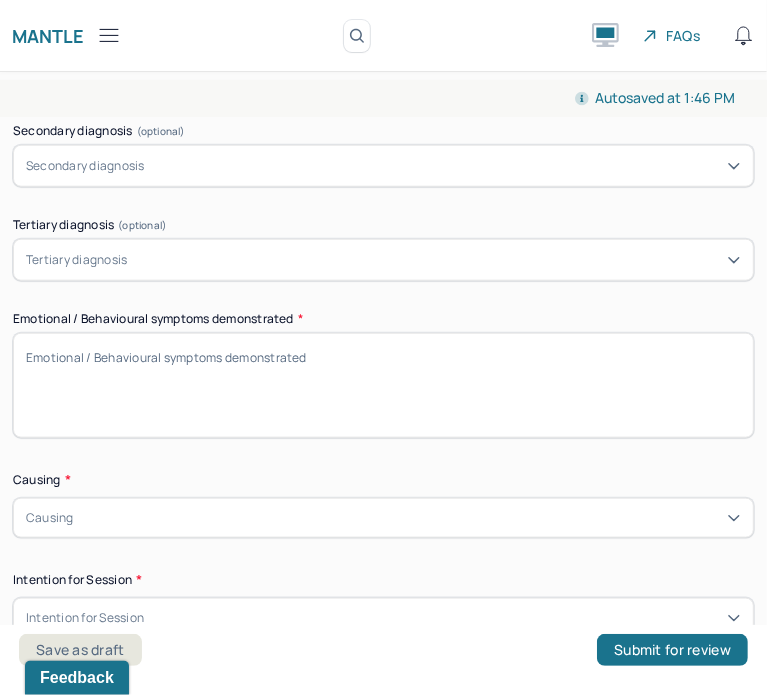 click on "Emotional / Behavioural symptoms demonstrated *" at bounding box center (383, 385) 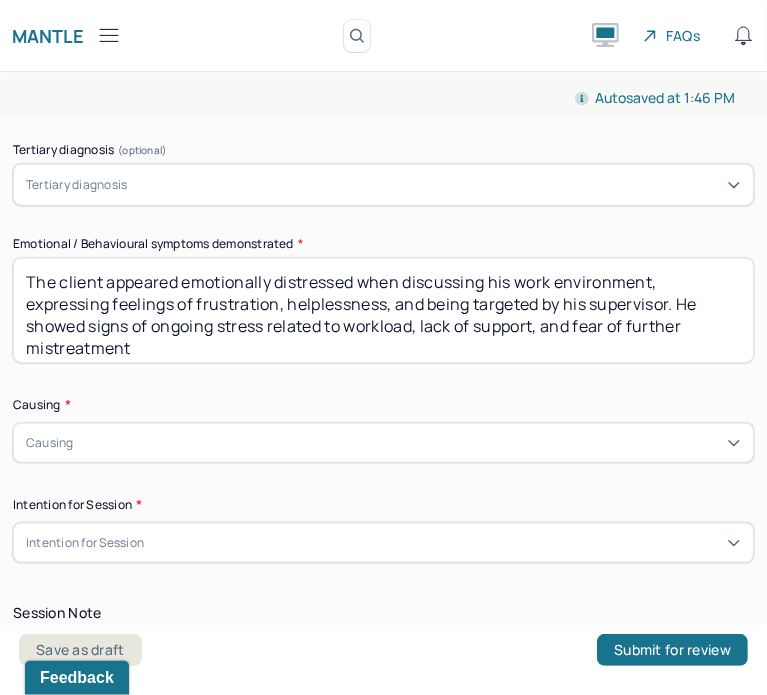 scroll, scrollTop: 1061, scrollLeft: 0, axis: vertical 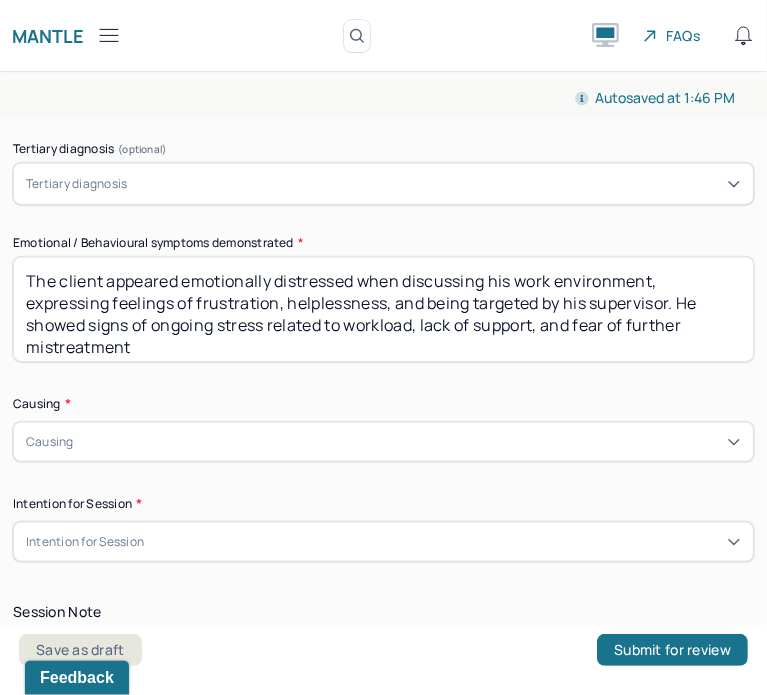 type on "The client appeared emotionally distressed when discussing his work environment, expressing feelings of frustration, helplessness, and being targeted by his supervisor. He showed signs of ongoing stress related to workload, lack of support, and fear of further mistreatment" 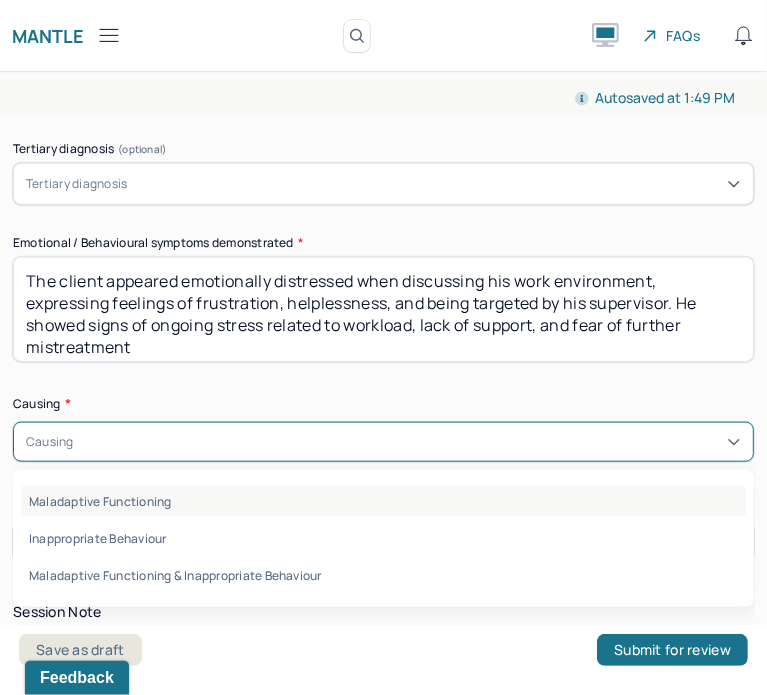 click on "Maladaptive Functioning" at bounding box center (383, 501) 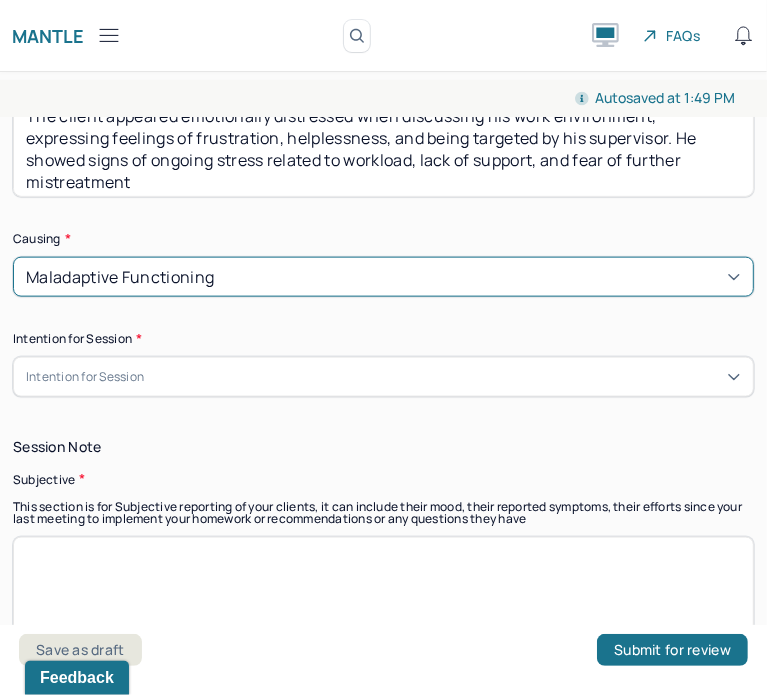 scroll, scrollTop: 1225, scrollLeft: 0, axis: vertical 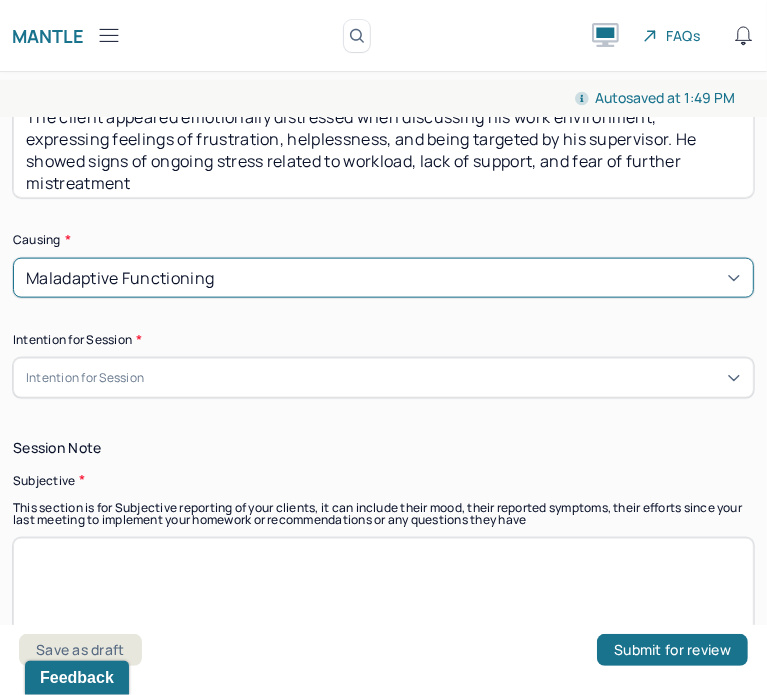 click on "Intention for Session" at bounding box center (85, 378) 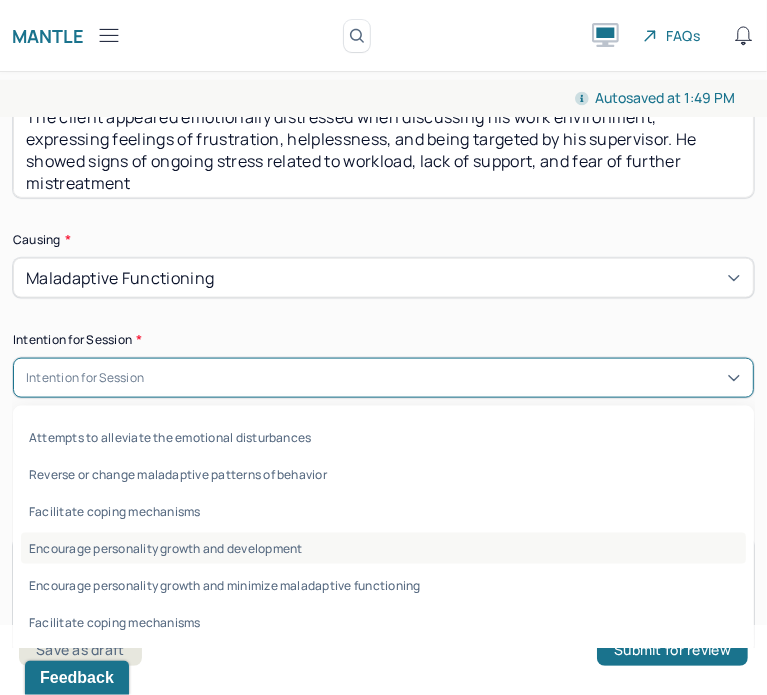 click on "Encourage personality growth and development" at bounding box center [383, 548] 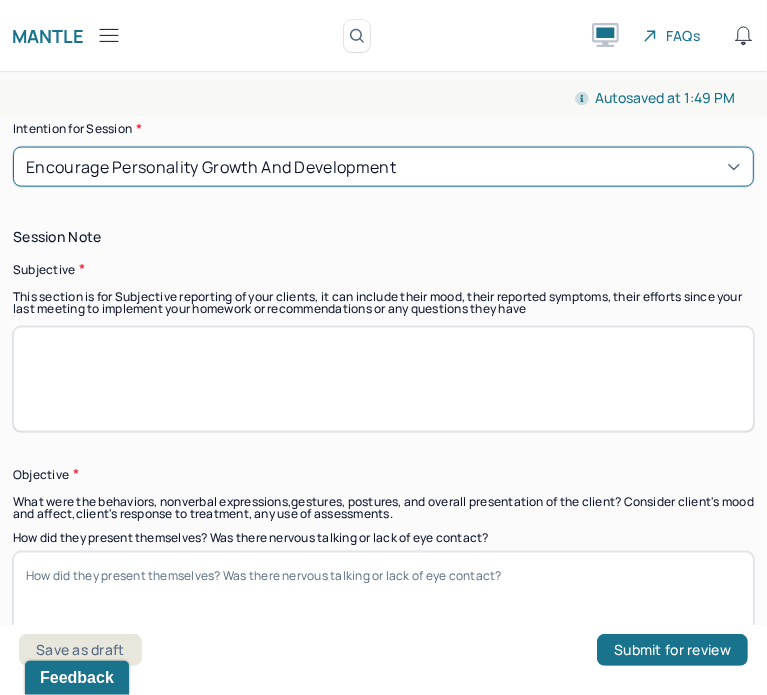 scroll, scrollTop: 1440, scrollLeft: 0, axis: vertical 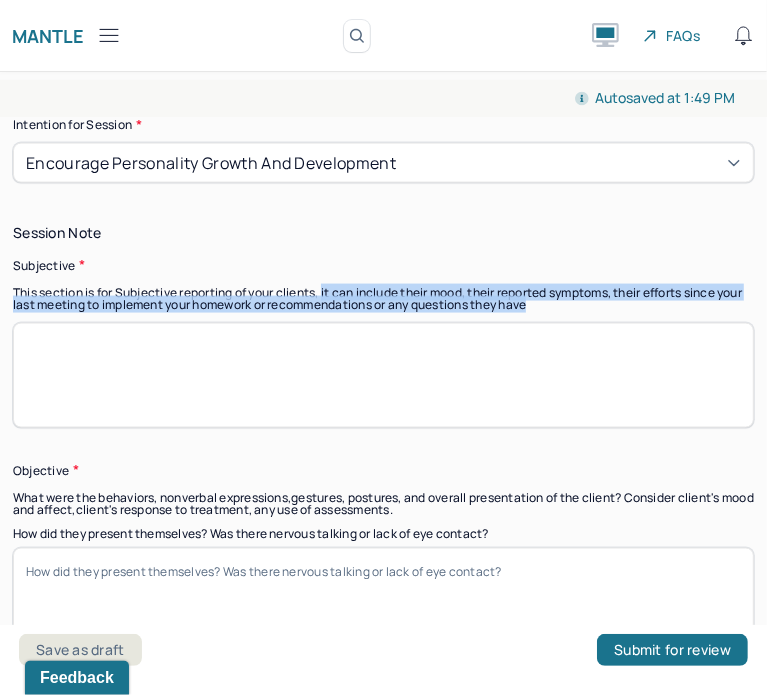 drag, startPoint x: 585, startPoint y: 307, endPoint x: 330, endPoint y: 276, distance: 256.8774 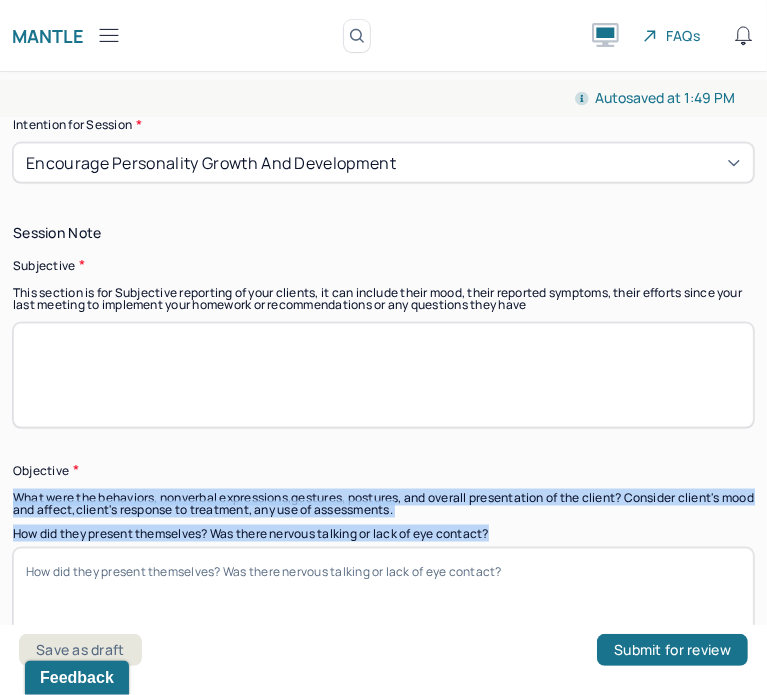 drag, startPoint x: 505, startPoint y: 530, endPoint x: 12, endPoint y: 488, distance: 494.7858 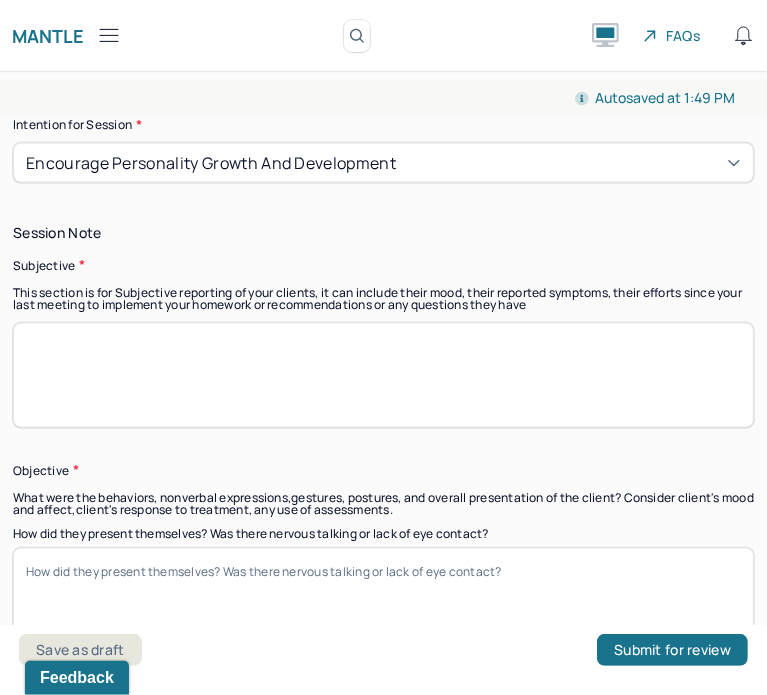 click at bounding box center (383, 375) 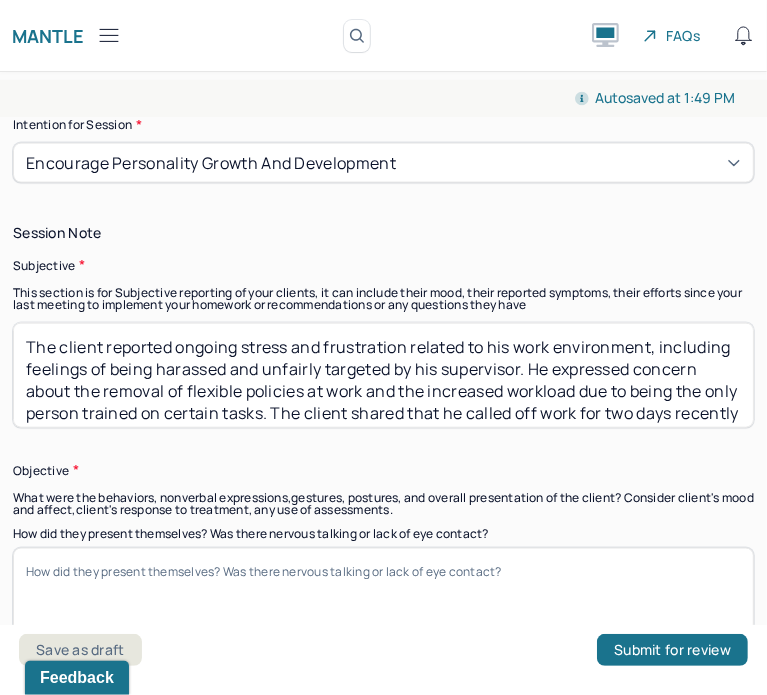 scroll, scrollTop: 81, scrollLeft: 0, axis: vertical 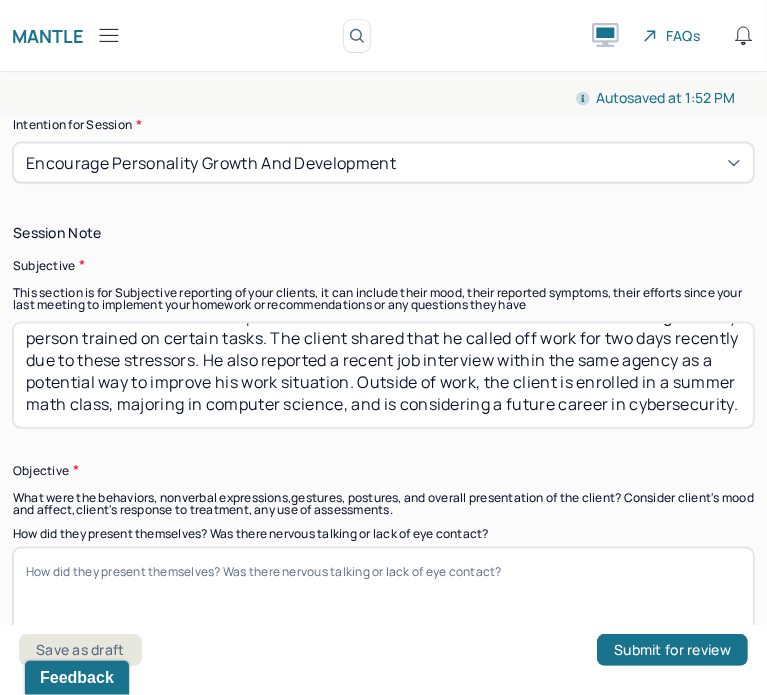 click on "The client reported ongoing stress and frustration related to his work environment, including feelings of being harassed and unfairly targeted by his supervisor. He expressed concern about the removal of flexible policies at work and the increased workload due to being the only person trained on certain tasks. The client shared that he called off work for two days recently due to these stressors. He also reported a recent job interview within the same agency as a potential way to improve his work situation. Outside of work, the client is enrolled in a summer math class, majoring in computer science, and is considering a future career in cybersecurity." at bounding box center [383, 375] 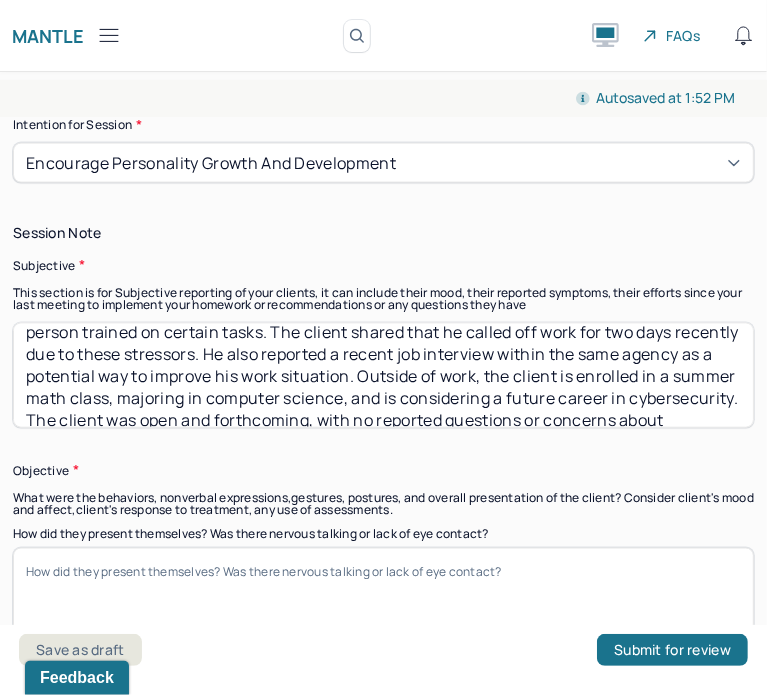 scroll, scrollTop: 124, scrollLeft: 0, axis: vertical 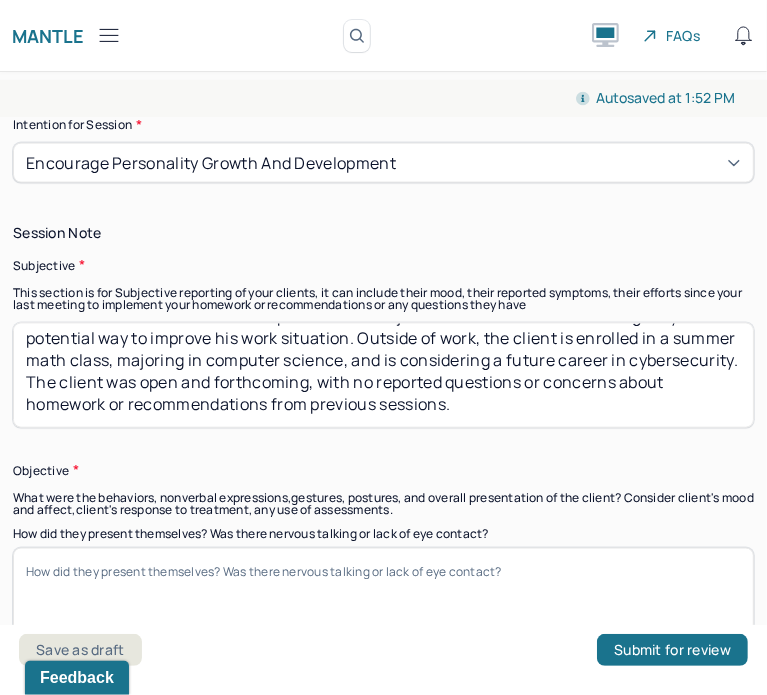 type on "The client reported ongoing stress and frustration related to his work environment, including feelings of being harassed and unfairly targeted by his supervisor. He expressed concern about the removal of flexible policies at work and the increased workload due to being the only person trained on certain tasks. The client shared that he called off work for two days recently due to these stressors. He also reported a recent job interview within the same agency as a potential way to improve his work situation. Outside of work, the client is enrolled in a summer math class, majoring in computer science, and is considering a future career in cybersecurity.  The client was open and forthcoming, with no reported questions or concerns about homework or recommendations from previous sessions." 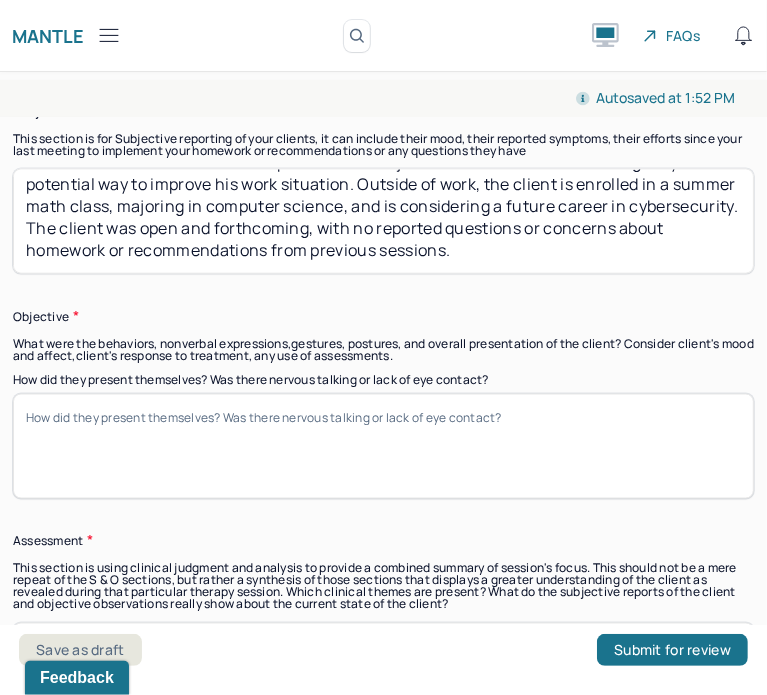 scroll, scrollTop: 1600, scrollLeft: 0, axis: vertical 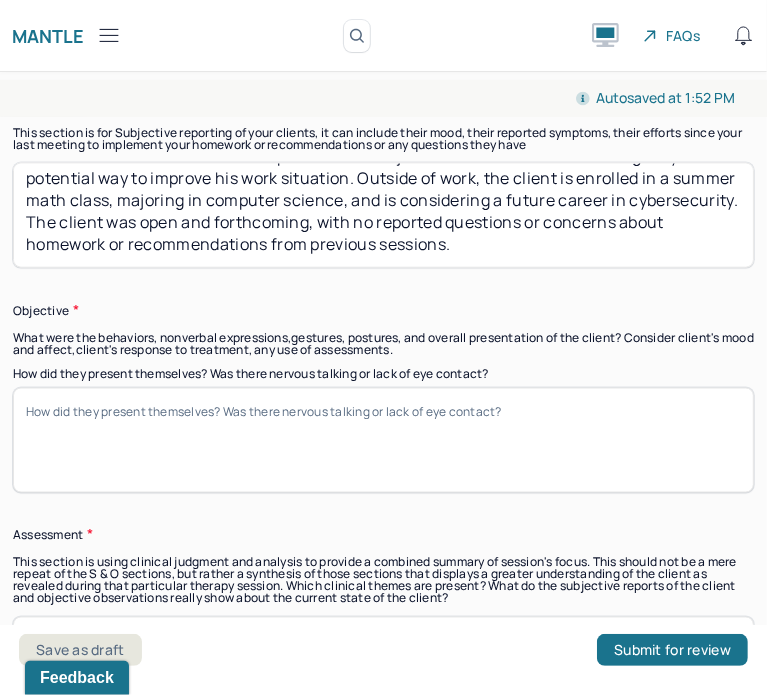 click on "How did they present themselves? Was there nervous talking or lack of eye contact?" at bounding box center (383, 440) 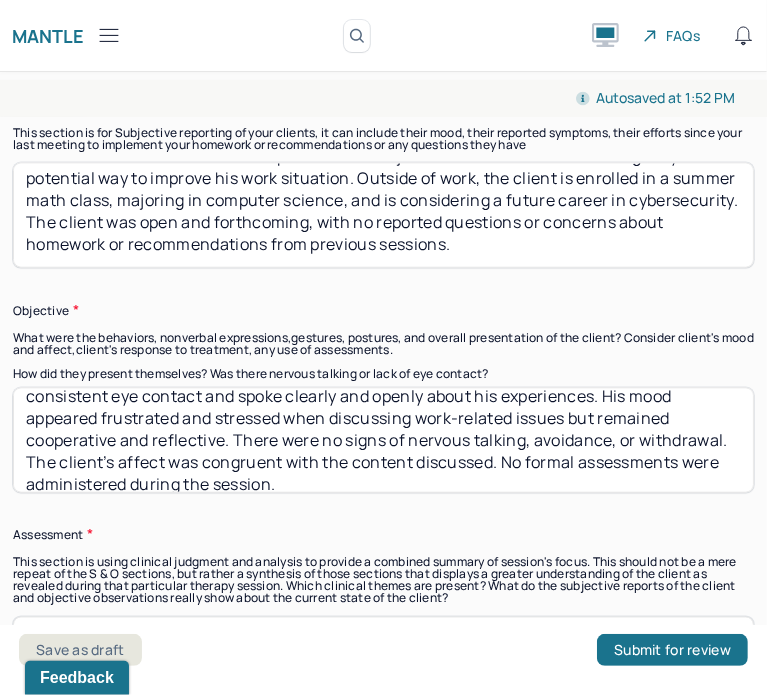 scroll, scrollTop: 50, scrollLeft: 0, axis: vertical 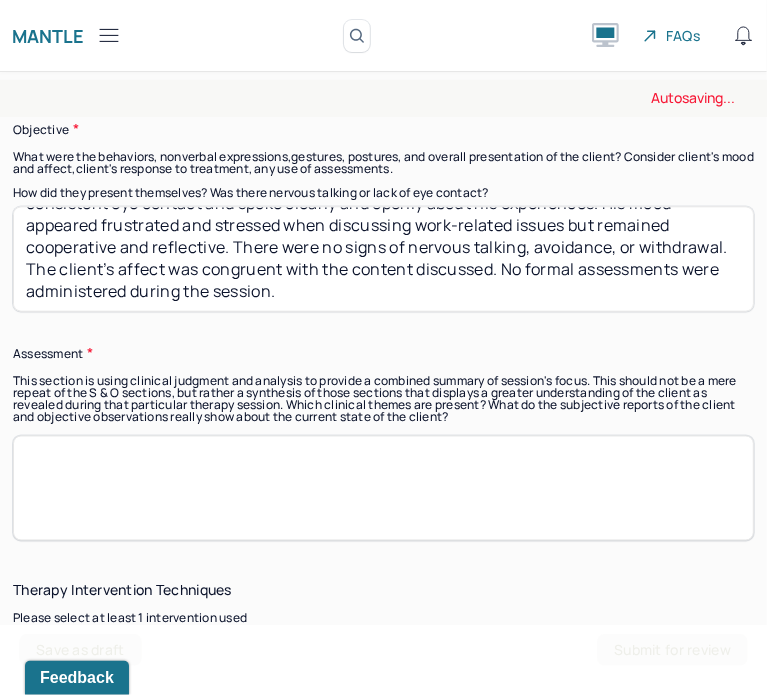 drag, startPoint x: 464, startPoint y: 287, endPoint x: 625, endPoint y: 255, distance: 164.14932 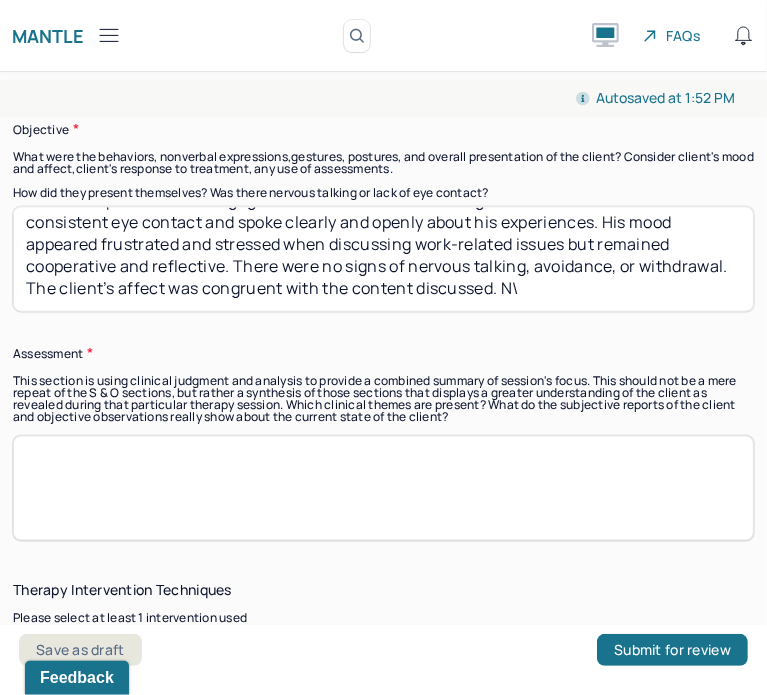 scroll, scrollTop: 28, scrollLeft: 0, axis: vertical 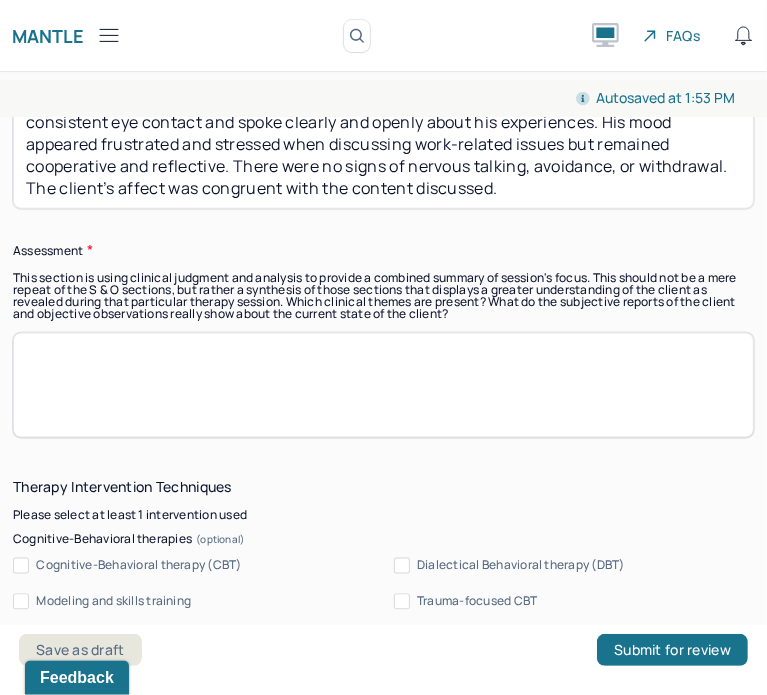 type on "The client presented as engaged and communicative throughout the session. He maintained consistent eye contact and spoke clearly and openly about his experiences. His mood appeared frustrated and stressed when discussing work-related issues but remained cooperative and reflective. There were no signs of nervous talking, avoidance, or withdrawal. The client’s affect was congruent with the content discussed." 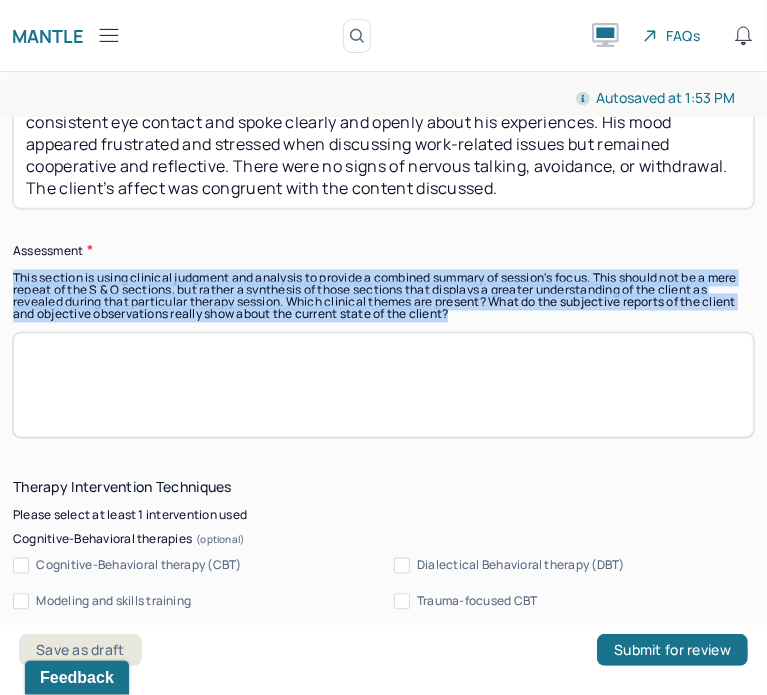drag, startPoint x: 547, startPoint y: 314, endPoint x: 12, endPoint y: 271, distance: 536.7253 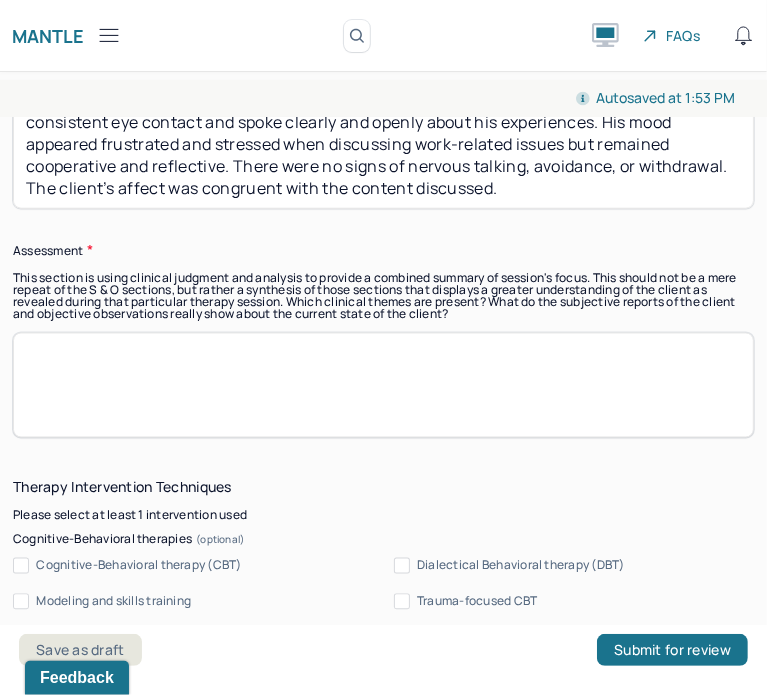 click at bounding box center (383, 385) 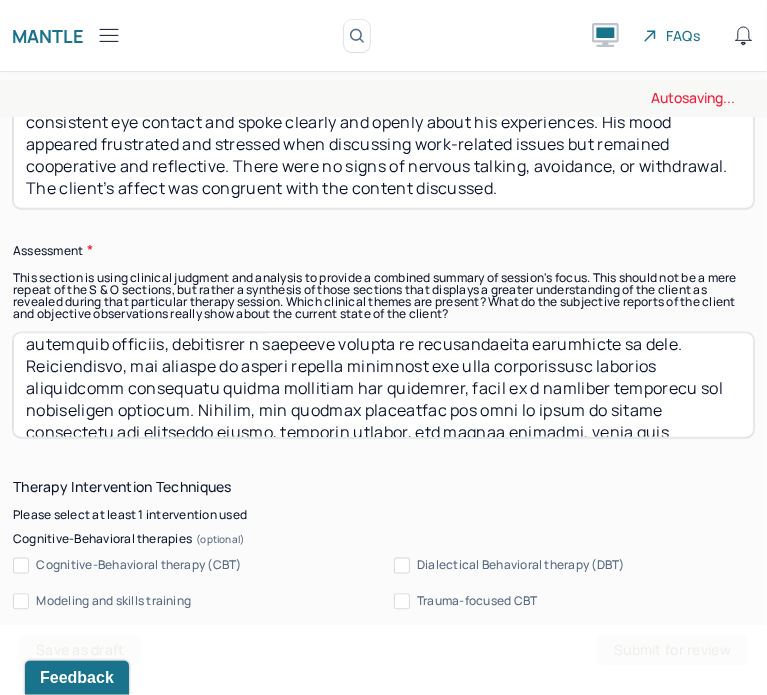scroll, scrollTop: 126, scrollLeft: 0, axis: vertical 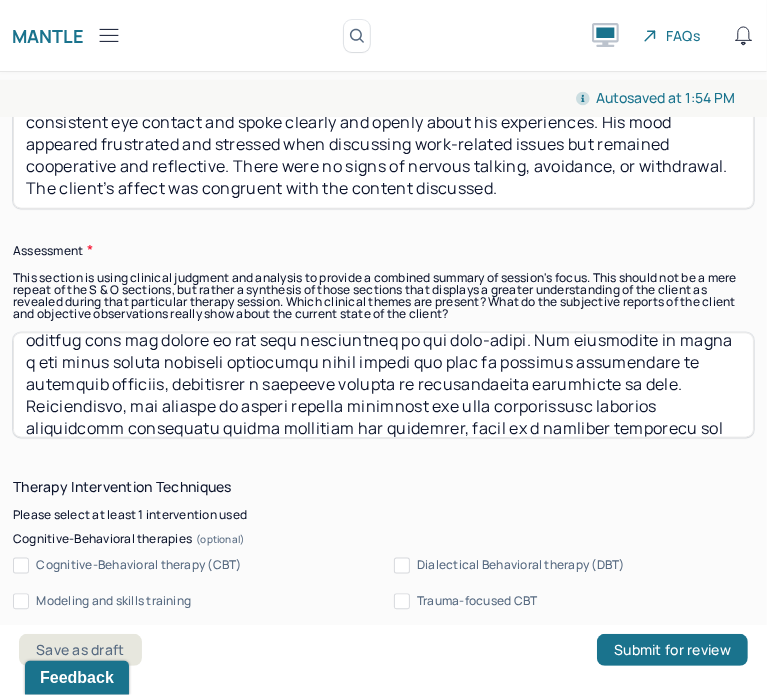 drag, startPoint x: 278, startPoint y: 399, endPoint x: 25, endPoint y: 357, distance: 256.46246 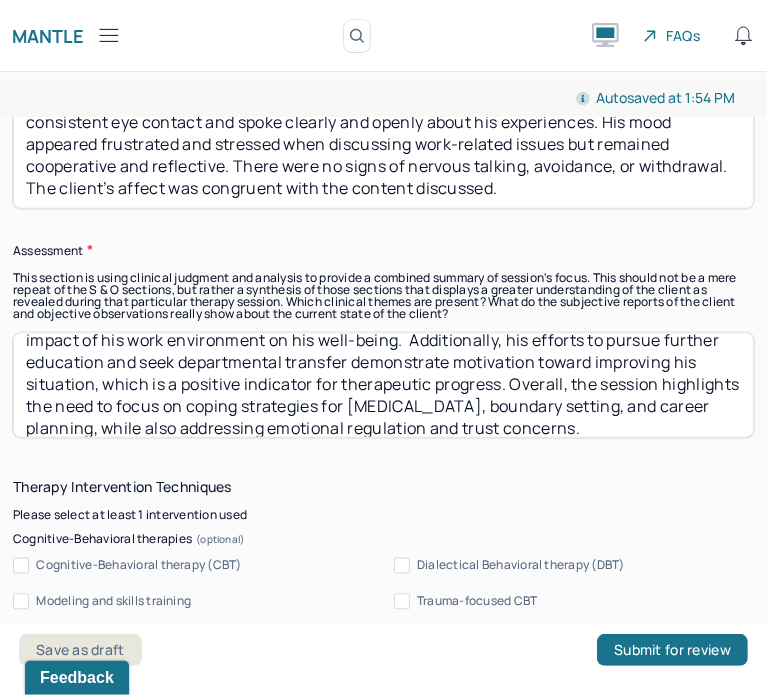scroll, scrollTop: 120, scrollLeft: 0, axis: vertical 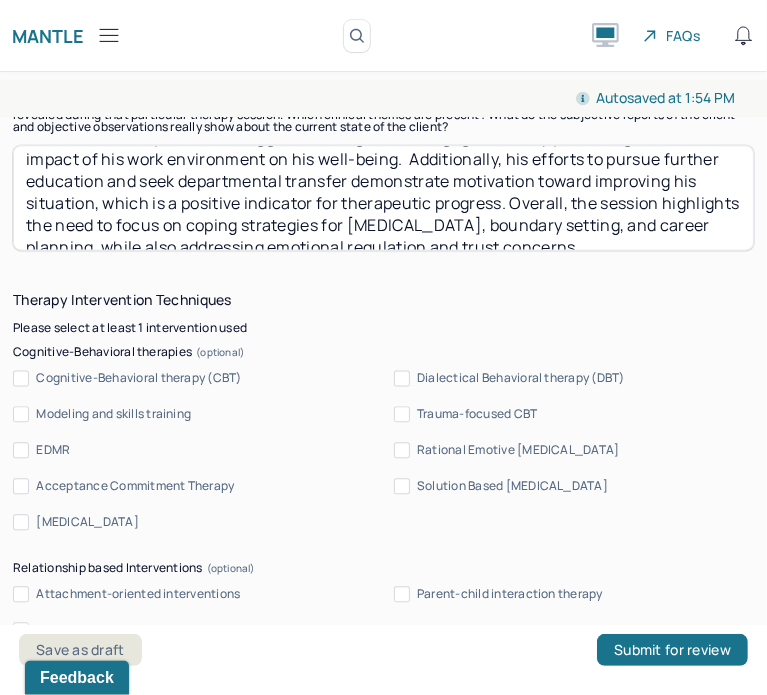 type on "The client is currently experiencing significant [MEDICAL_DATA] characterized by feelings of harassment, micromanagement, and an increased burden of responsibility without adequate support. These stressors appear to contribute to his emotional distress, including frustration, helplessness, and anxiety about job security and career advancement. The client’s openness and consistent eye contact suggest a willingness to engage in therapy and insight into the impact of his work environment on his well-being.  Additionally, his efforts to pursue further education and seek departmental transfer demonstrate motivation toward improving his situation, which is a positive indicator for therapeutic progress. Overall, the session highlights the need to focus on coping strategies for [MEDICAL_DATA], boundary setting, and career planning, while also addressing emotional regulation and trust concerns." 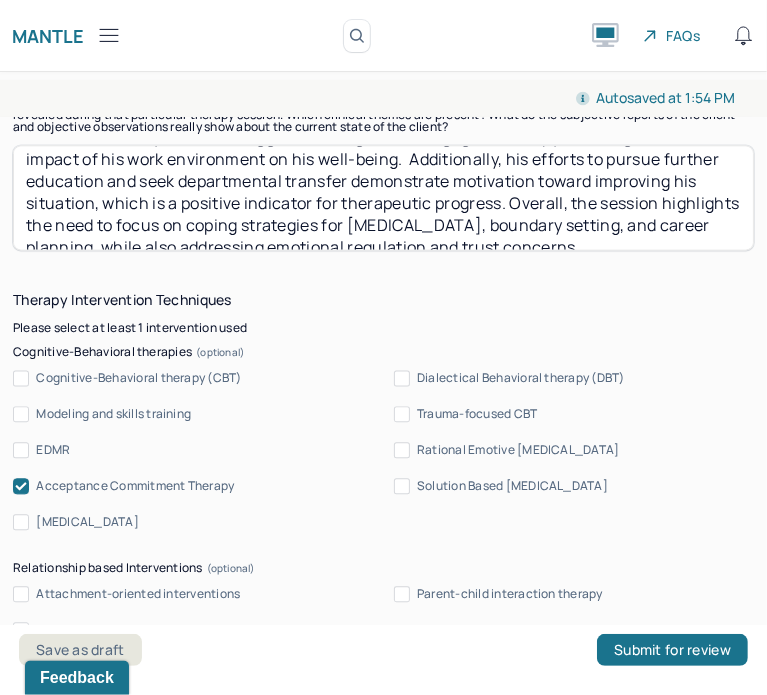 click on "Cognitive-Behavioral therapy (CBT) Dialectical Behavioral therapy (DBT) Modeling and skills training Trauma-focused CBT EDMR Rational Emotive [MEDICAL_DATA] Acceptance Commitment Therapy Solution Based [MEDICAL_DATA] [MEDICAL_DATA]" at bounding box center [383, 450] 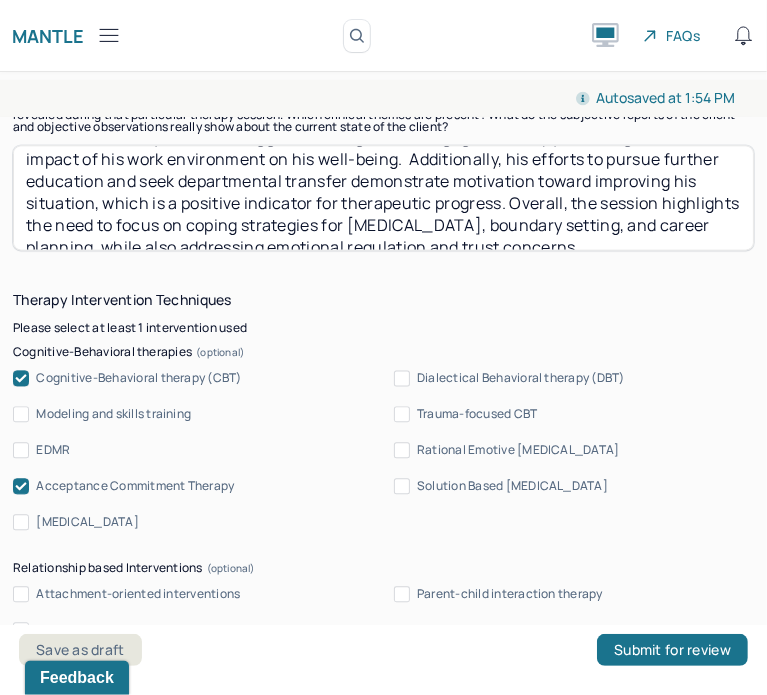 scroll, scrollTop: 2157, scrollLeft: 0, axis: vertical 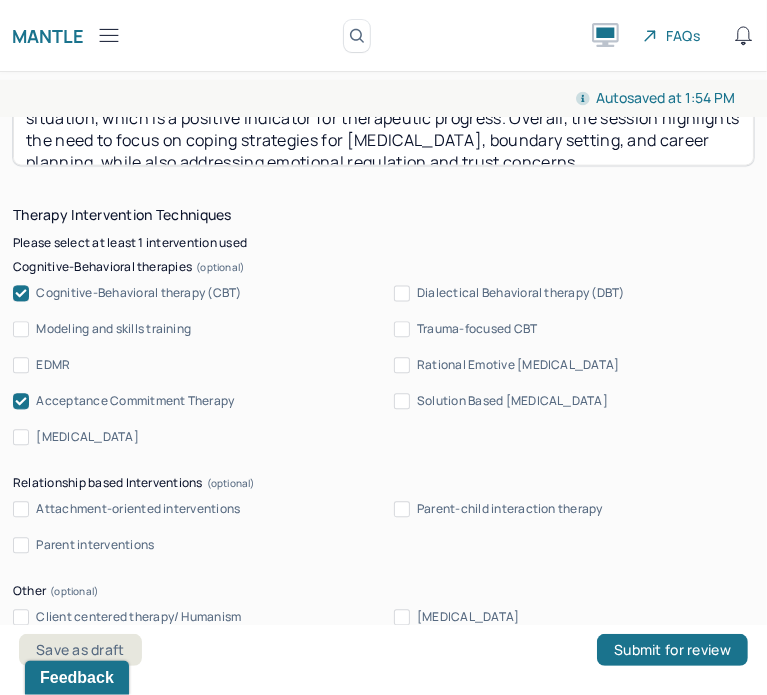 click on "Modeling and skills training" at bounding box center (114, 329) 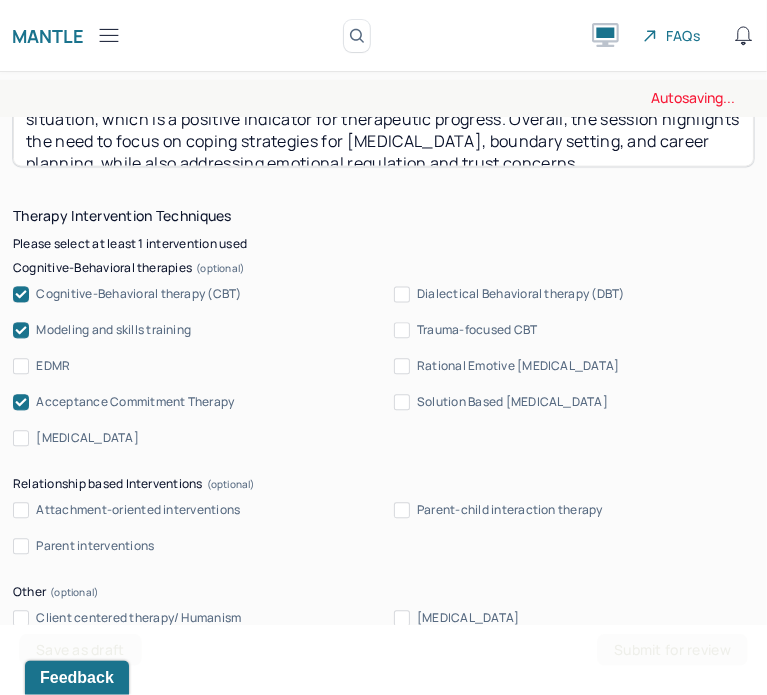 scroll, scrollTop: 2156, scrollLeft: 0, axis: vertical 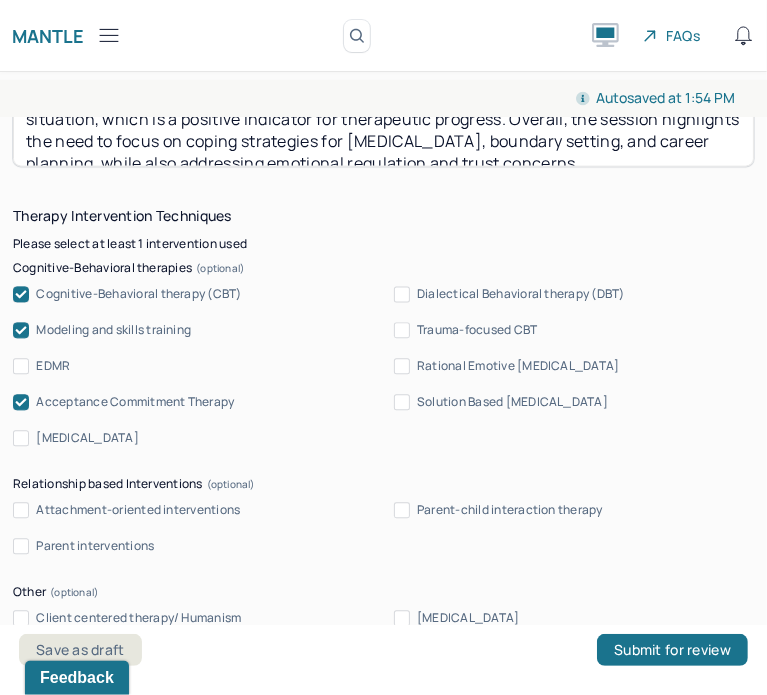click on "Modeling and skills training" at bounding box center [114, 330] 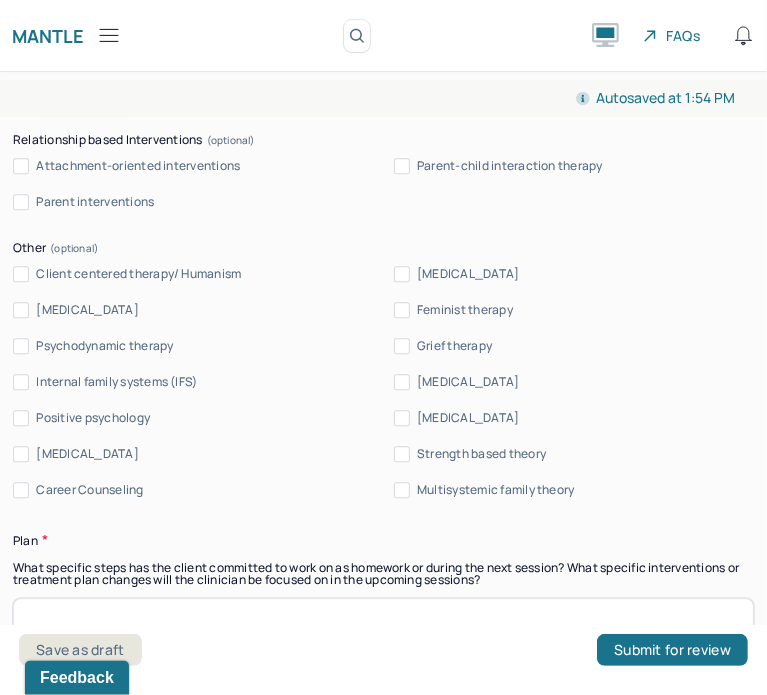 scroll, scrollTop: 2502, scrollLeft: 0, axis: vertical 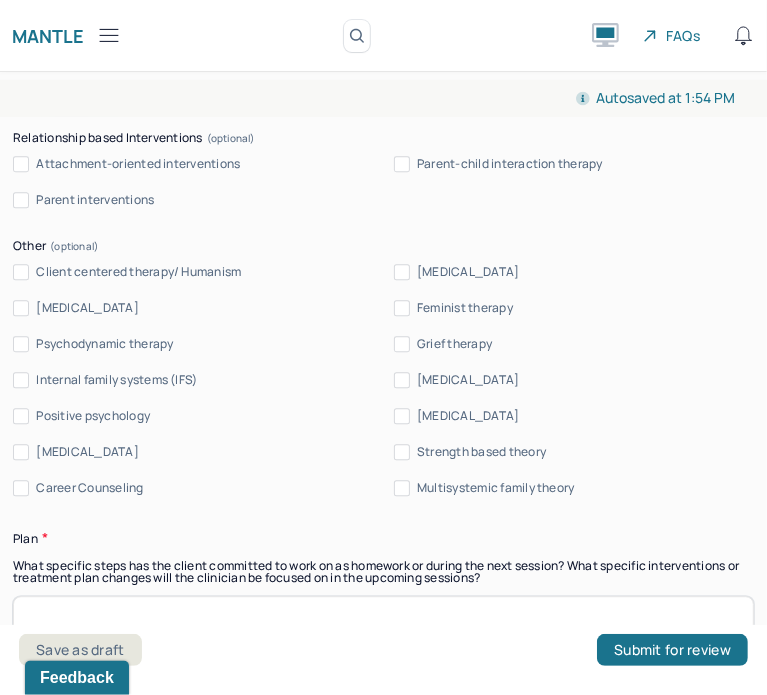click on "[MEDICAL_DATA]" at bounding box center (468, 416) 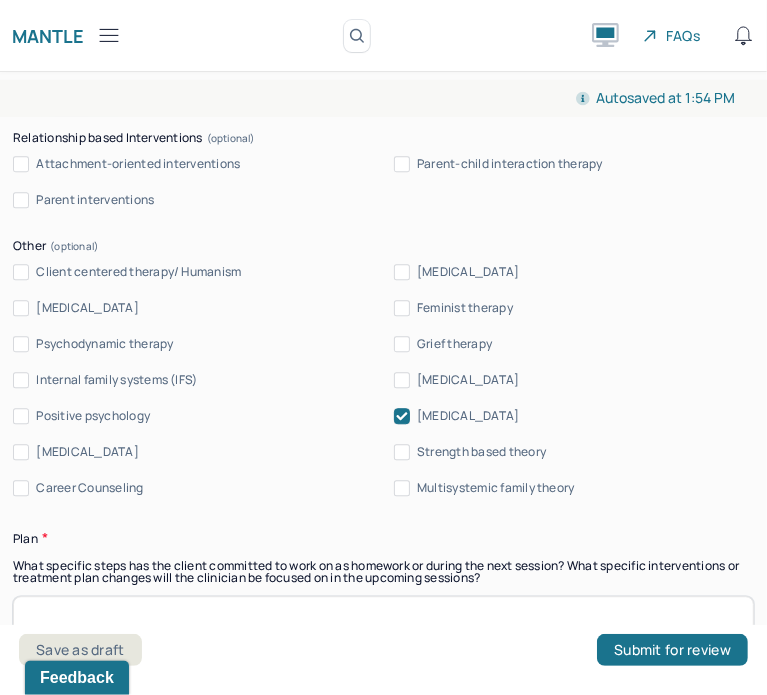click on "Strength based theory" at bounding box center (481, 452) 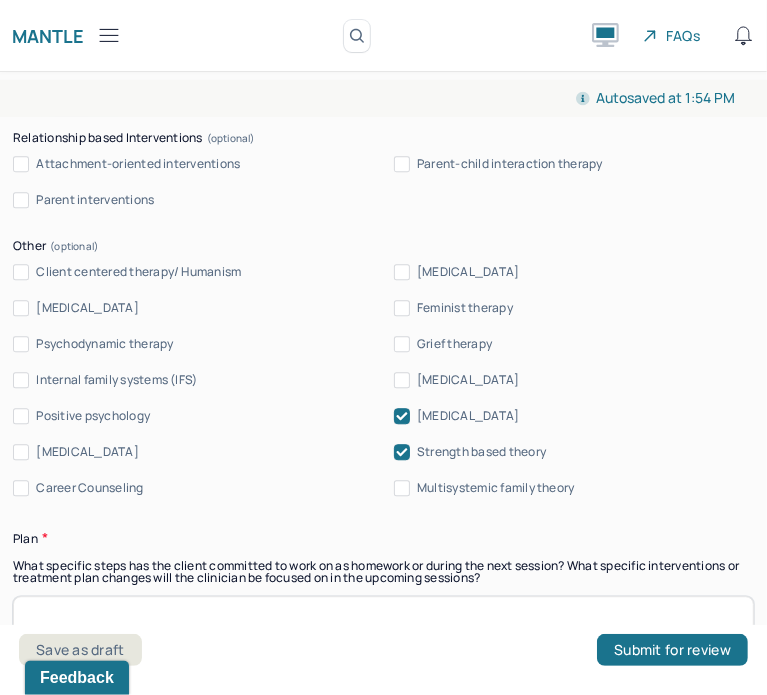 scroll, scrollTop: 2761, scrollLeft: 0, axis: vertical 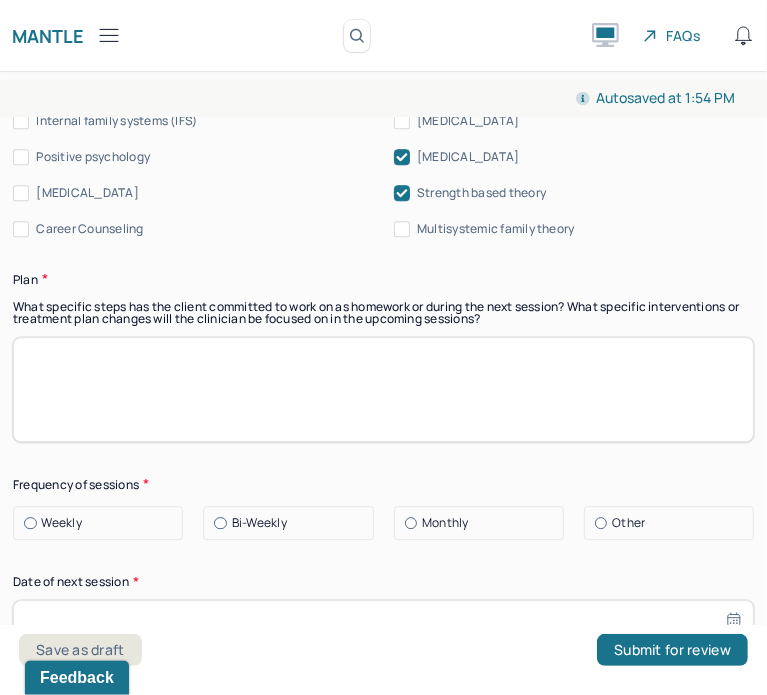 drag, startPoint x: 596, startPoint y: 321, endPoint x: -1, endPoint y: 291, distance: 597.7533 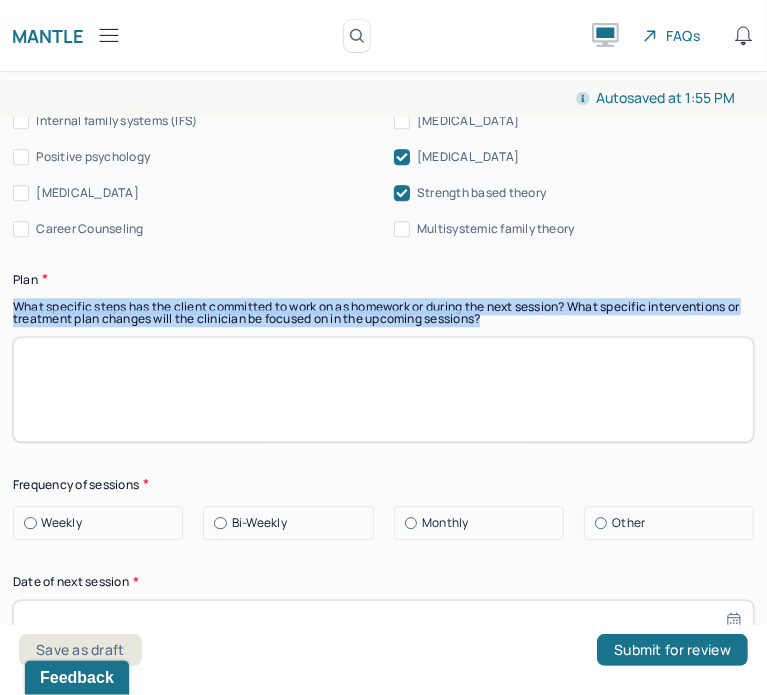 drag, startPoint x: 13, startPoint y: 299, endPoint x: 591, endPoint y: 361, distance: 581.31573 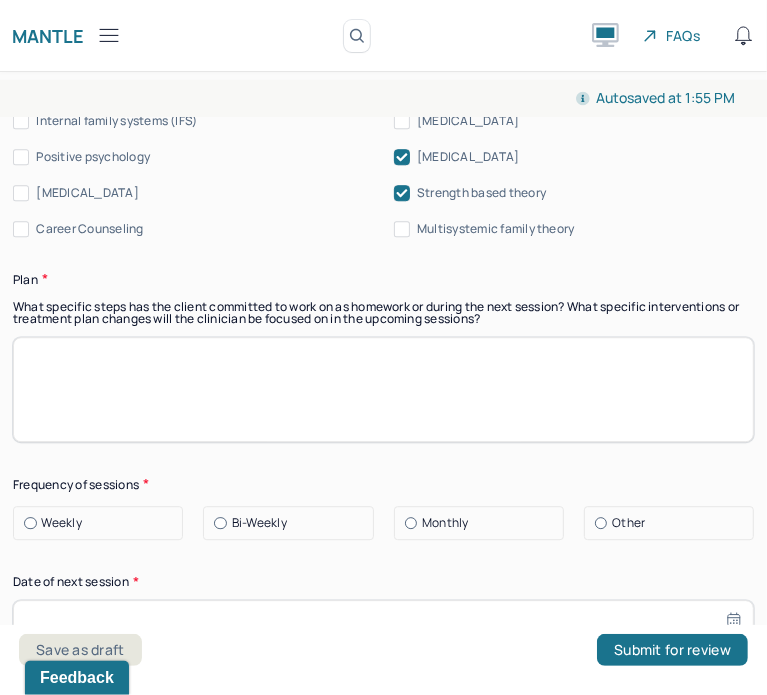 click at bounding box center [383, 389] 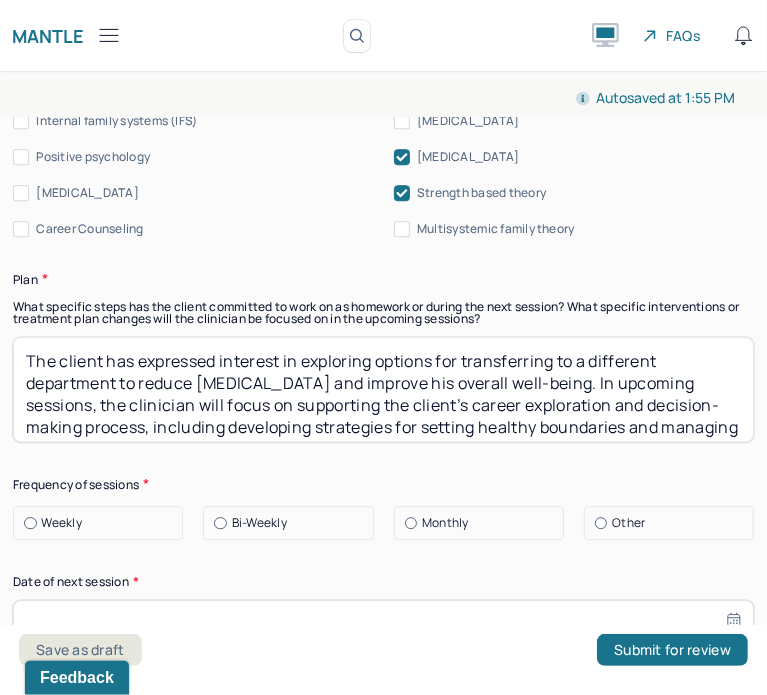 scroll, scrollTop: 38, scrollLeft: 0, axis: vertical 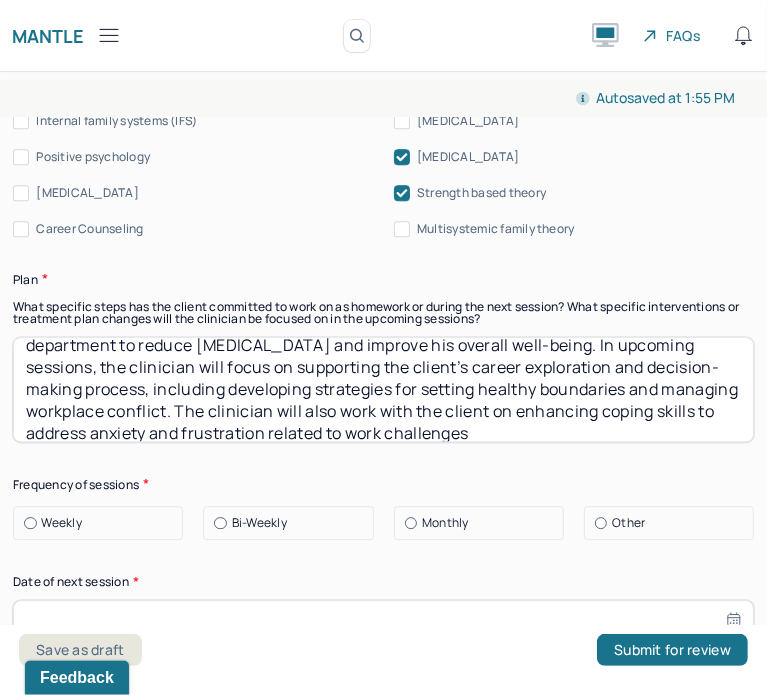 type on "The client has expressed interest in exploring options for transferring to a different department to reduce [MEDICAL_DATA] and improve his overall well-being. In upcoming sessions, the clinician will focus on supporting the client’s career exploration and decision-making process, including developing strategies for setting healthy boundaries and managing workplace conflict. The clinician will also work with the client on enhancing coping skills to address anxiety and frustration related to work challenges" 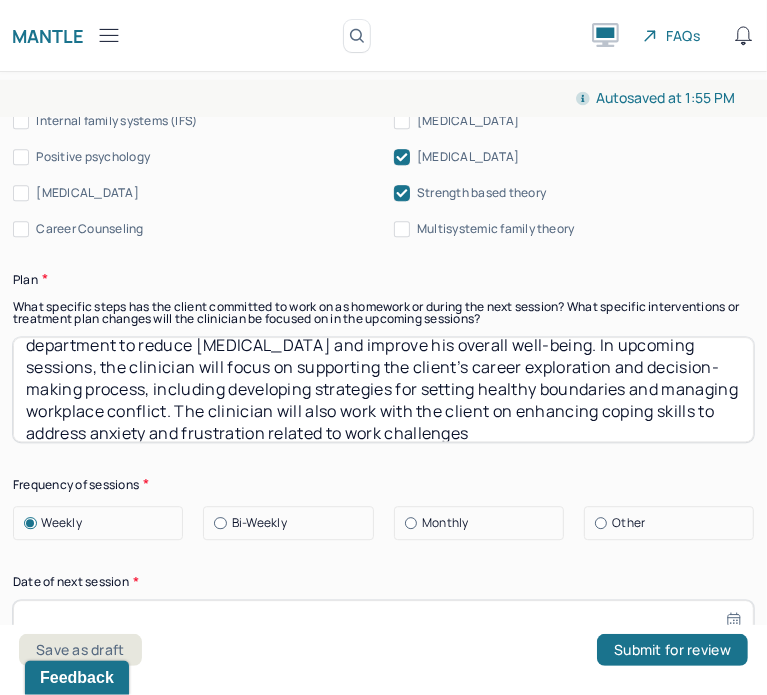 scroll, scrollTop: 3058, scrollLeft: 0, axis: vertical 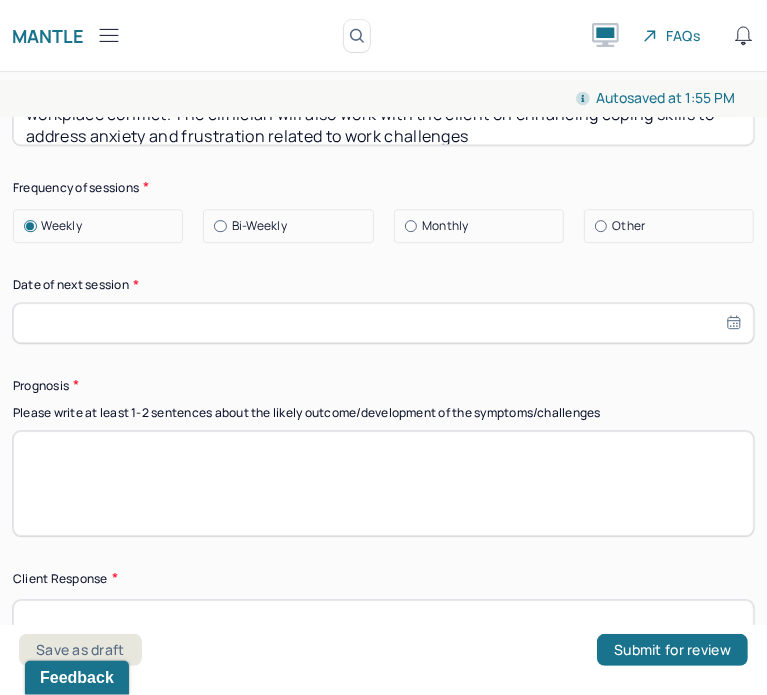 click at bounding box center (383, 323) 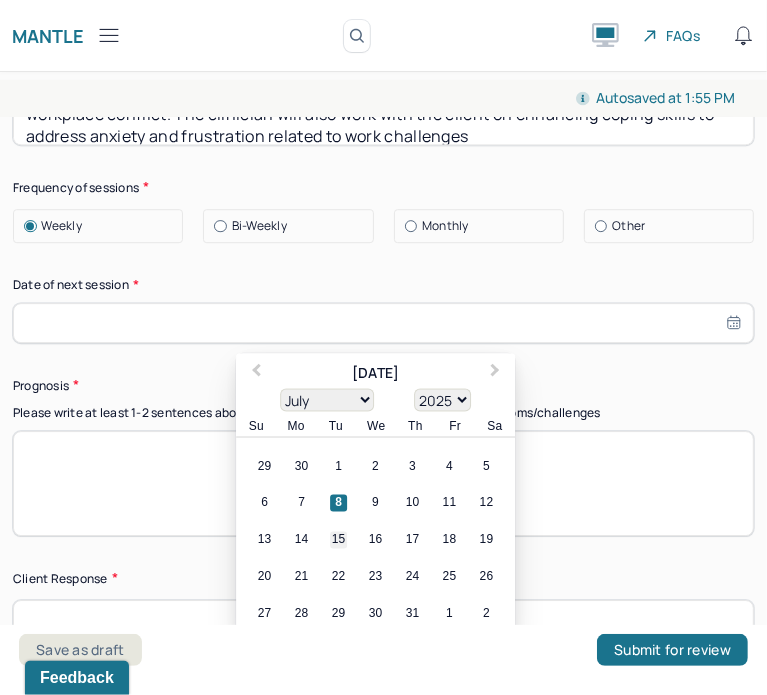 click on "15" at bounding box center [338, 539] 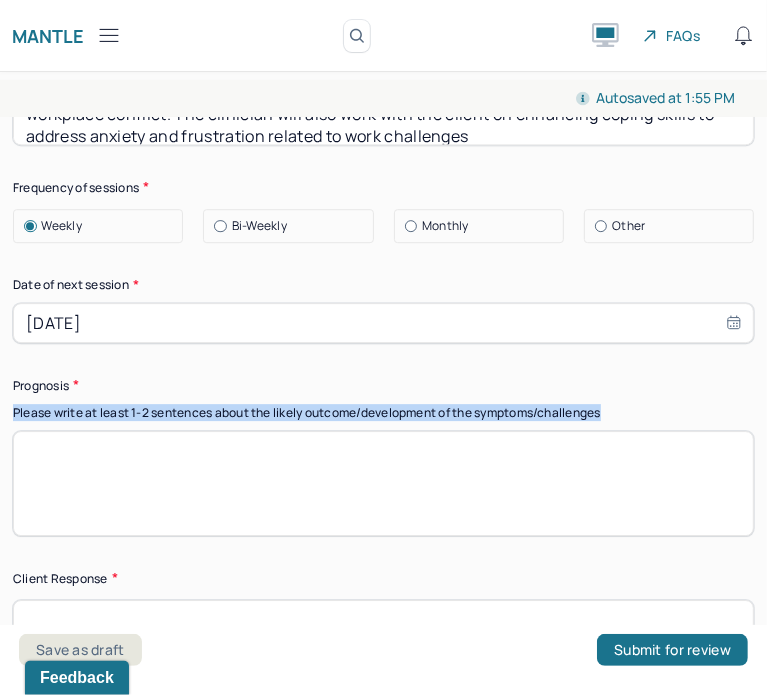 drag, startPoint x: 628, startPoint y: 407, endPoint x: -1, endPoint y: 404, distance: 629.00714 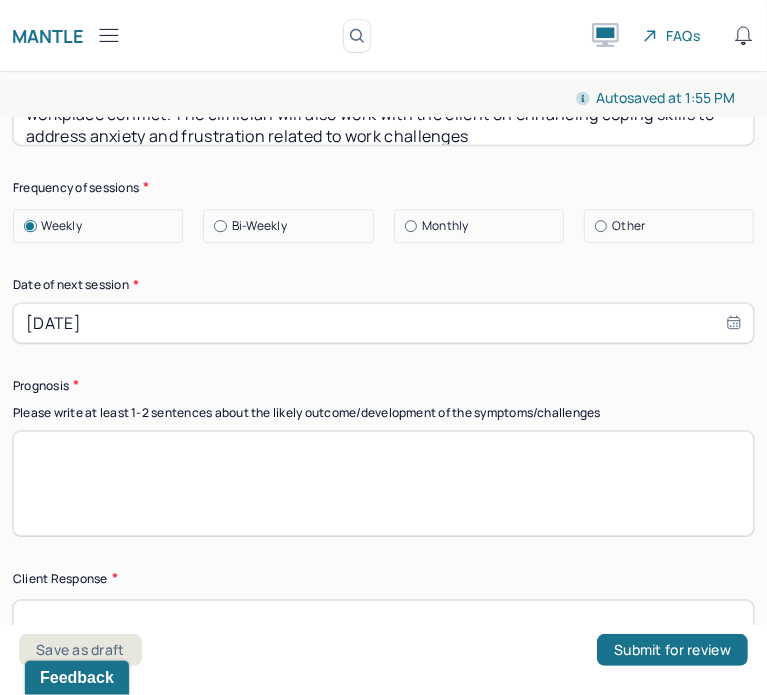 paste on "With continued therapeutic support focused on coping skills, boundary setting, and career planning, the client is likely to experience a reduction in workplace-related stress and improved emotional regulation. His motivation to pursue education and seek a better work environment suggests a positive trajectory toward increased overall functioning and well-being." 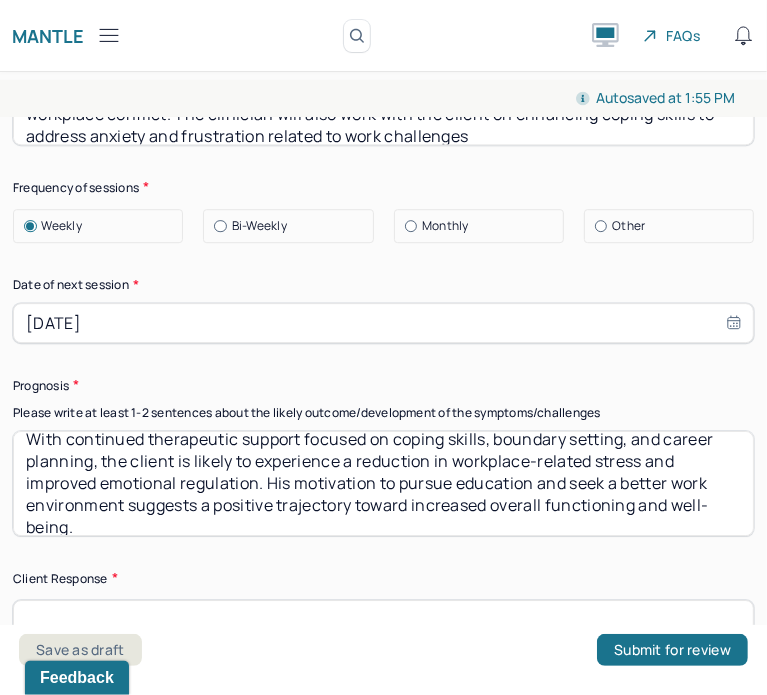 scroll, scrollTop: 28, scrollLeft: 0, axis: vertical 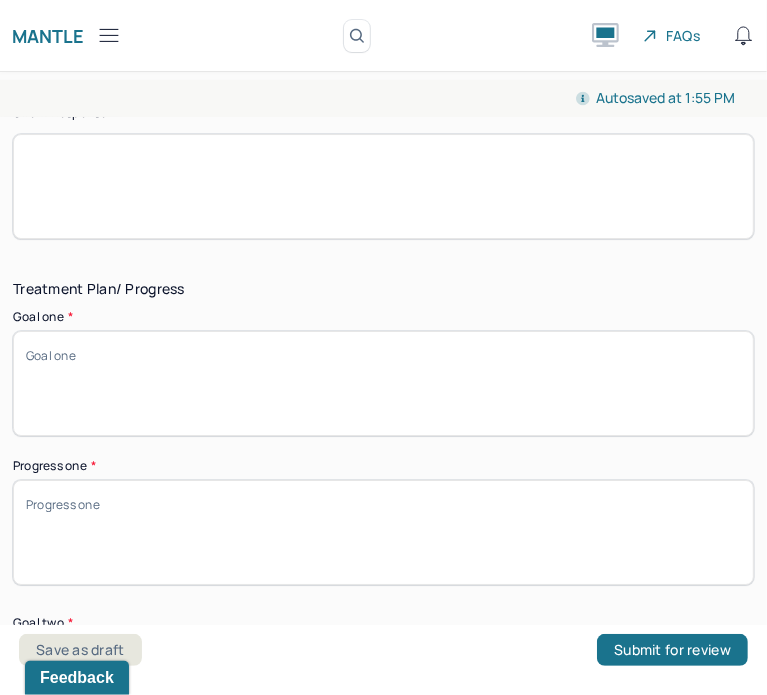 type on "With continued therapeutic support focused on coping skills, boundary setting, and career planning, the client is likely to experience a reduction in workplace-related stress and improved emotional regulation. His motivation to pursue education and seek a better work environment suggests a positive trajectory toward increased overall functioning and well-being." 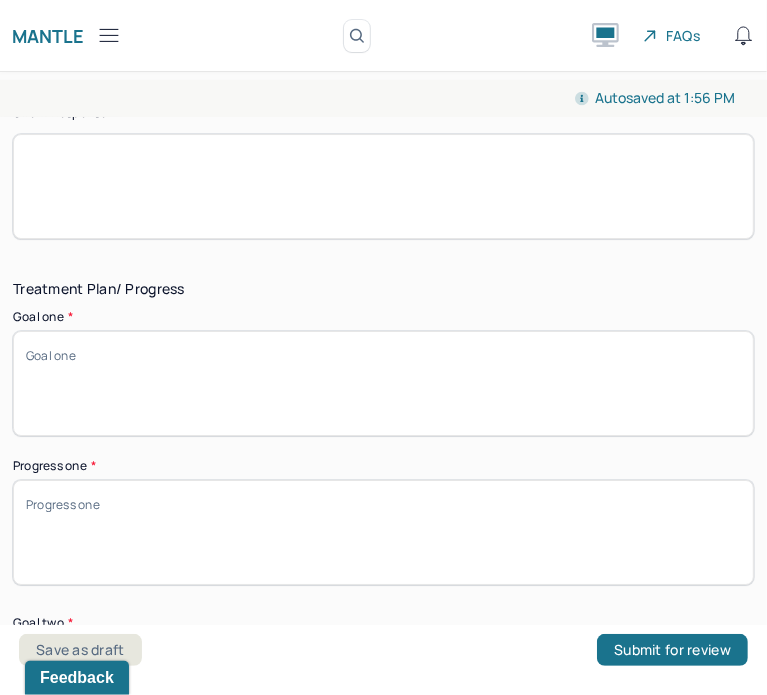click on "Goal one *" at bounding box center (383, 383) 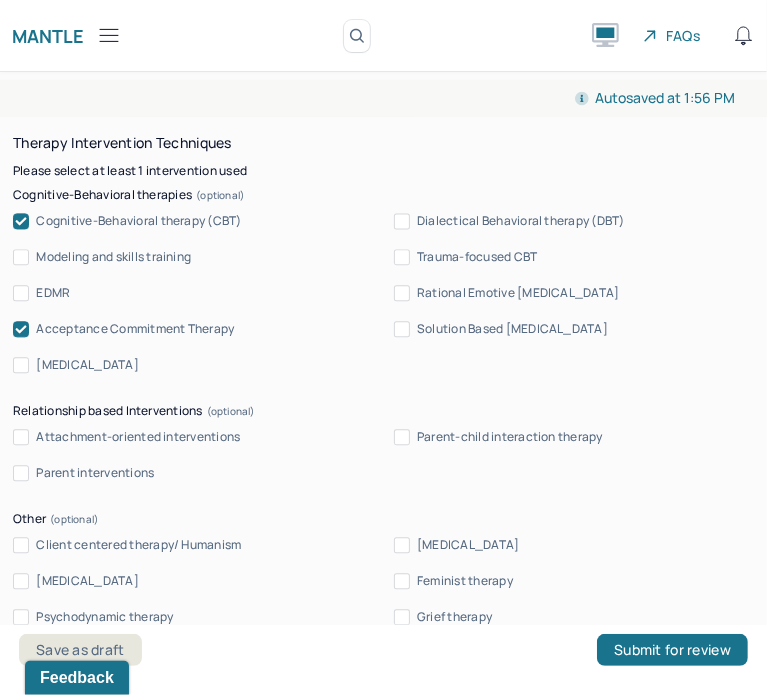 scroll, scrollTop: 1908, scrollLeft: 0, axis: vertical 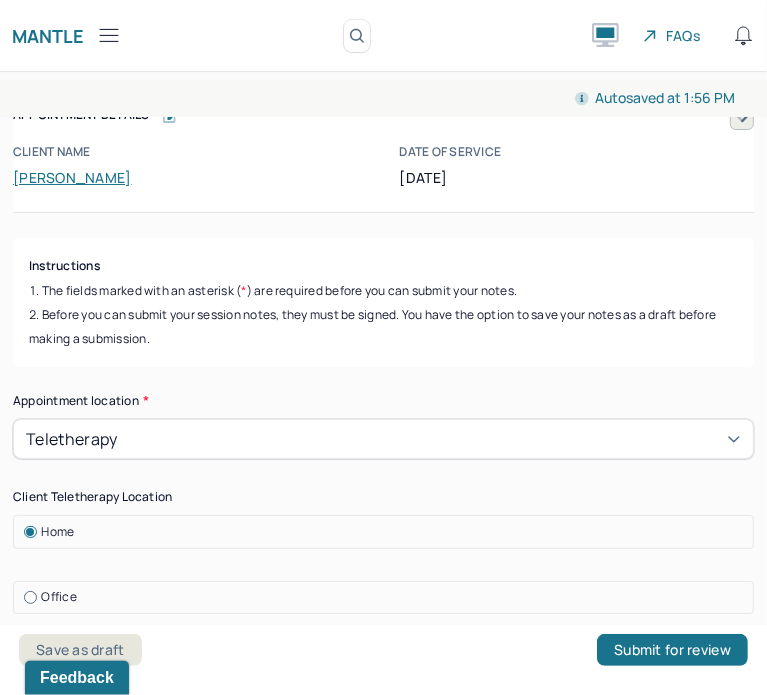 click on "Autosaved at 1:56 PM" at bounding box center [655, 98] 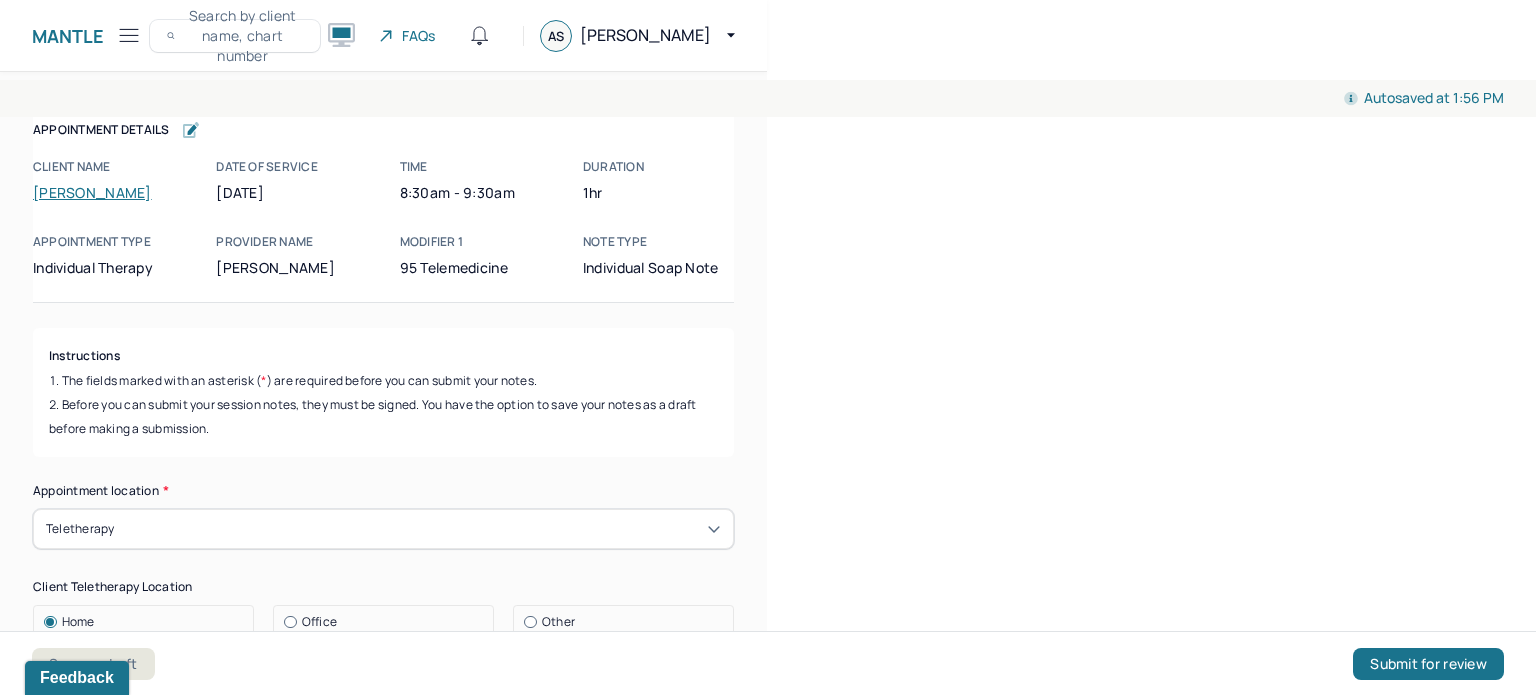 scroll, scrollTop: 16, scrollLeft: 0, axis: vertical 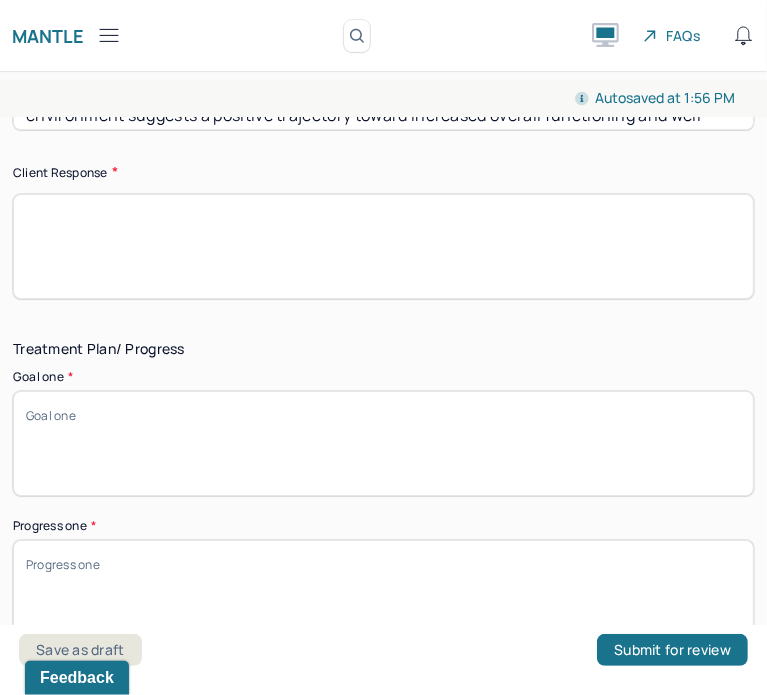 click at bounding box center (383, 246) 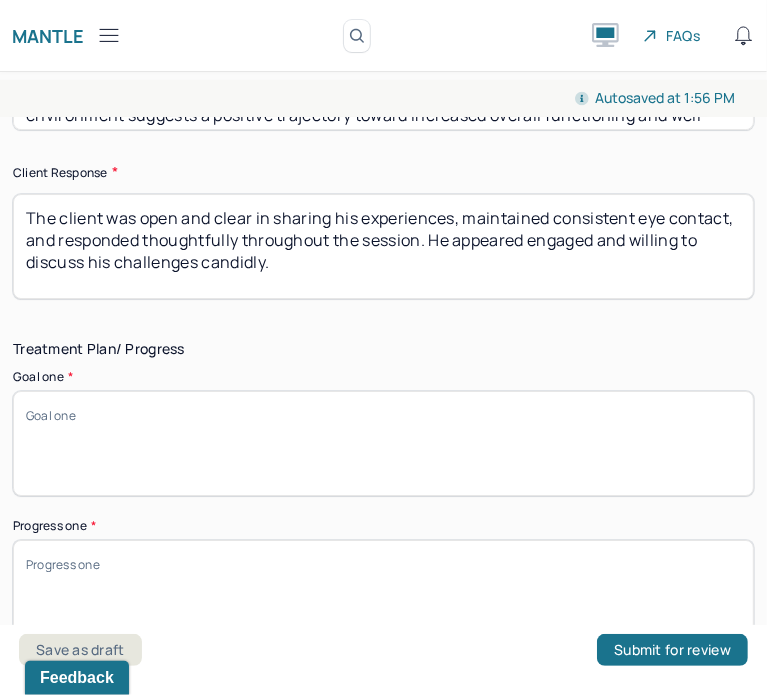 type on "The client was open and clear in sharing his experiences, maintained consistent eye contact, and responded thoughtfully throughout the session. He appeared engaged and willing to discuss his challenges candidly." 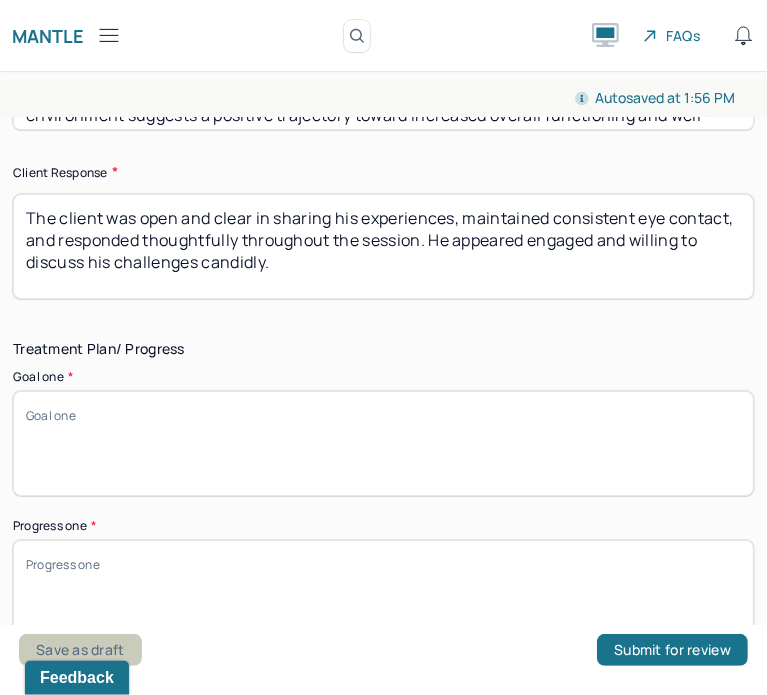 click on "Save as draft" at bounding box center (80, 650) 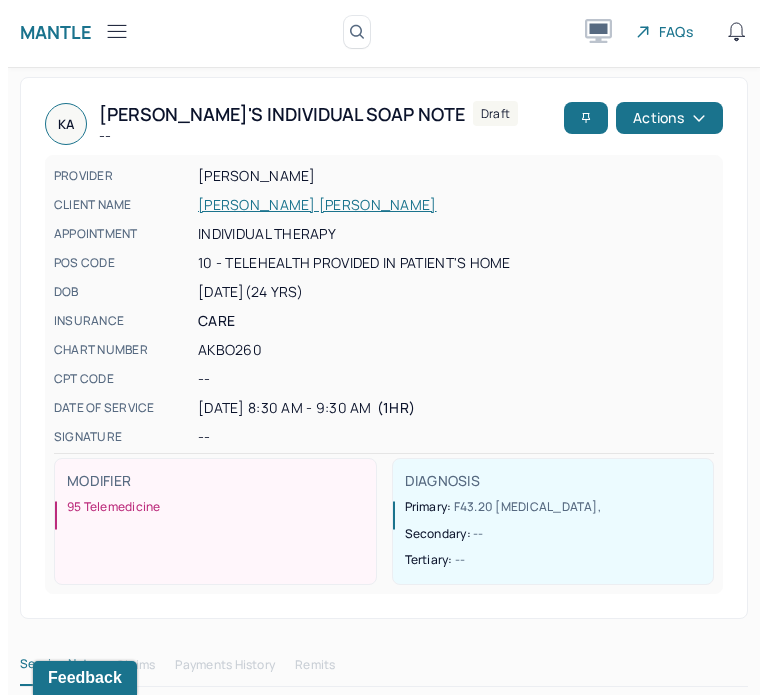 scroll, scrollTop: 0, scrollLeft: 0, axis: both 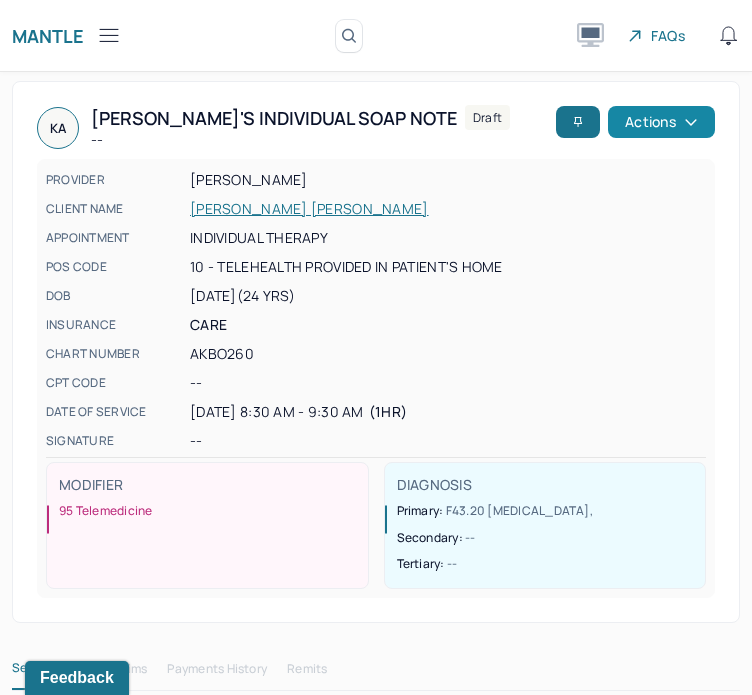 click on "Actions" at bounding box center [661, 122] 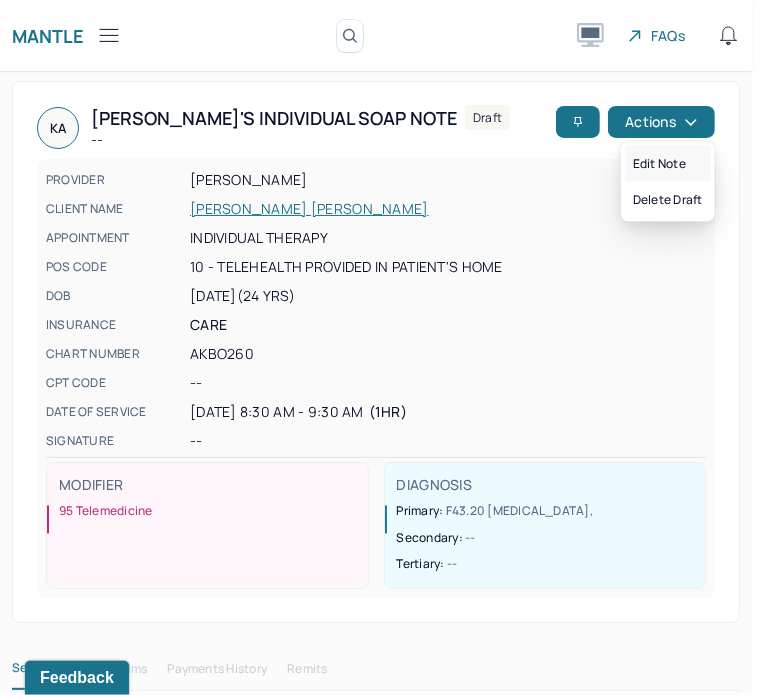 click on "Edit note" at bounding box center (668, 164) 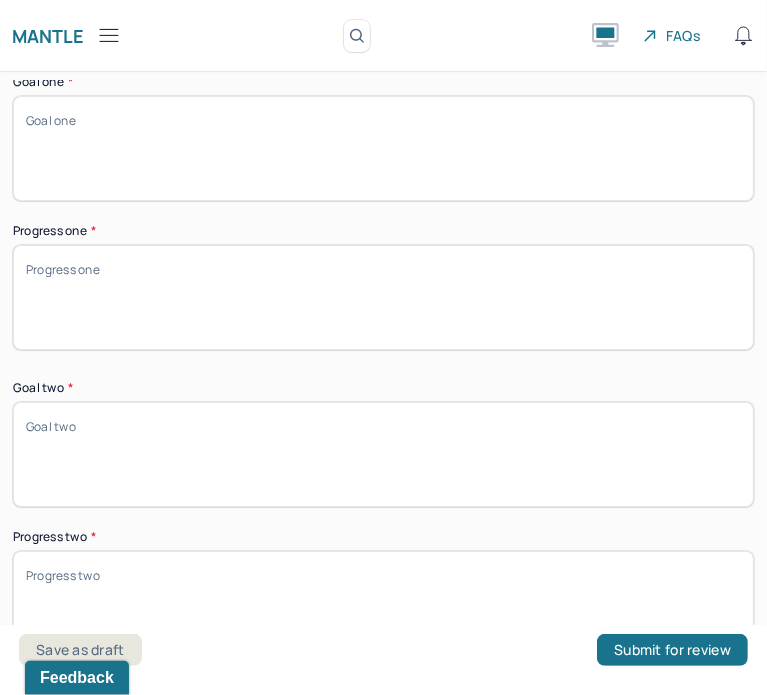 scroll, scrollTop: 3758, scrollLeft: 0, axis: vertical 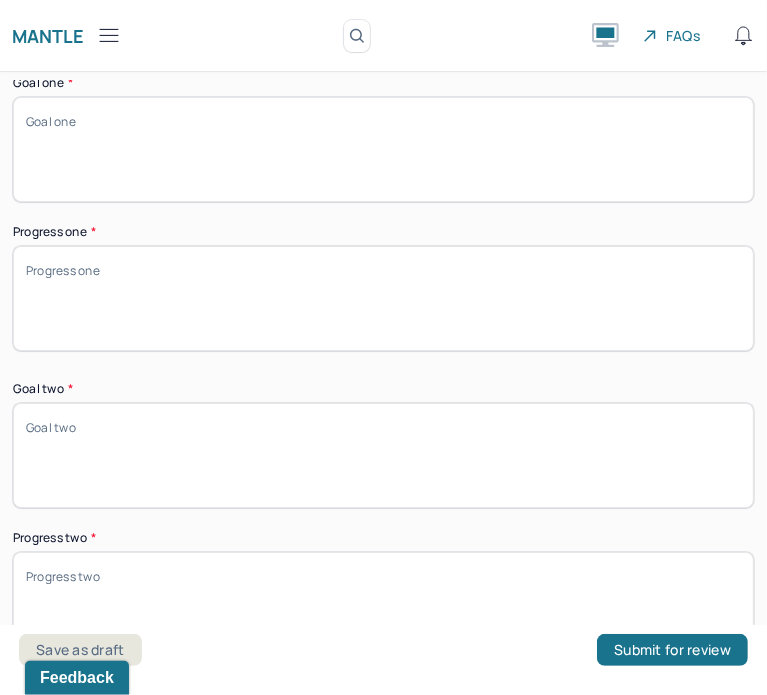 click on "Goal one *" at bounding box center (383, 149) 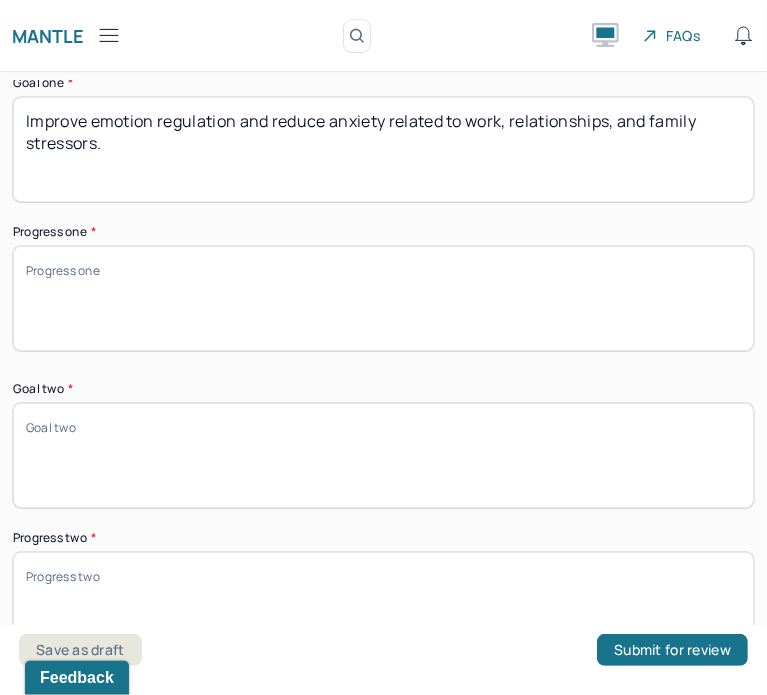 scroll, scrollTop: 3736, scrollLeft: 0, axis: vertical 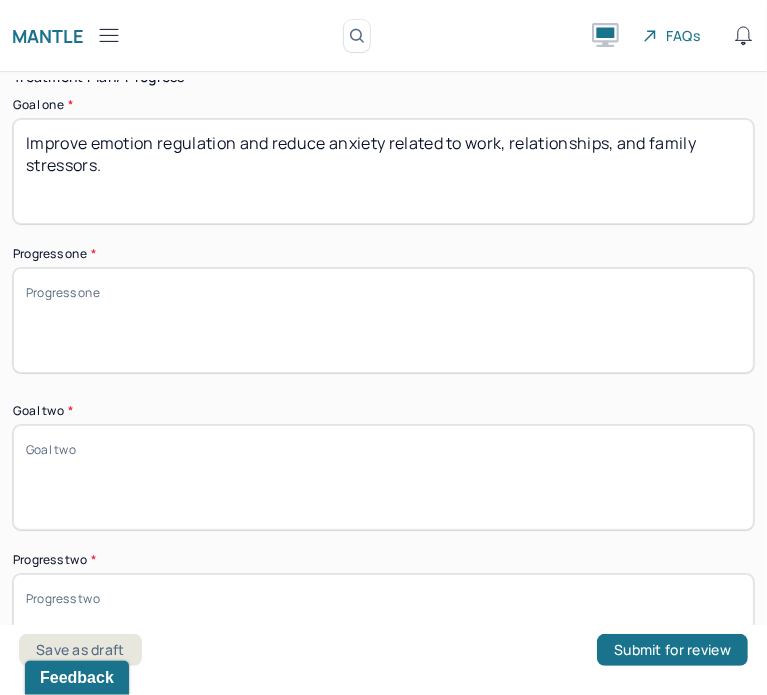 type on "Improve emotion regulation and reduce anxiety related to work, relationships, and family stressors." 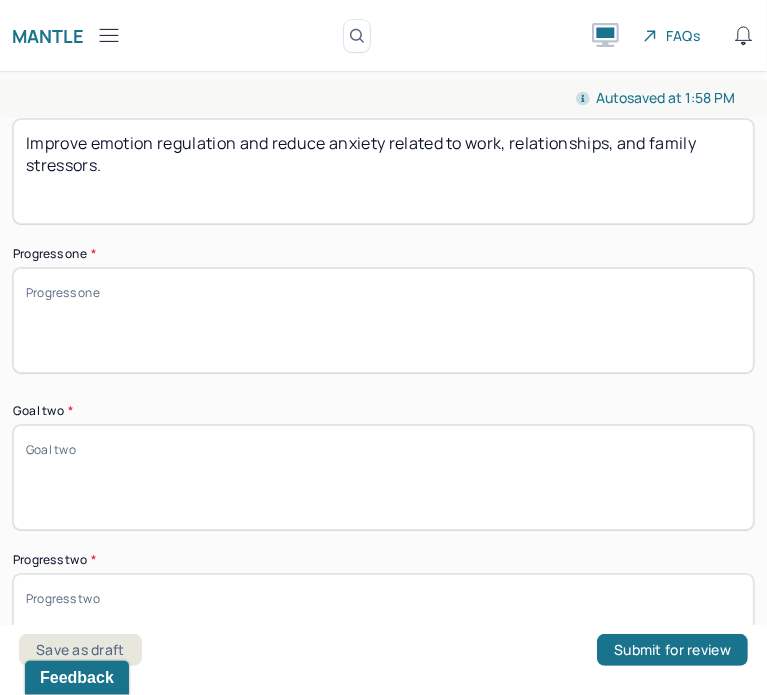 click on "Progress one *" at bounding box center (383, 320) 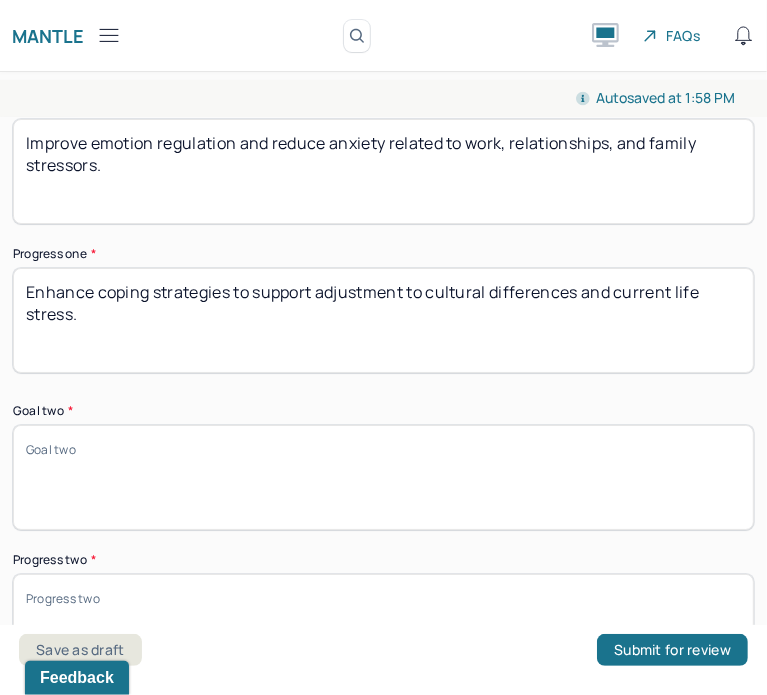 type 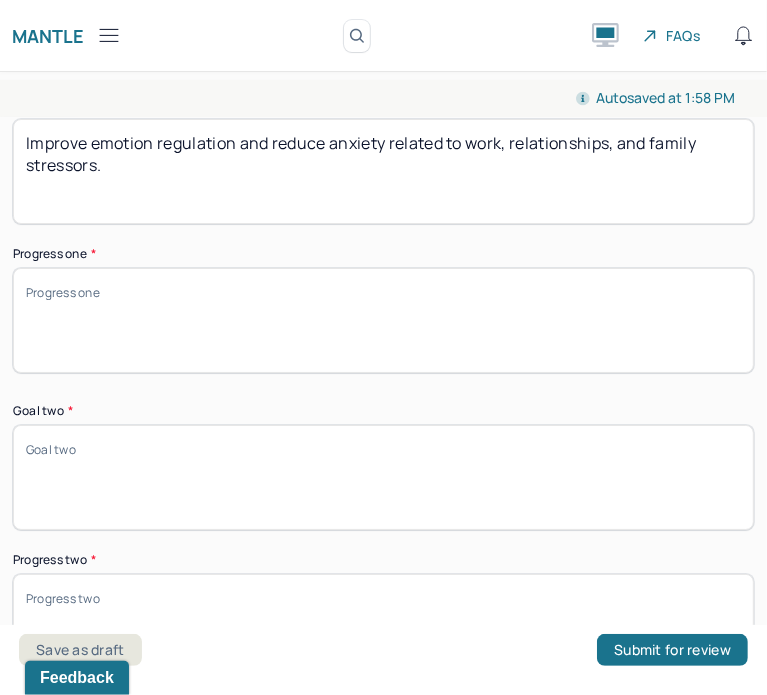 click on "Goal two *" at bounding box center (383, 477) 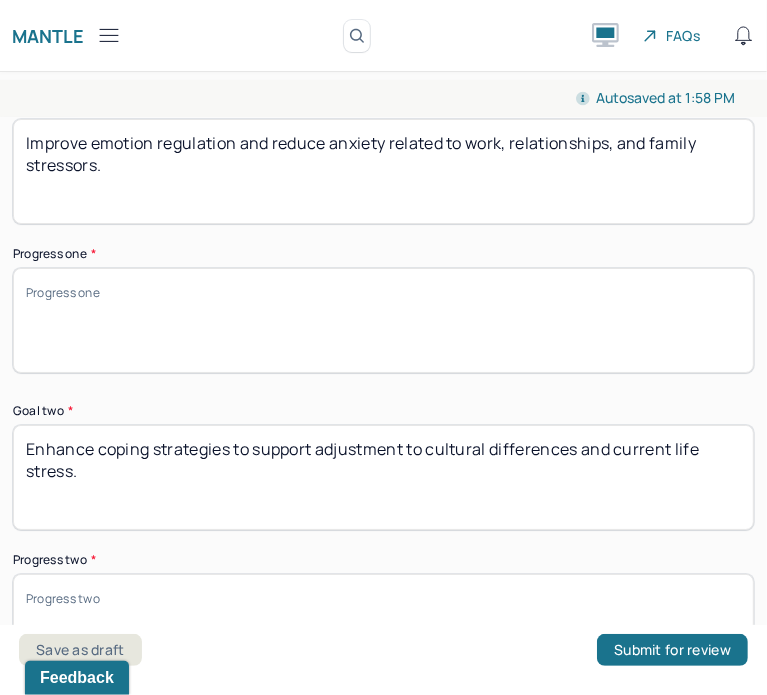 type on "Enhance coping strategies to support adjustment to cultural differences and current life stress." 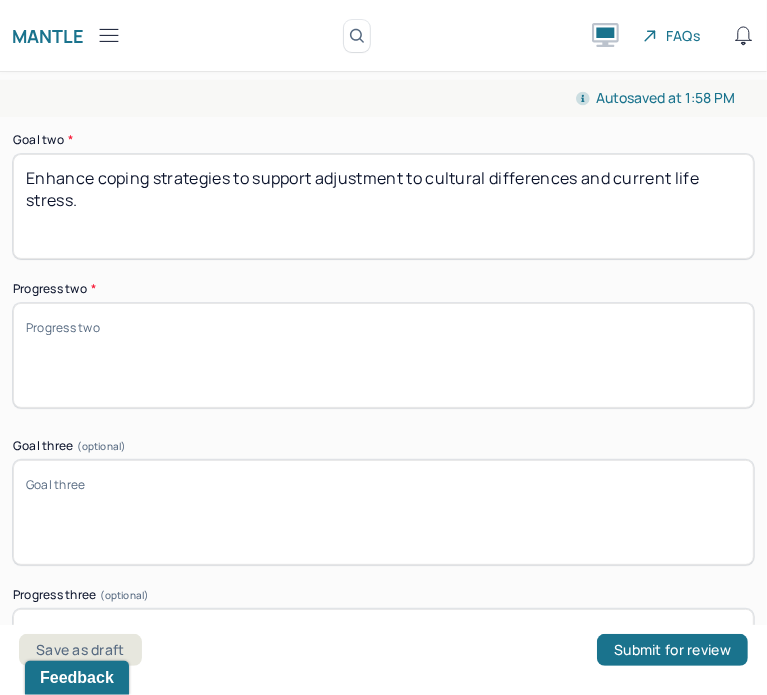 scroll, scrollTop: 4008, scrollLeft: 0, axis: vertical 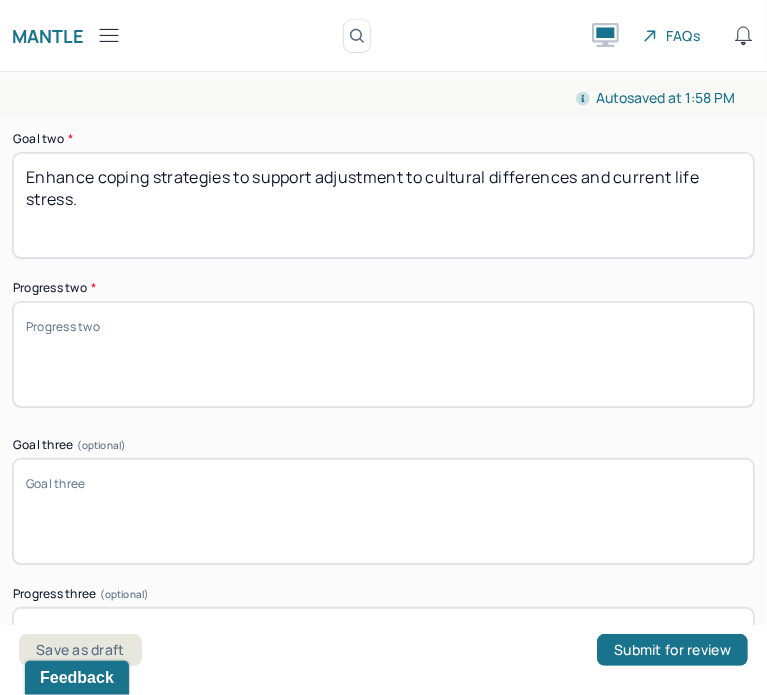click on "Goal three (optional)" at bounding box center (383, 511) 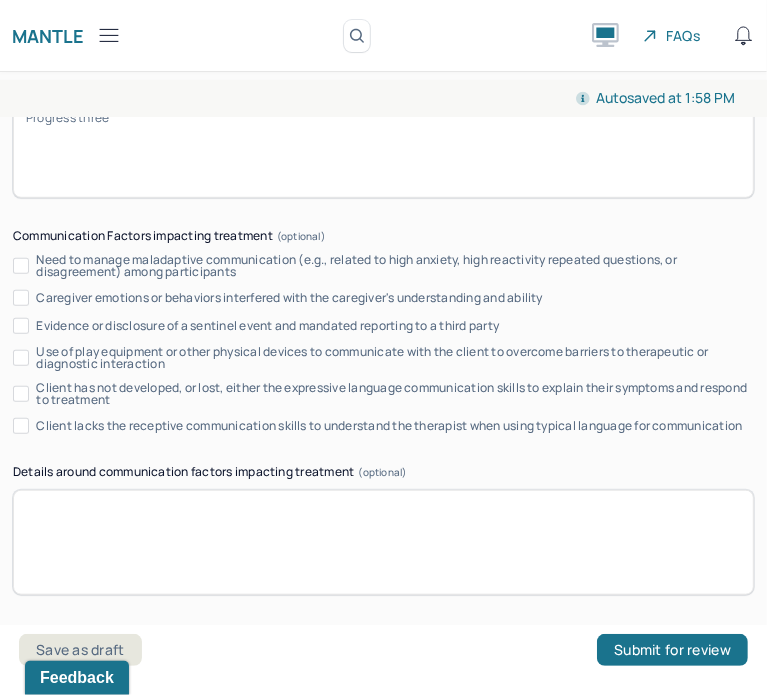 scroll, scrollTop: 4702, scrollLeft: 0, axis: vertical 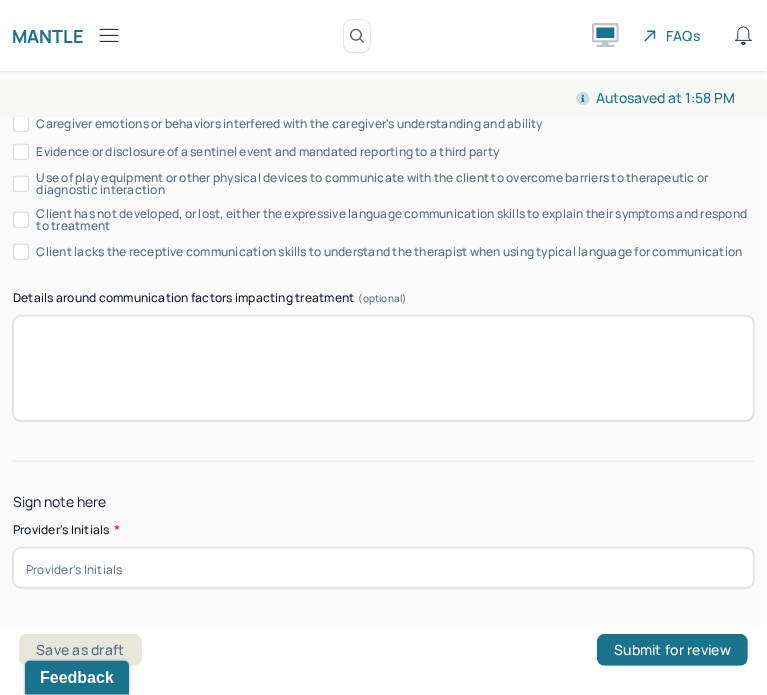 type on "Strengthen self-esteem and confidence in managing interpersonal challenges, including those linked to sexuality and family dynamics." 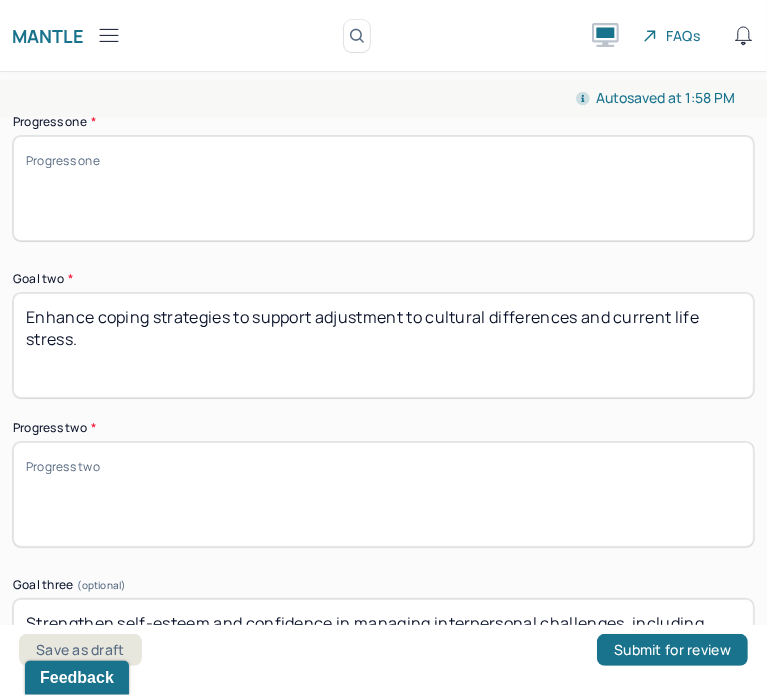 scroll, scrollTop: 3867, scrollLeft: 0, axis: vertical 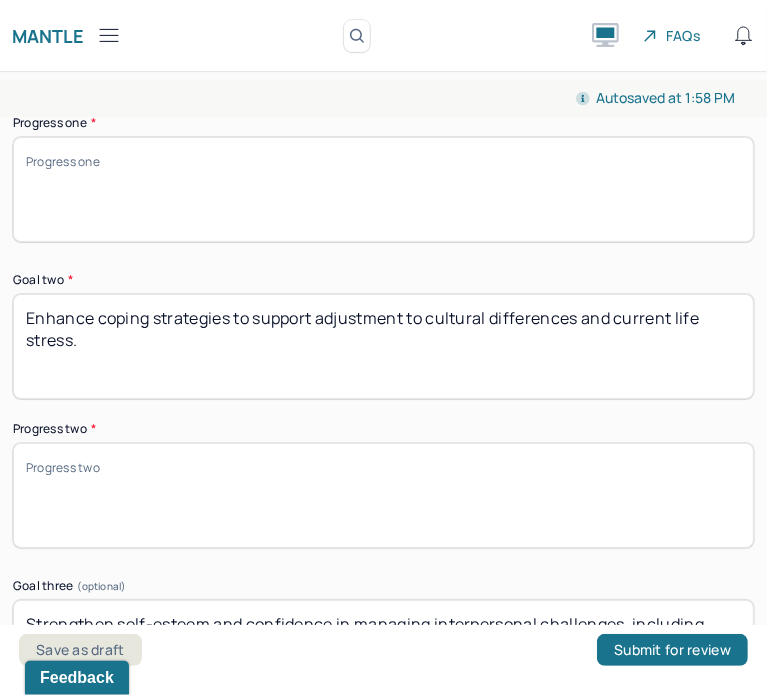 type on "AS" 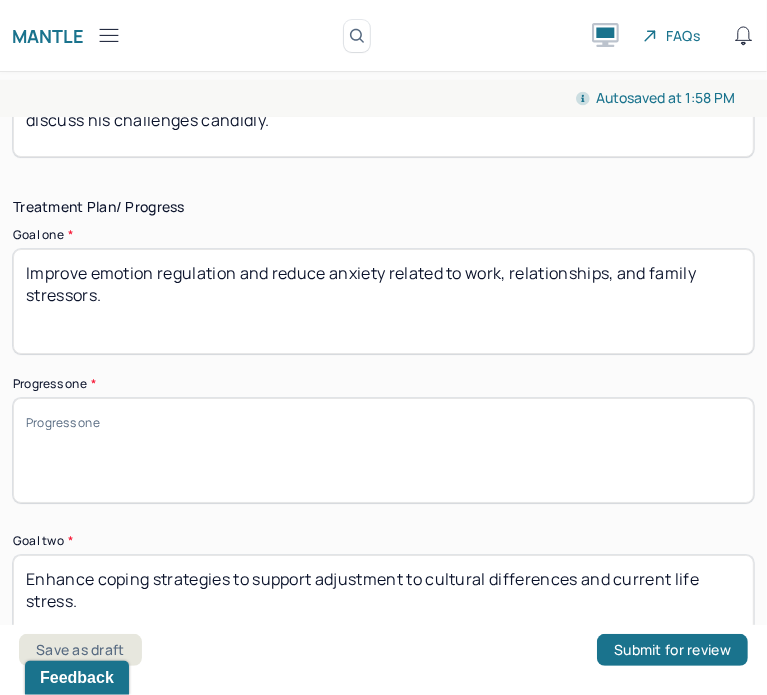 drag, startPoint x: 165, startPoint y: 302, endPoint x: 23, endPoint y: 275, distance: 144.54411 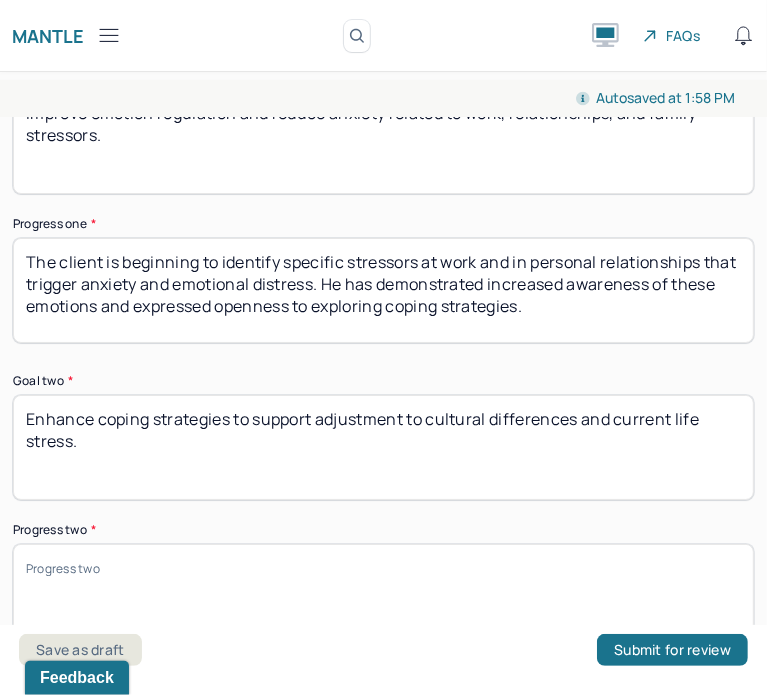 scroll, scrollTop: 3906, scrollLeft: 0, axis: vertical 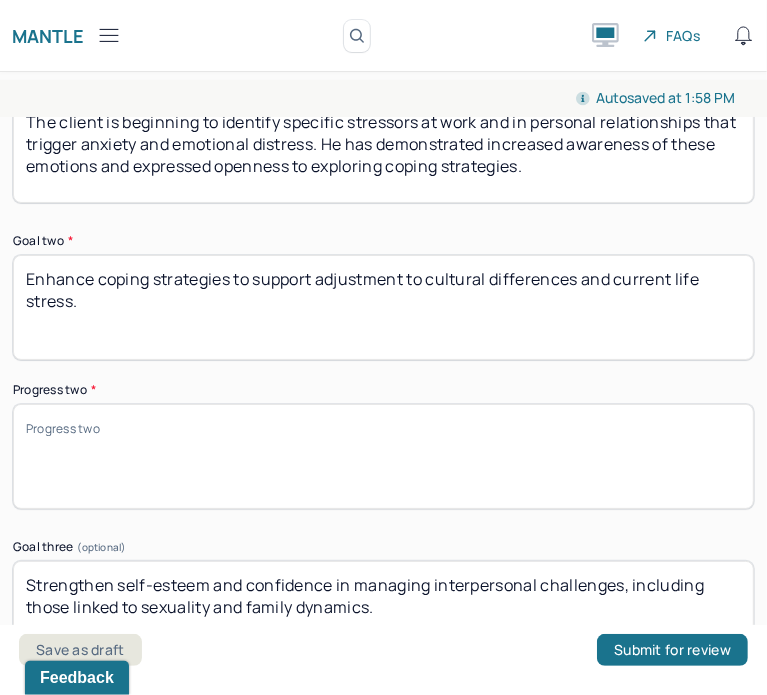 type on "The client is beginning to identify specific stressors at work and in personal relationships that trigger anxiety and emotional distress. He has demonstrated increased awareness of these emotions and expressed openness to exploring coping strategies." 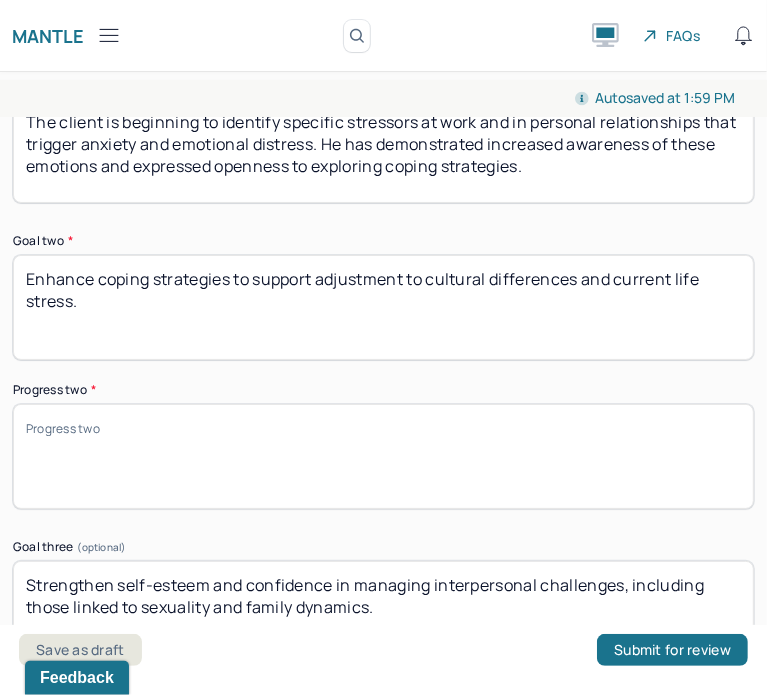 click on "Progress two *" at bounding box center [383, 456] 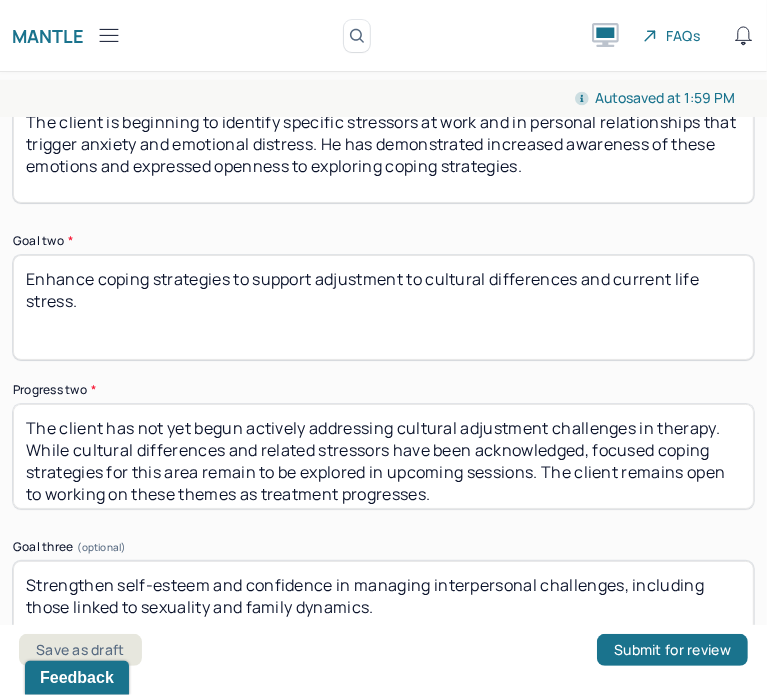 drag, startPoint x: 615, startPoint y: 492, endPoint x: 672, endPoint y: 467, distance: 62.241467 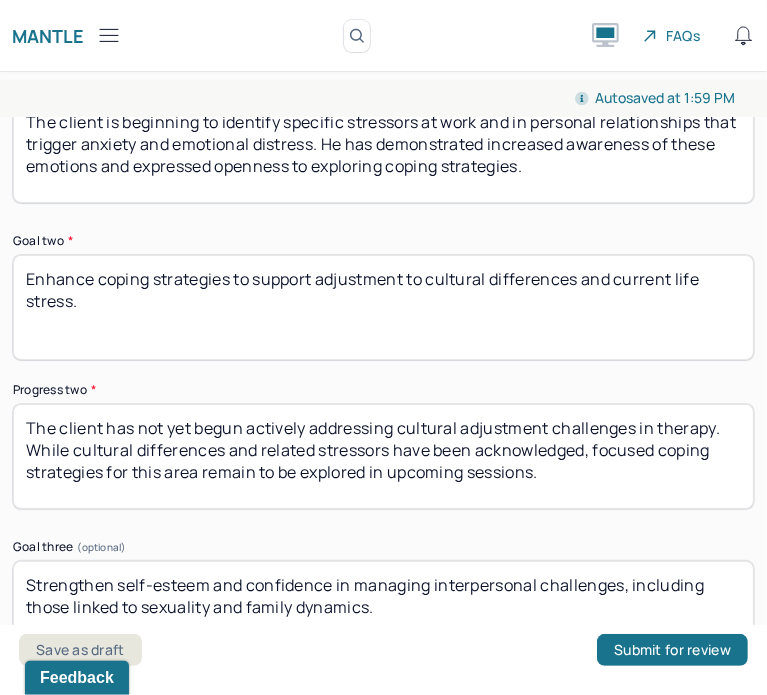 scroll, scrollTop: 4199, scrollLeft: 0, axis: vertical 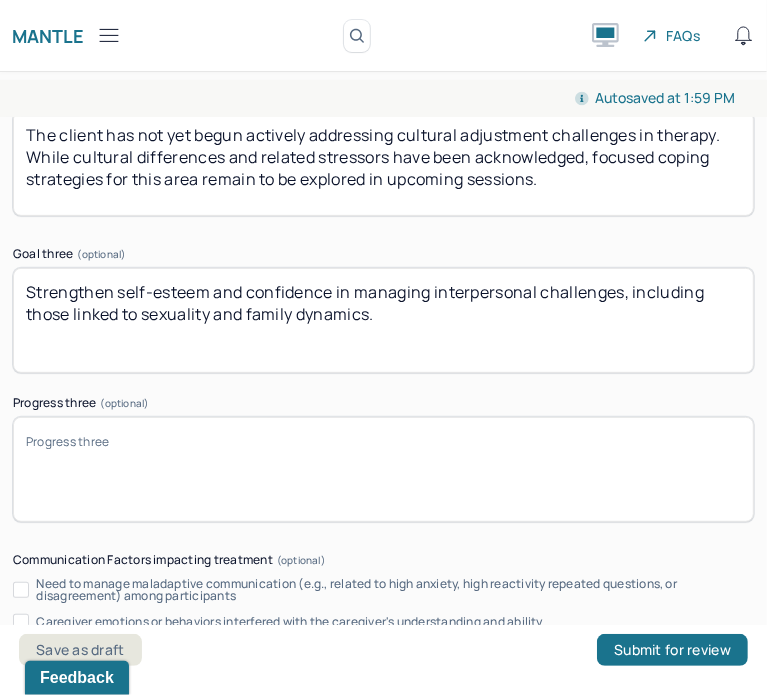 type on "The client has not yet begun actively addressing cultural adjustment challenges in therapy. While cultural differences and related stressors have been acknowledged, focused coping strategies for this area remain to be explored in upcoming sessions." 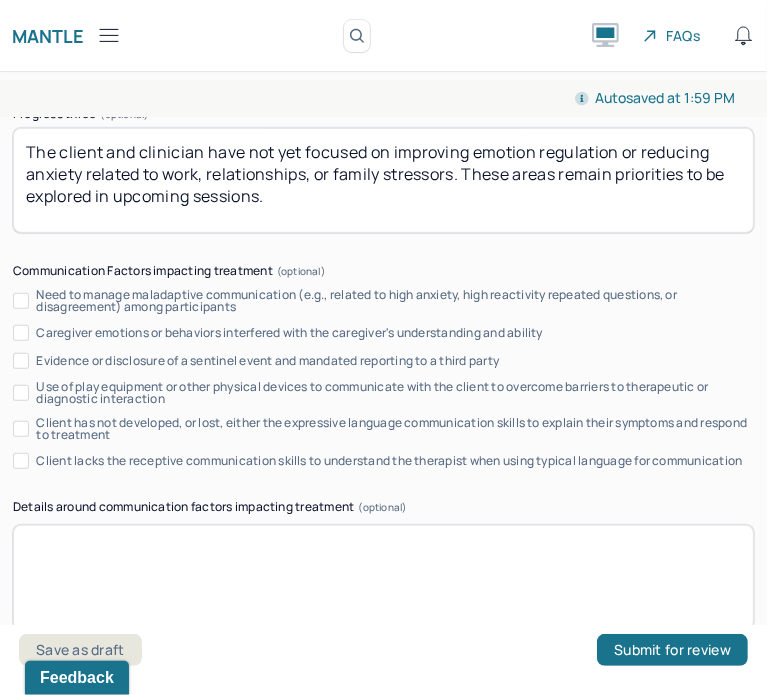 scroll, scrollTop: 4702, scrollLeft: 0, axis: vertical 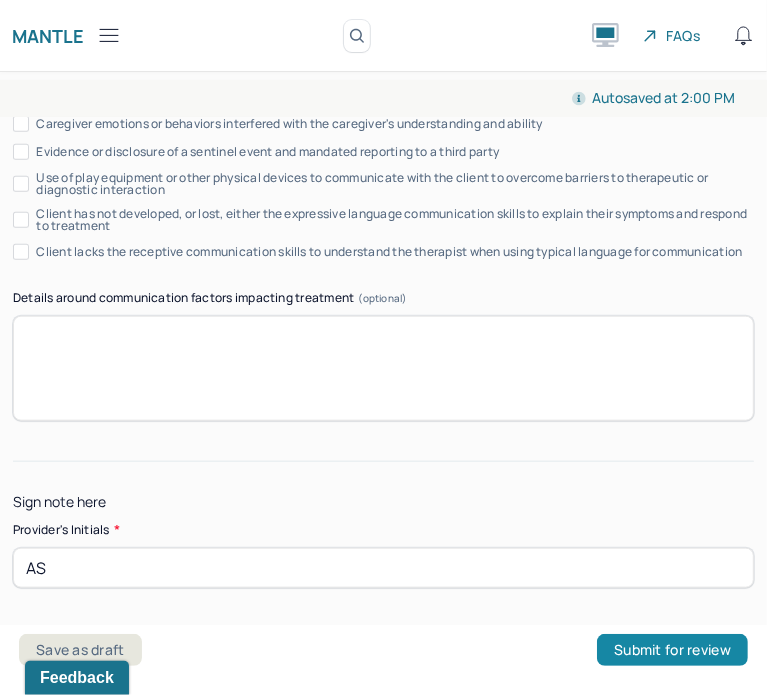 type on "The client and clinician have not yet focused on improving emotion regulation or reducing anxiety related to work, relationships, or family stressors. These areas remain priorities to be explored in upcoming sessions." 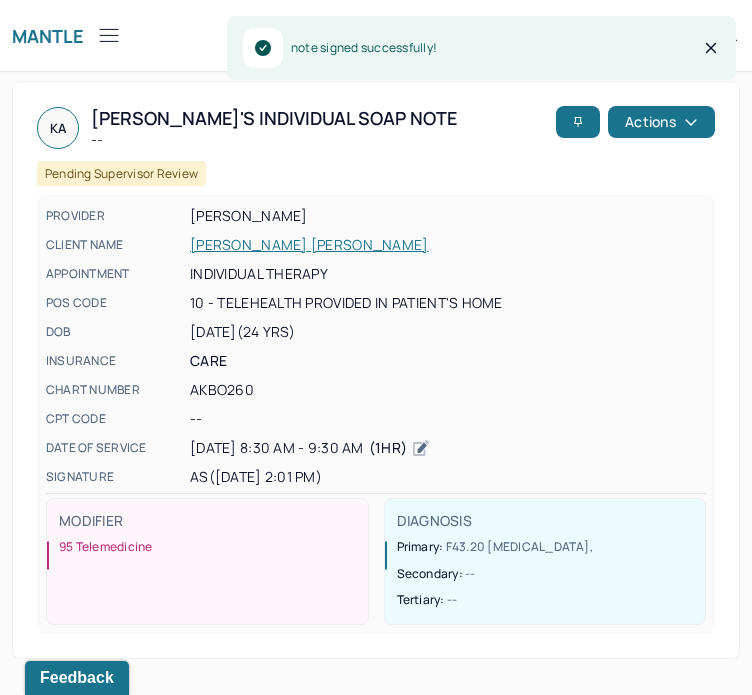 click on "Mantle" at bounding box center [48, 36] 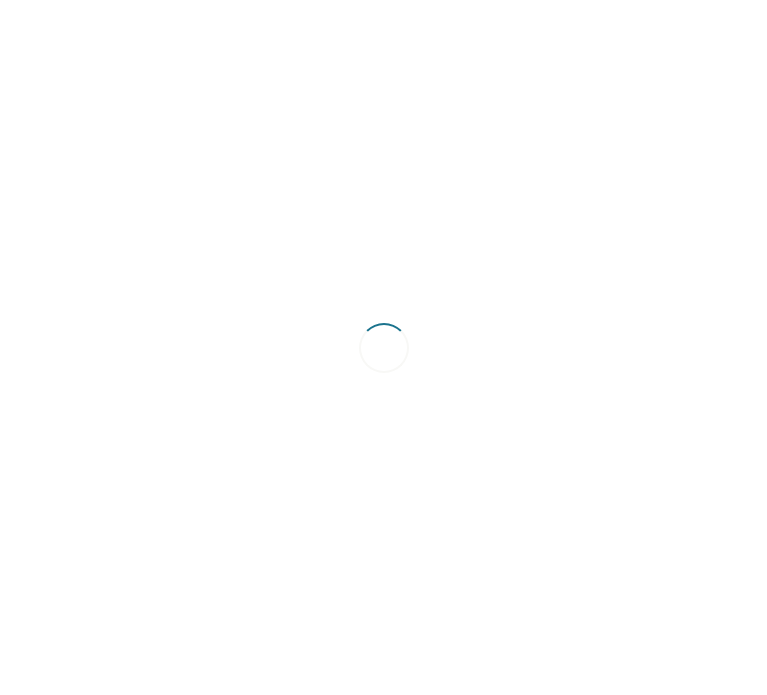scroll, scrollTop: 0, scrollLeft: 0, axis: both 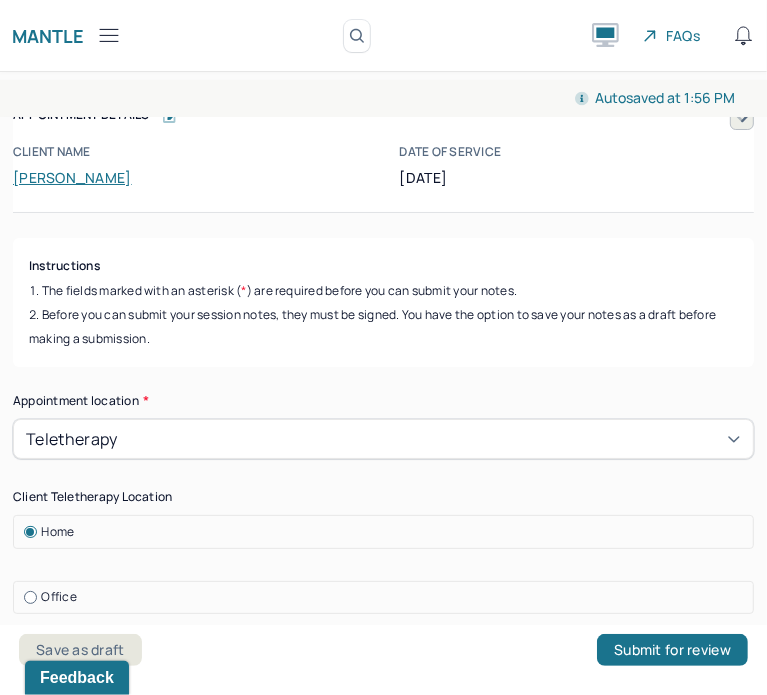 click 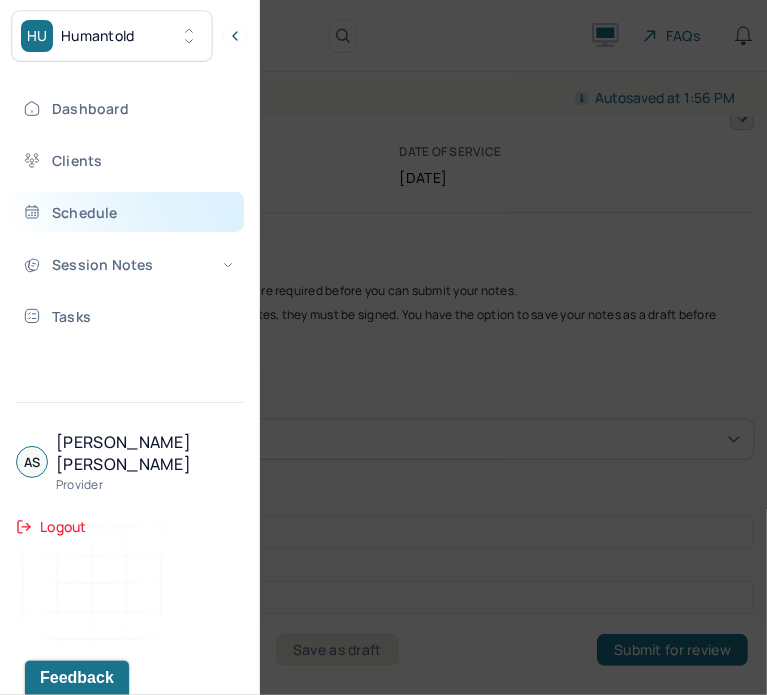 click on "Schedule" at bounding box center [128, 212] 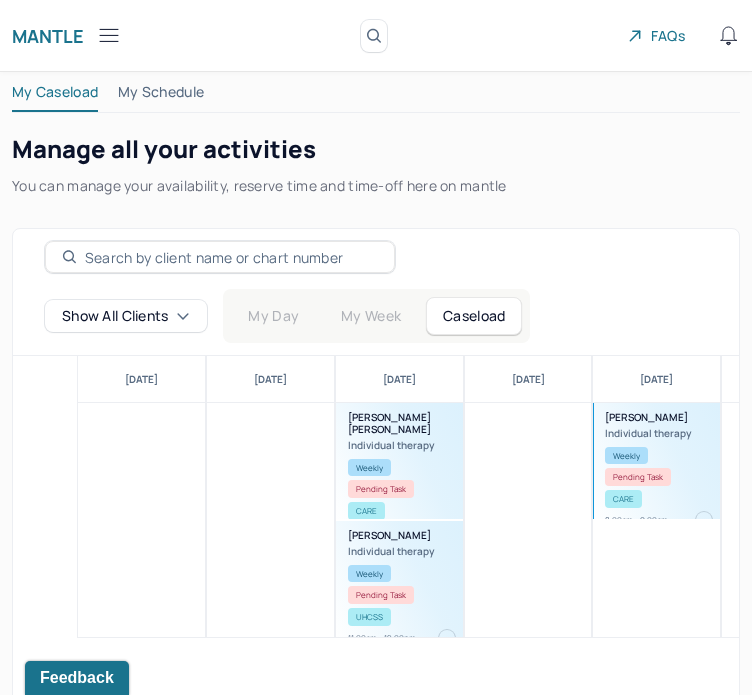 click 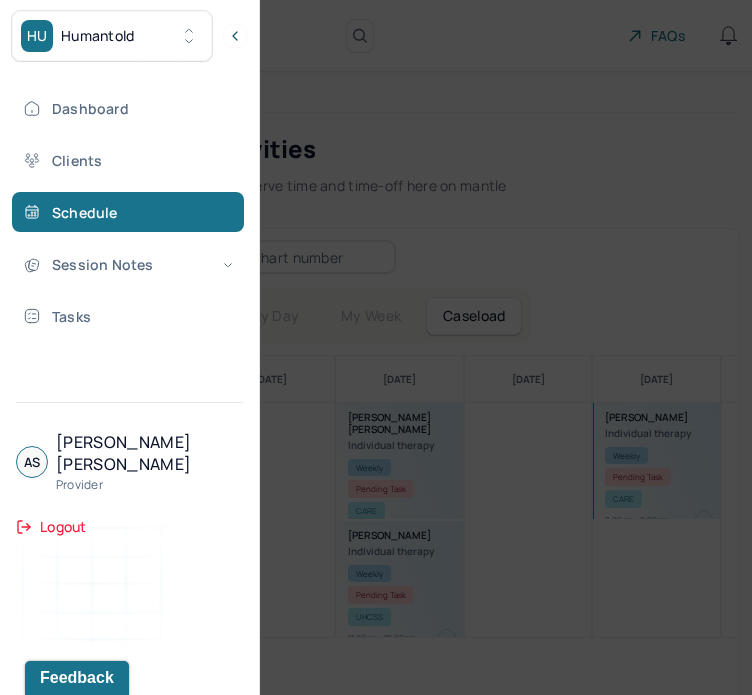 click on "Dashboard Clients Schedule Session Notes Tasks" at bounding box center (129, 212) 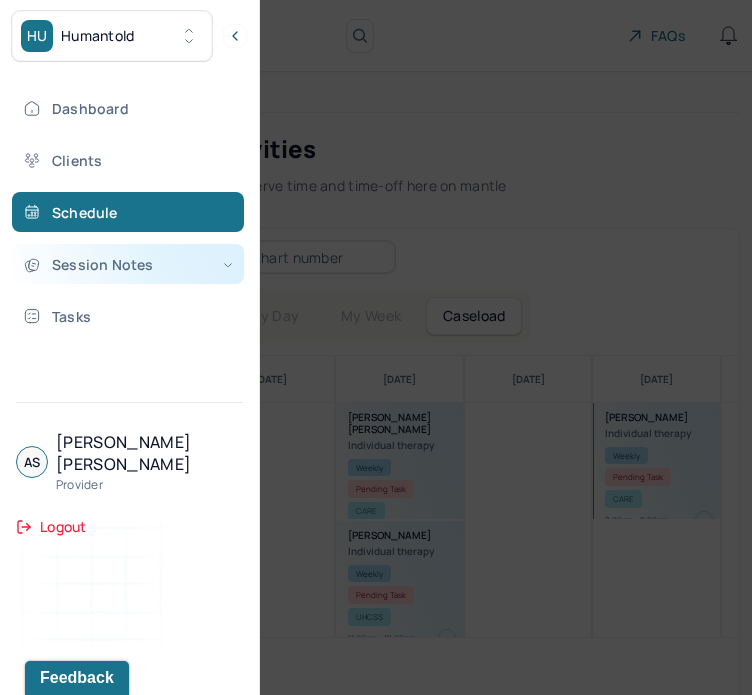 click on "Session Notes" at bounding box center (128, 264) 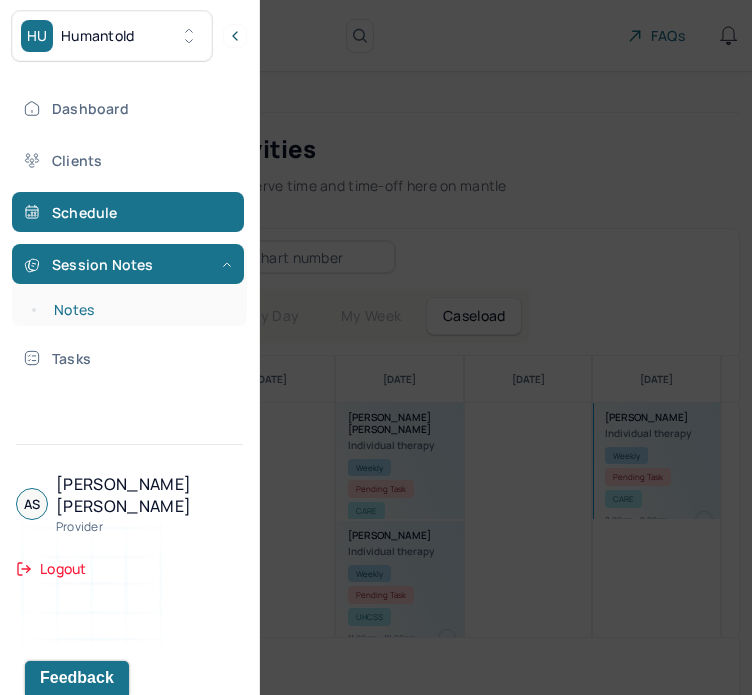 click on "Notes" at bounding box center (139, 310) 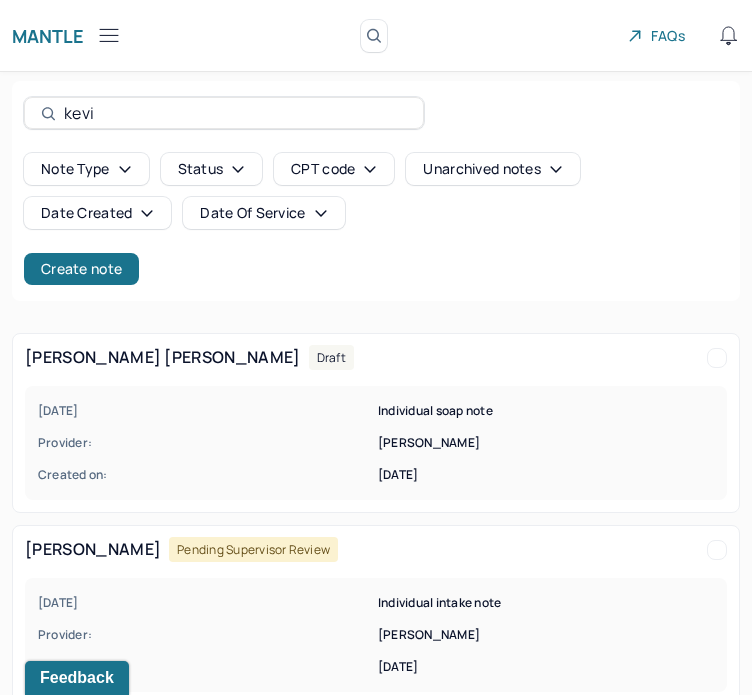 scroll, scrollTop: 0, scrollLeft: 0, axis: both 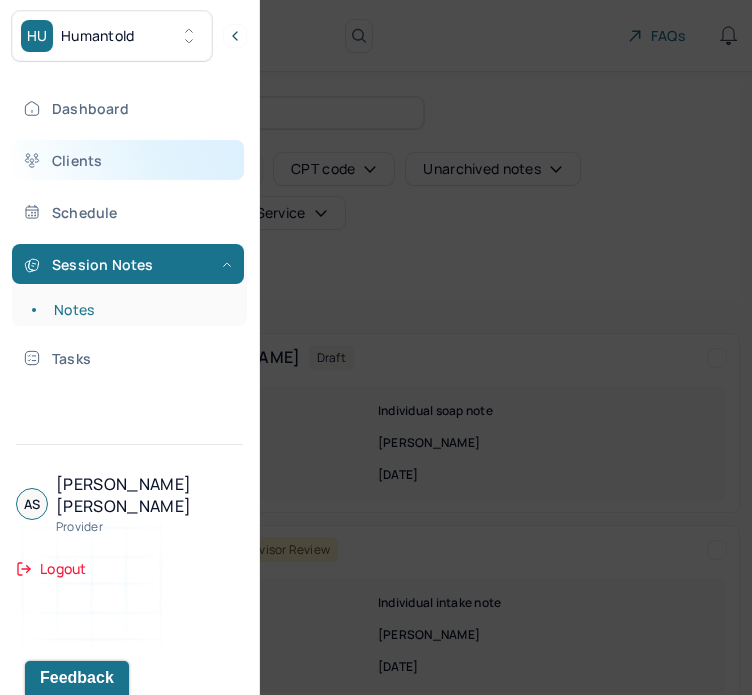 click on "Clients" at bounding box center (128, 160) 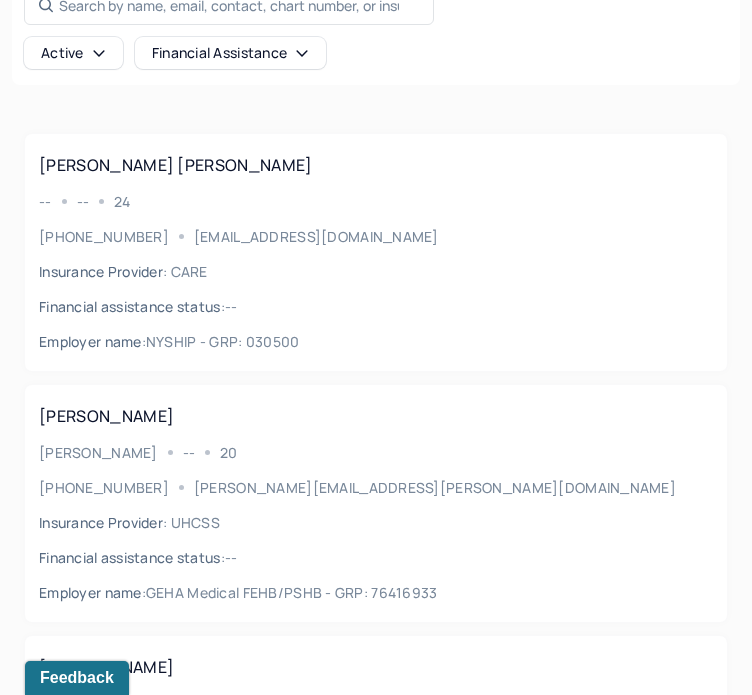 scroll, scrollTop: 100, scrollLeft: 0, axis: vertical 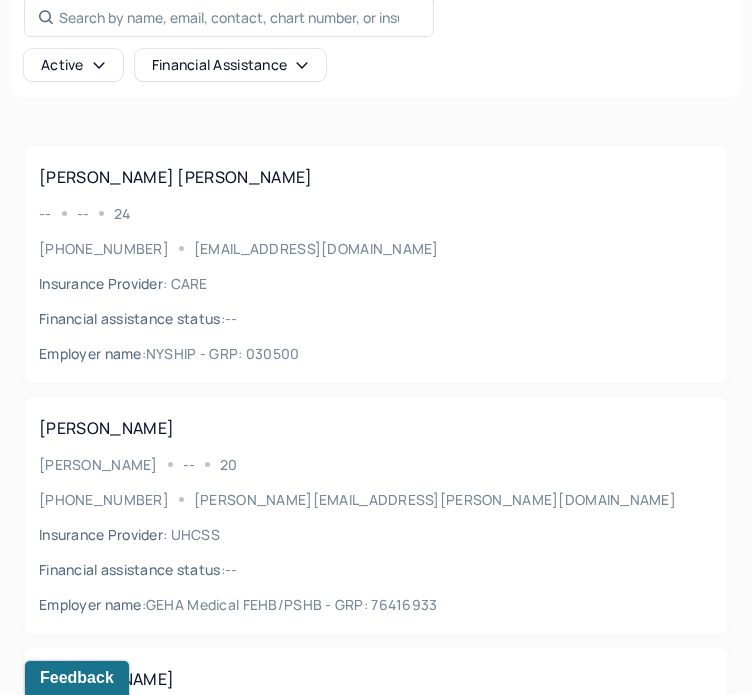 click on "ADAMES NUNEZ, KEVI -- -- 24 (929) 284-5358 keviadams26@yahoo.com Insurance Provider : CARE Financial assistance status :  -- Employer name :  NYSHIP - GRP: 030500" at bounding box center [376, 264] 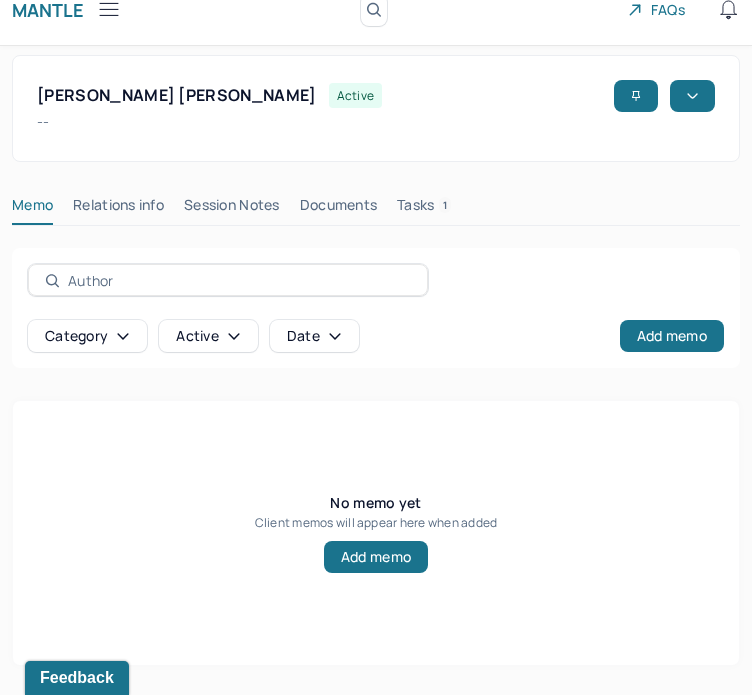 scroll, scrollTop: 24, scrollLeft: 0, axis: vertical 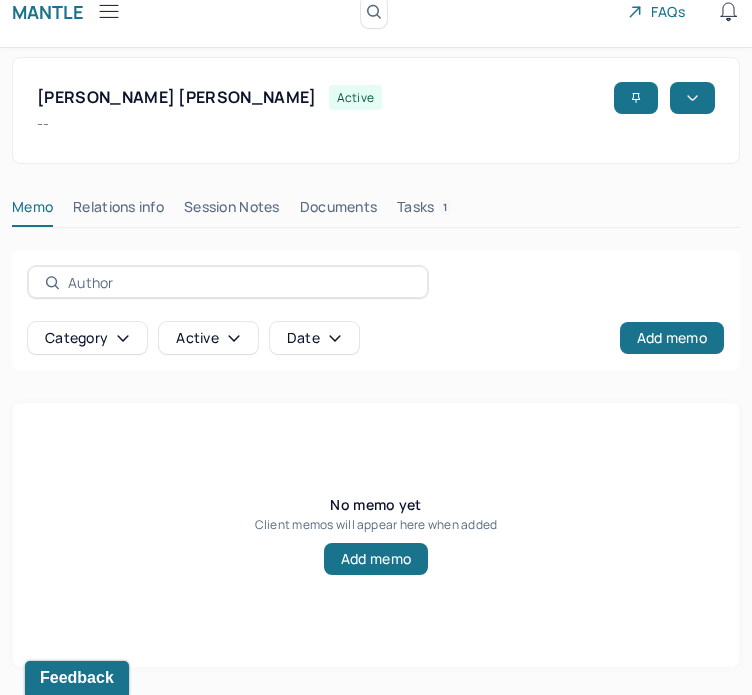 click on "Session Notes" at bounding box center [232, 211] 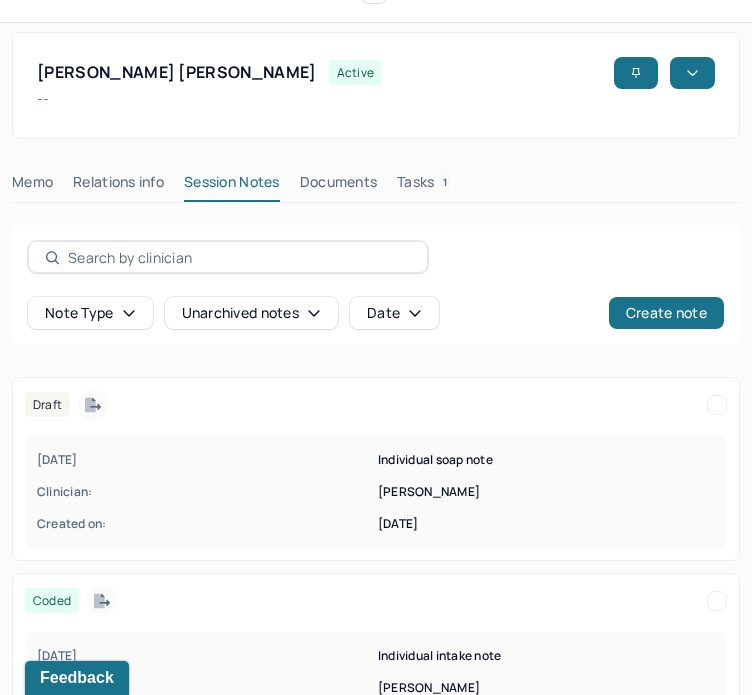 scroll, scrollTop: 333, scrollLeft: 0, axis: vertical 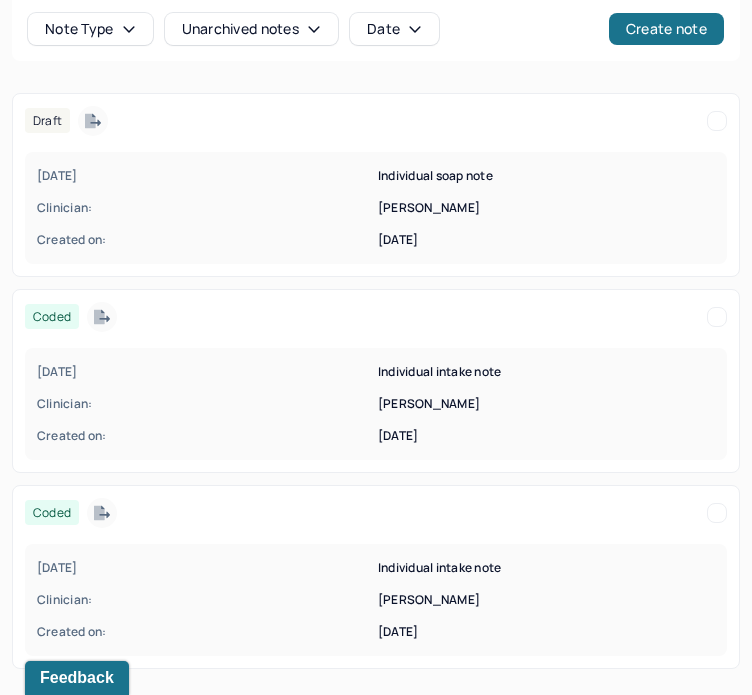 click on "Created on:" at bounding box center (205, 436) 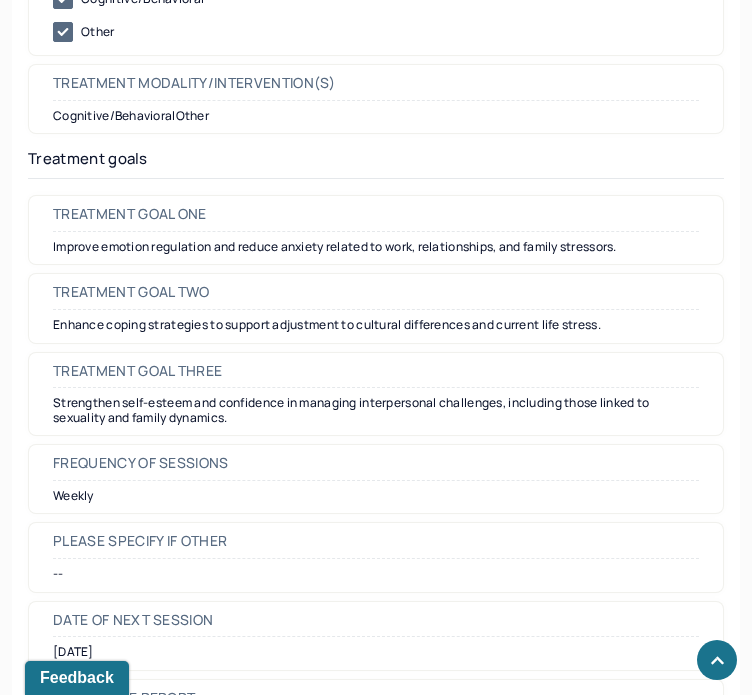 scroll, scrollTop: 9071, scrollLeft: 0, axis: vertical 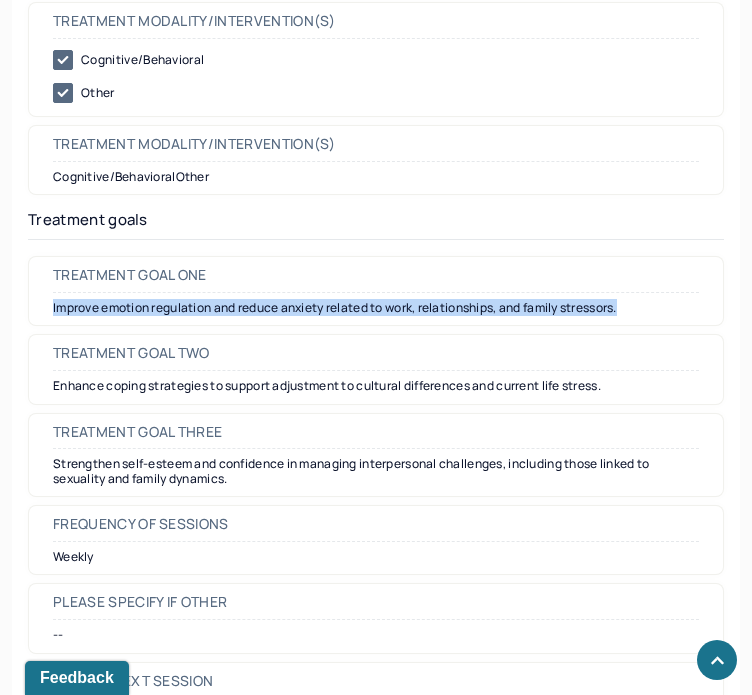 drag, startPoint x: 50, startPoint y: 308, endPoint x: 672, endPoint y: 307, distance: 622.0008 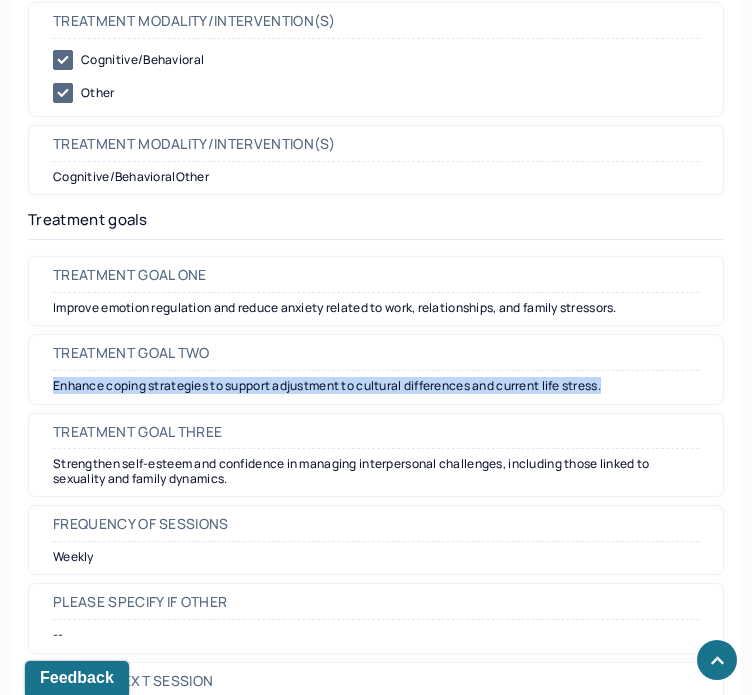 drag, startPoint x: 635, startPoint y: 381, endPoint x: 53, endPoint y: 373, distance: 582.055 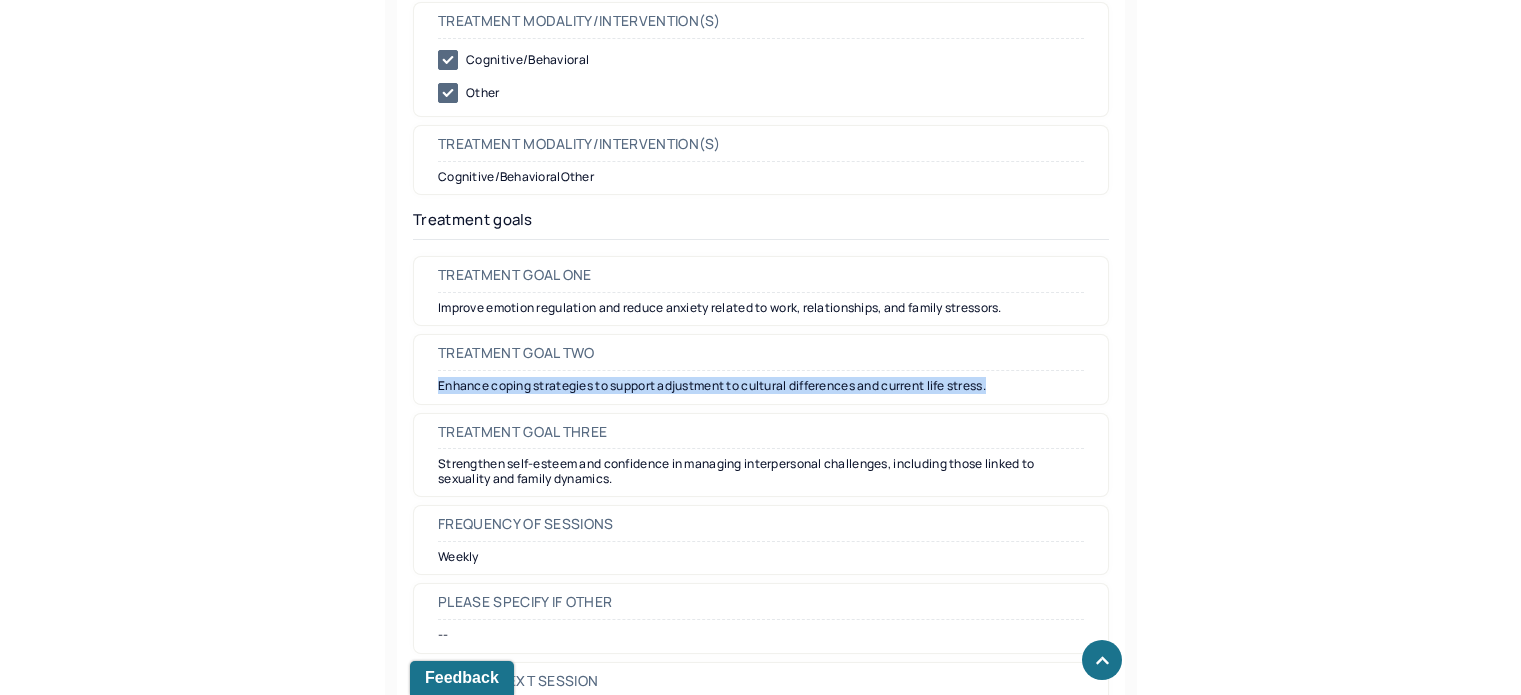 scroll, scrollTop: 9175, scrollLeft: 0, axis: vertical 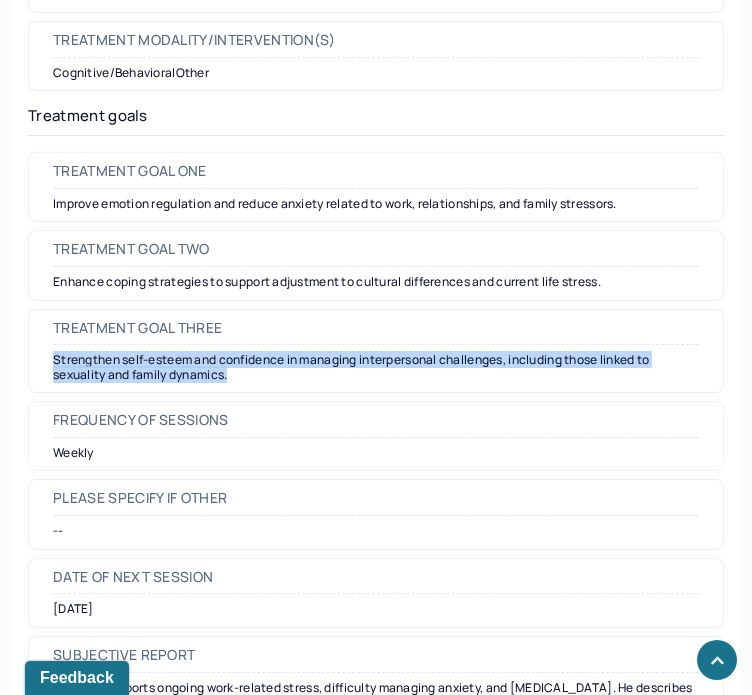 drag, startPoint x: 234, startPoint y: 373, endPoint x: 0, endPoint y: 352, distance: 234.94041 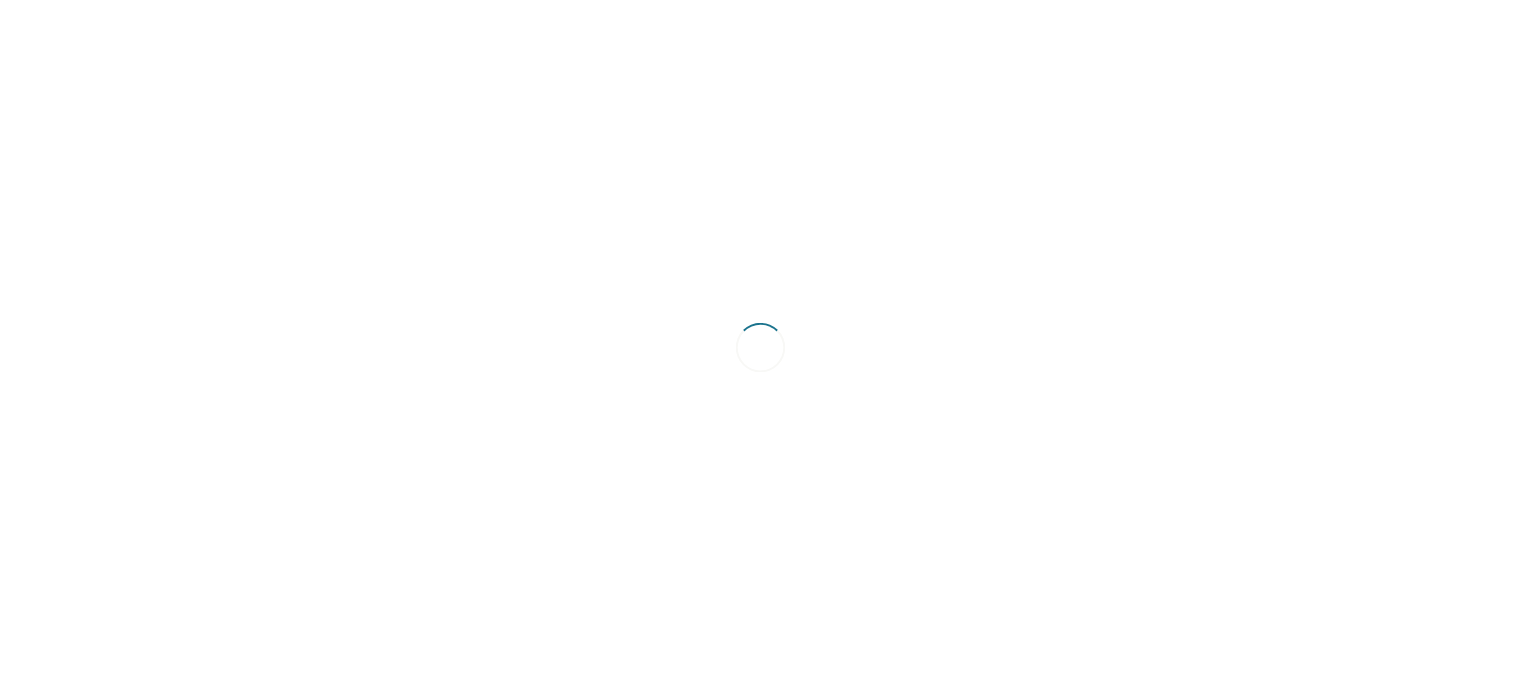 scroll, scrollTop: 0, scrollLeft: 0, axis: both 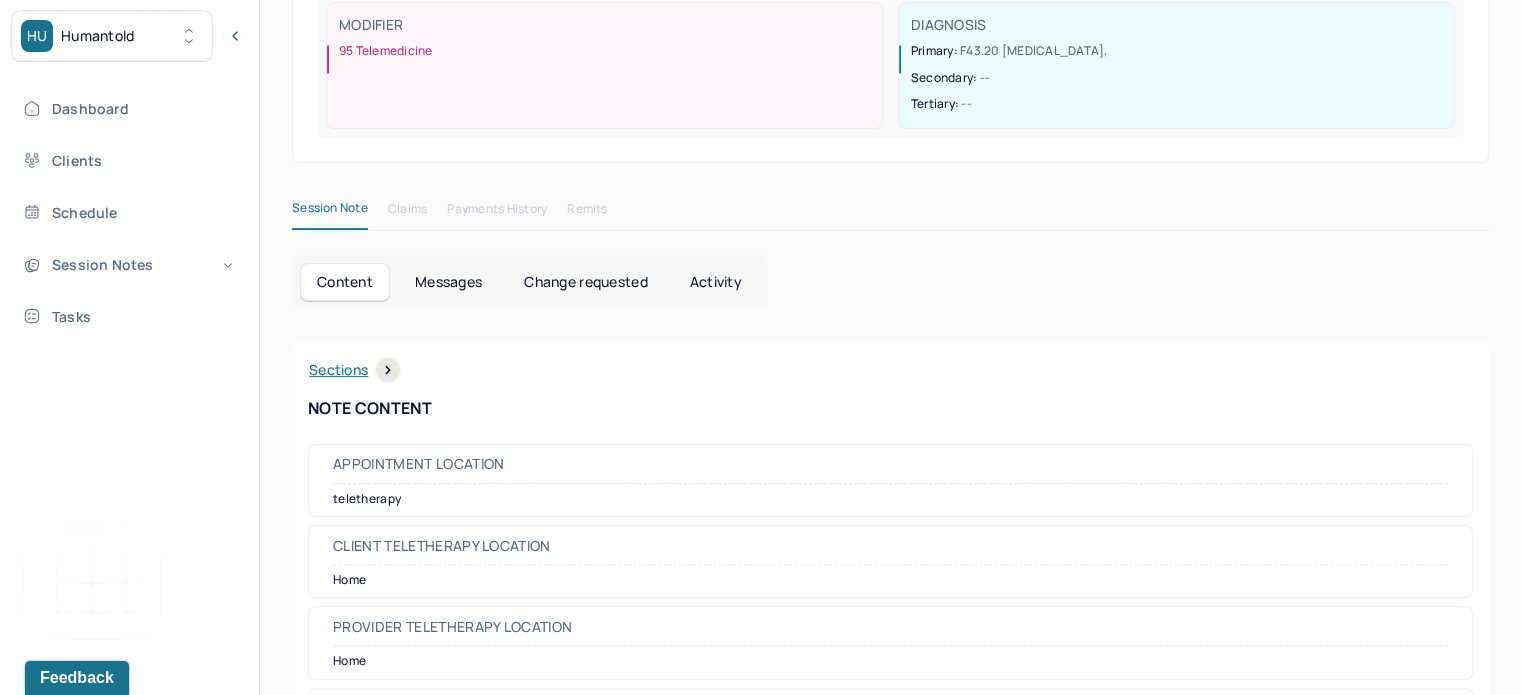 click on "Session Note" at bounding box center (330, 212) 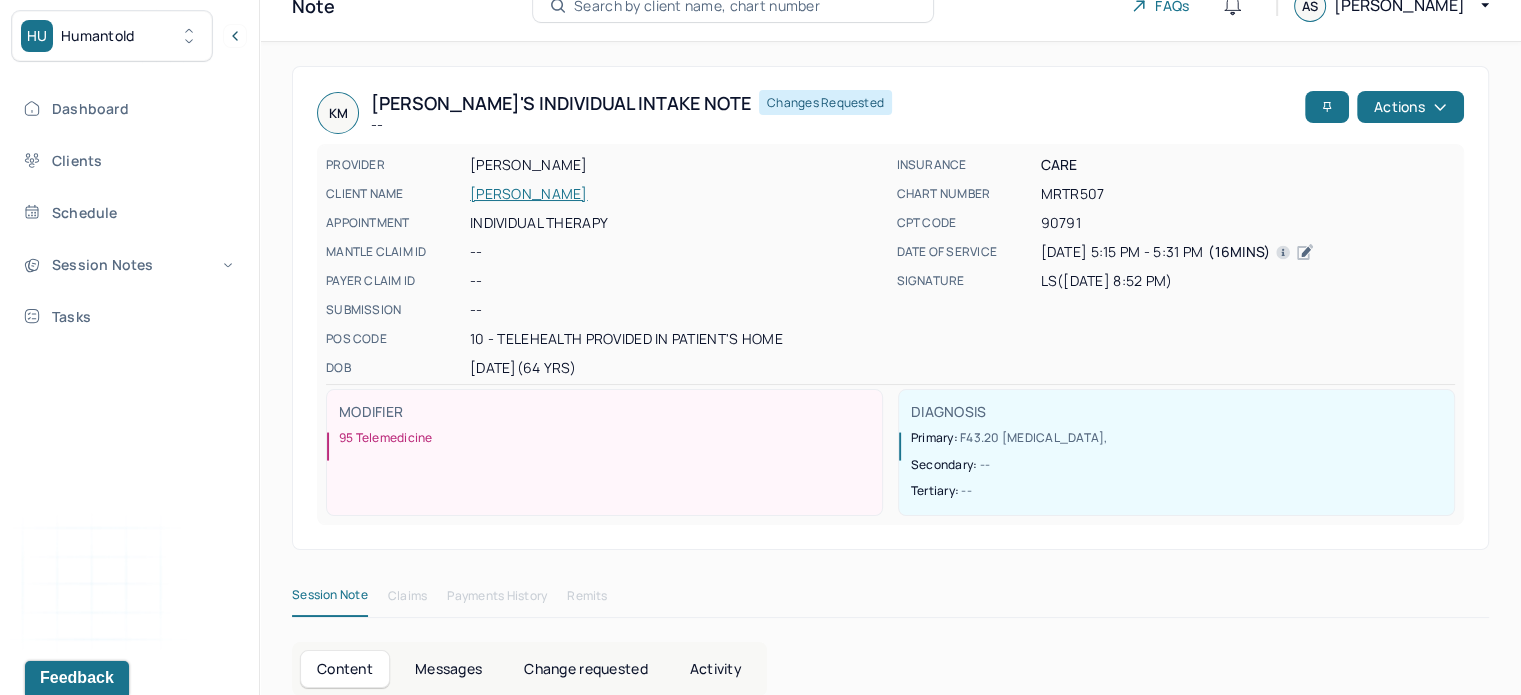scroll, scrollTop: 29, scrollLeft: 0, axis: vertical 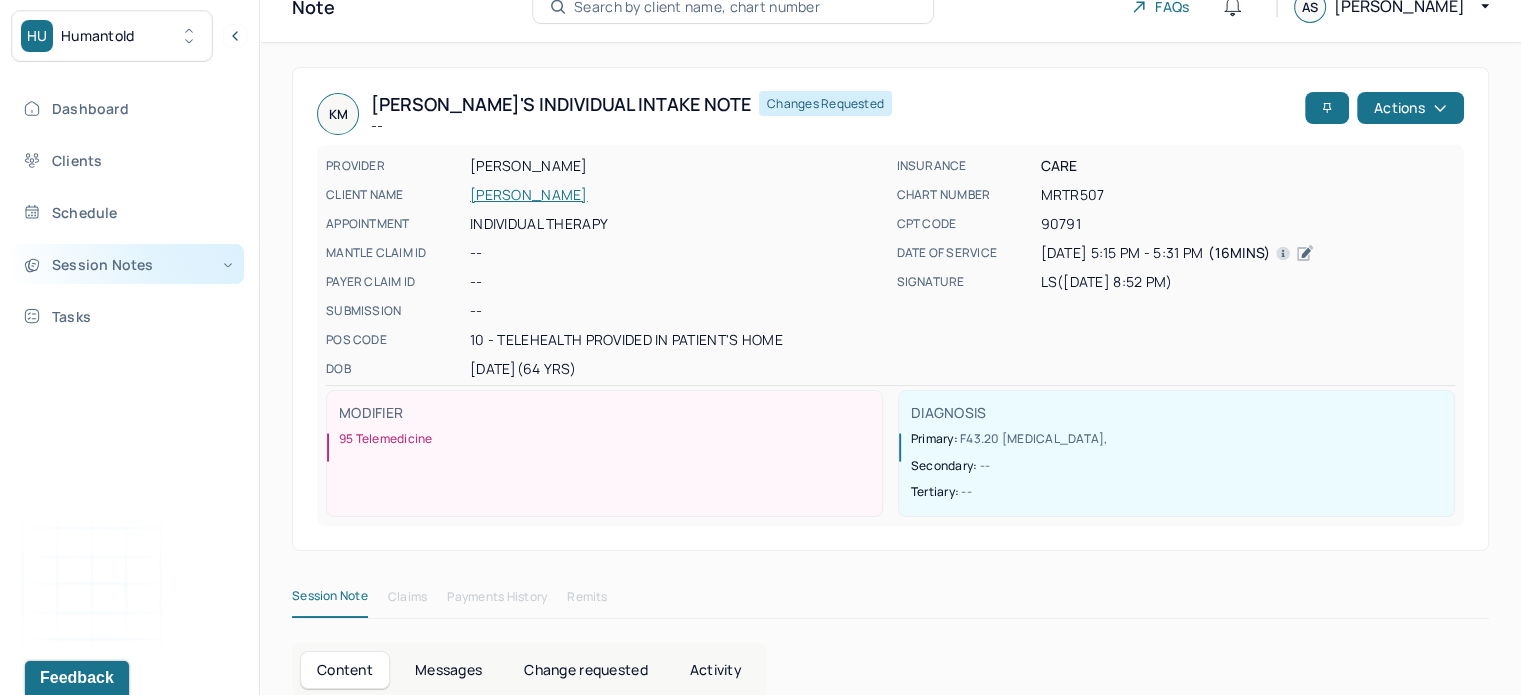 click on "Session Notes" at bounding box center [128, 264] 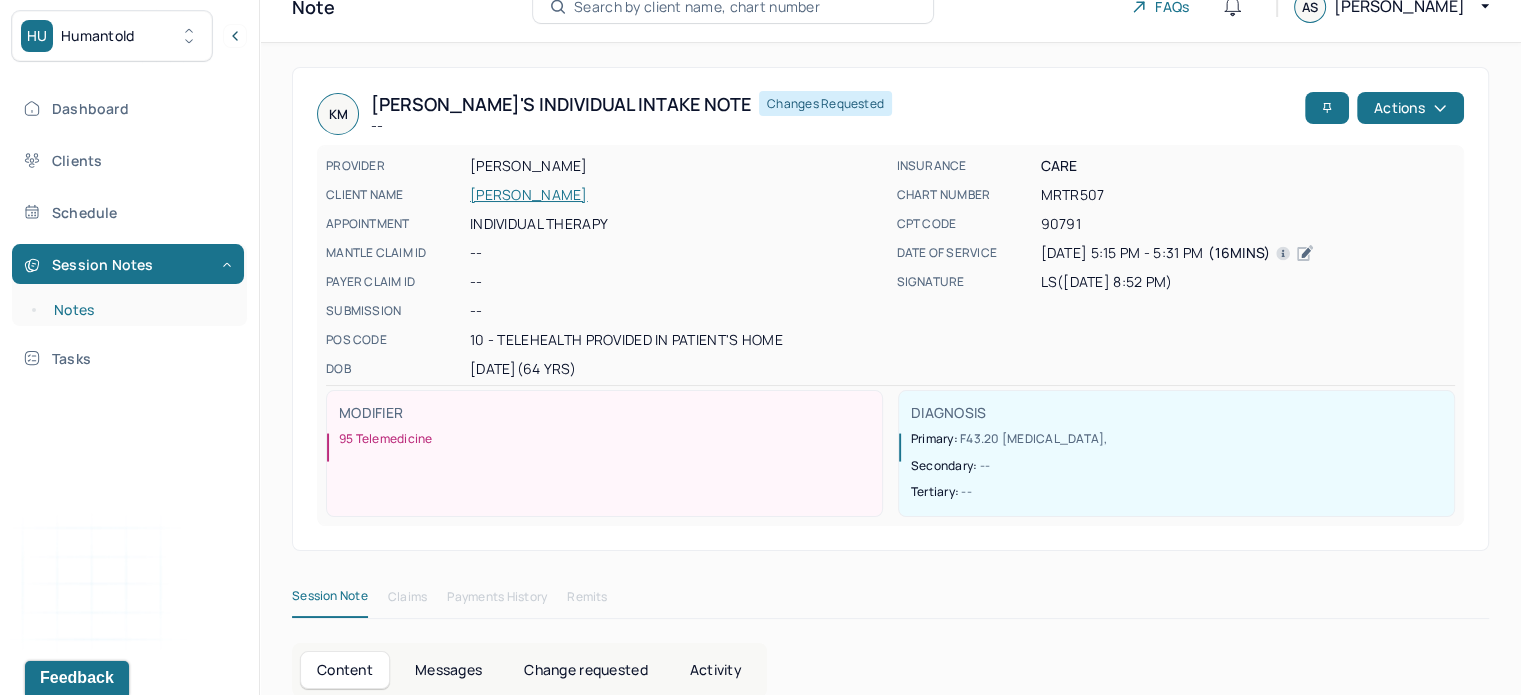 click on "Notes" at bounding box center (139, 310) 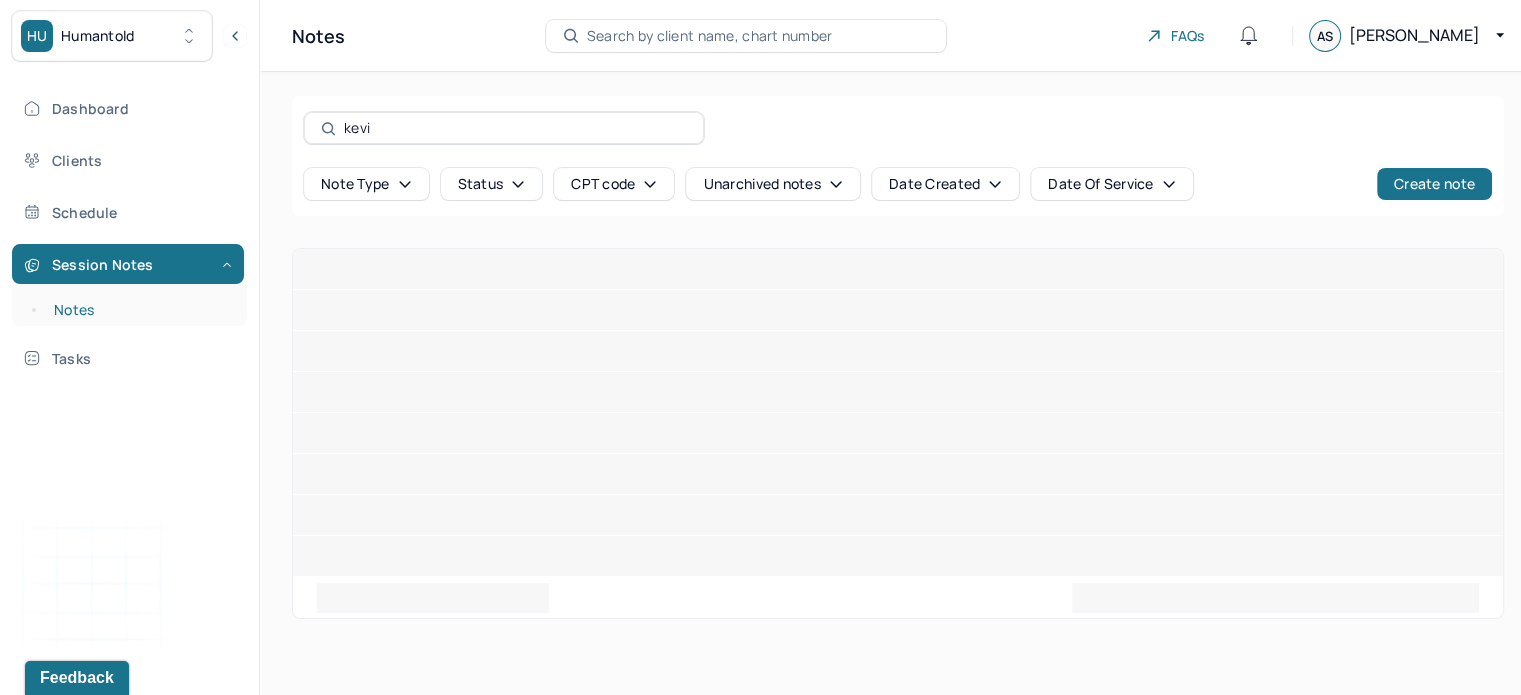 scroll, scrollTop: 0, scrollLeft: 0, axis: both 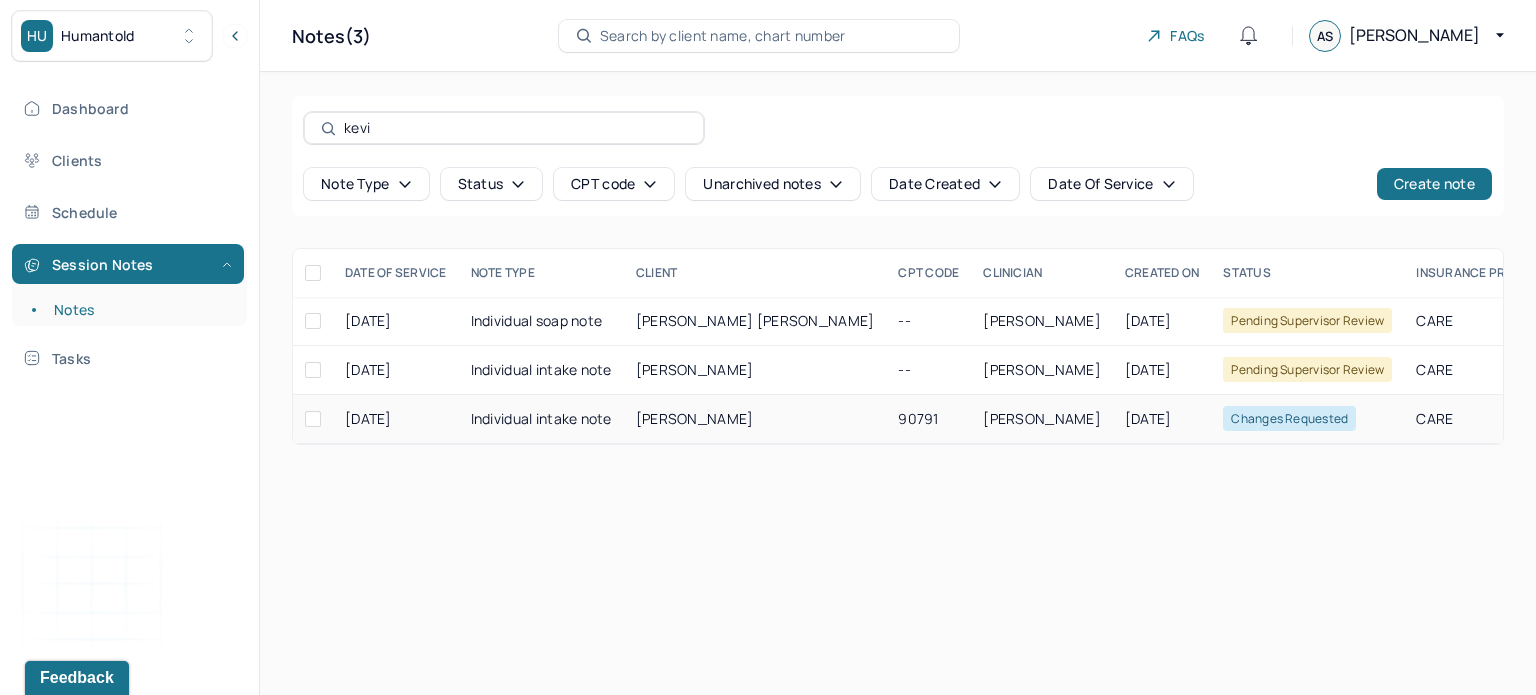 click on "MAGEE, KEVIN" at bounding box center (755, 419) 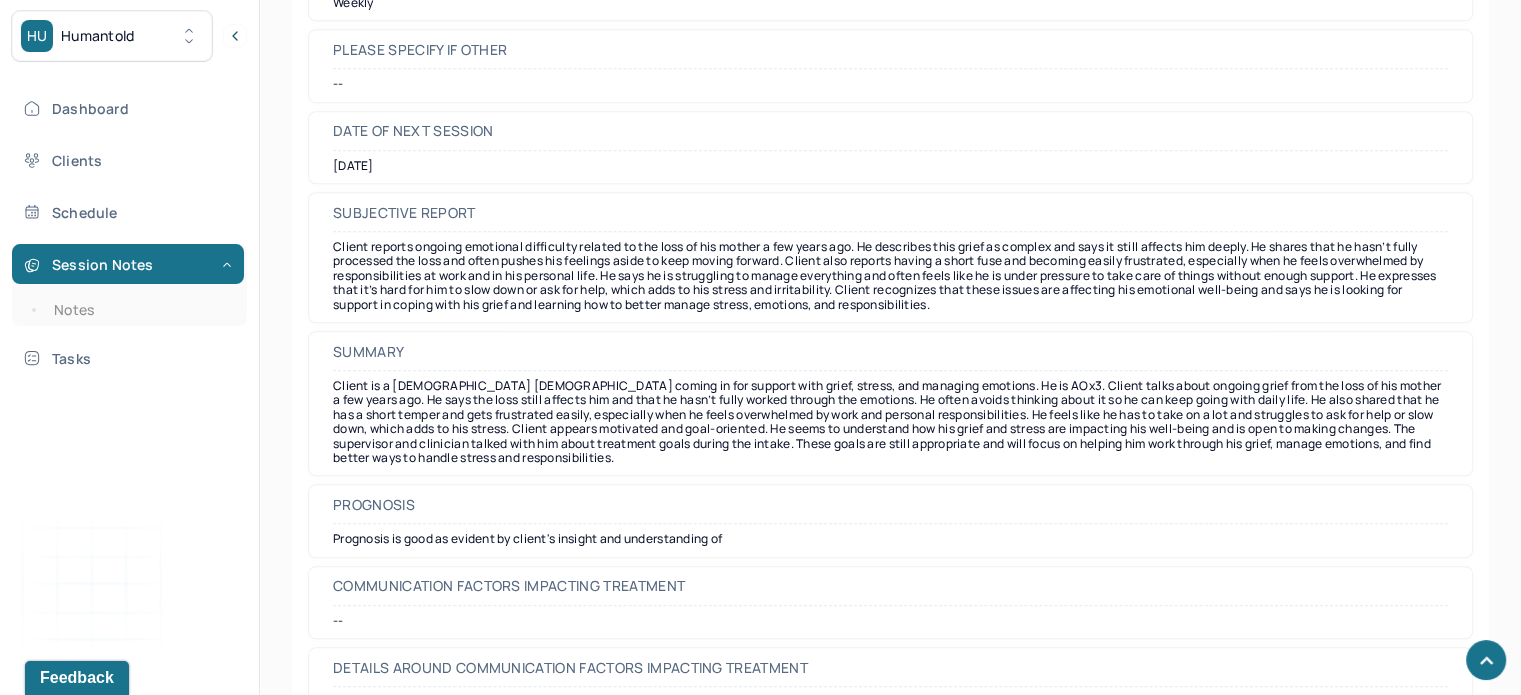 scroll, scrollTop: 9352, scrollLeft: 0, axis: vertical 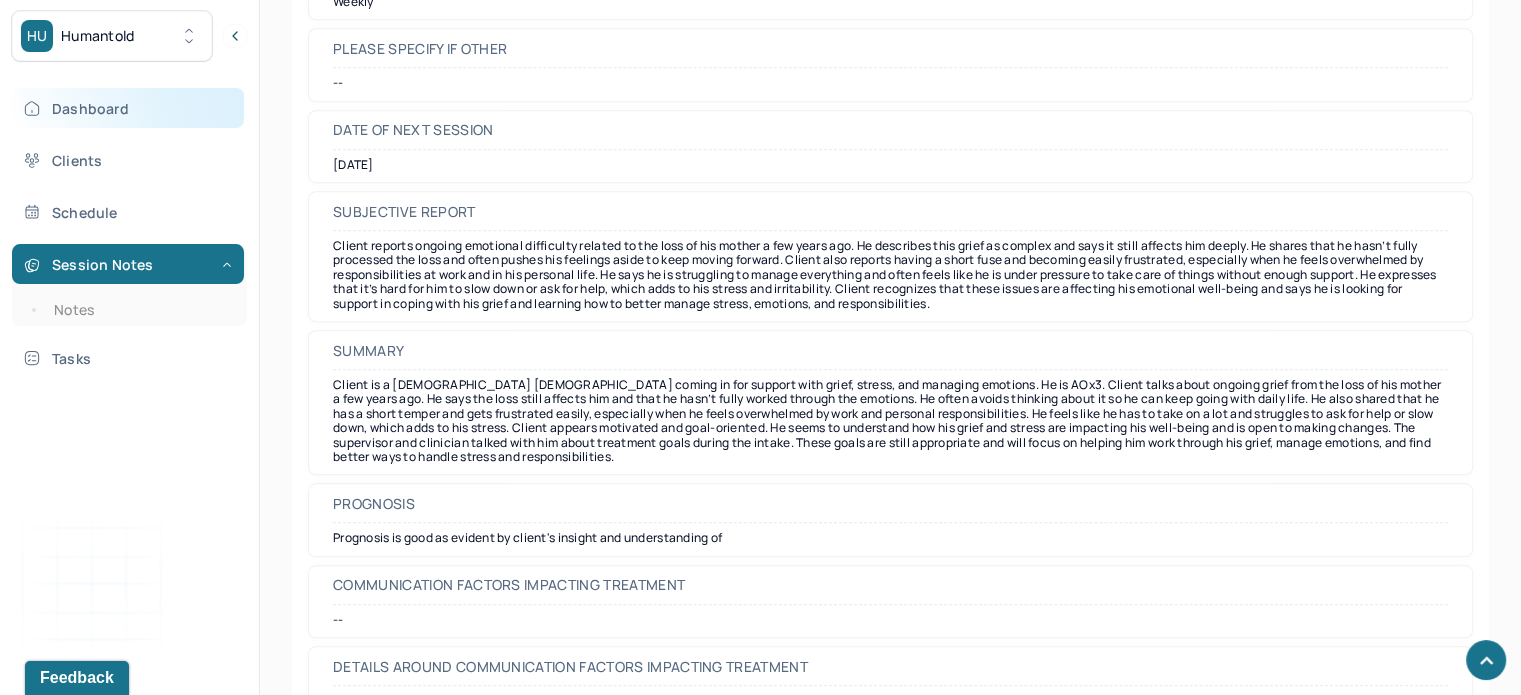 click on "Dashboard" at bounding box center [128, 108] 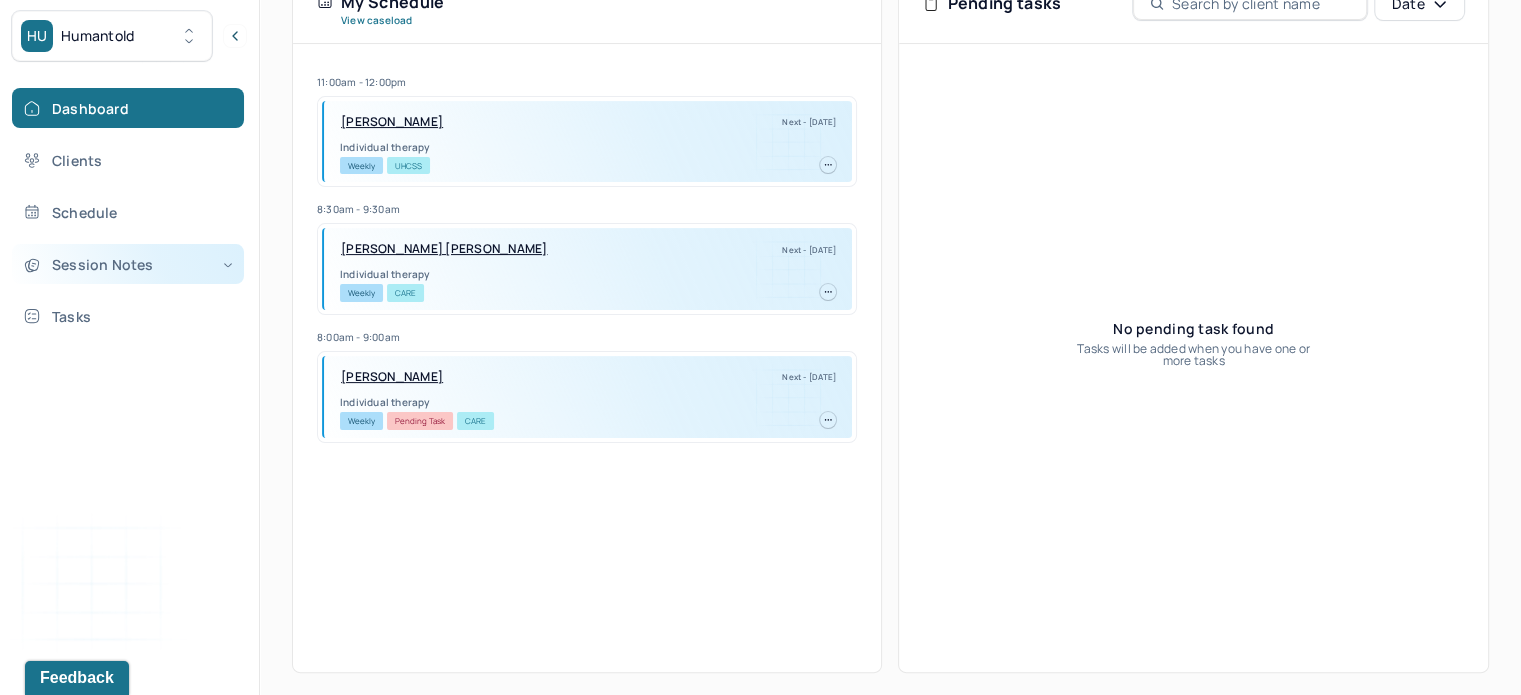 click on "Session Notes" at bounding box center (128, 264) 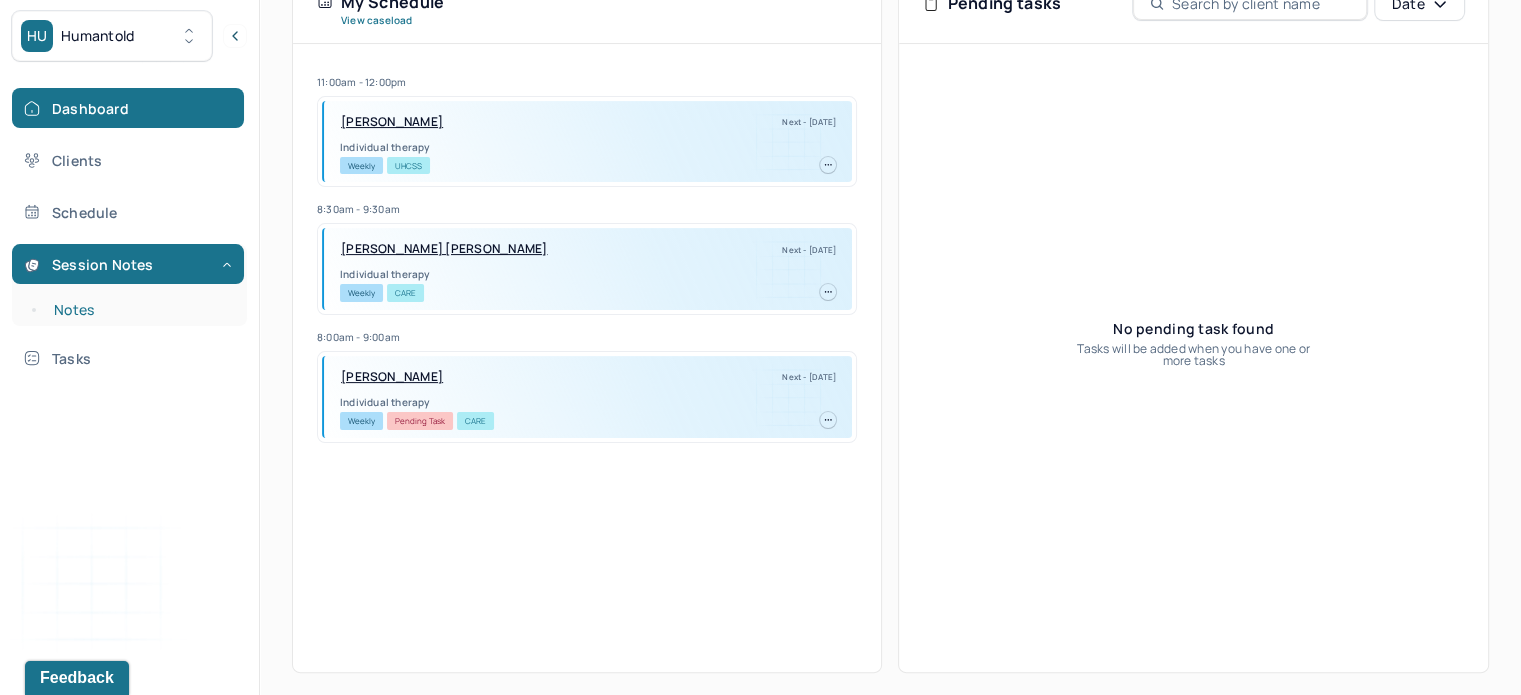 click on "Notes" at bounding box center [139, 310] 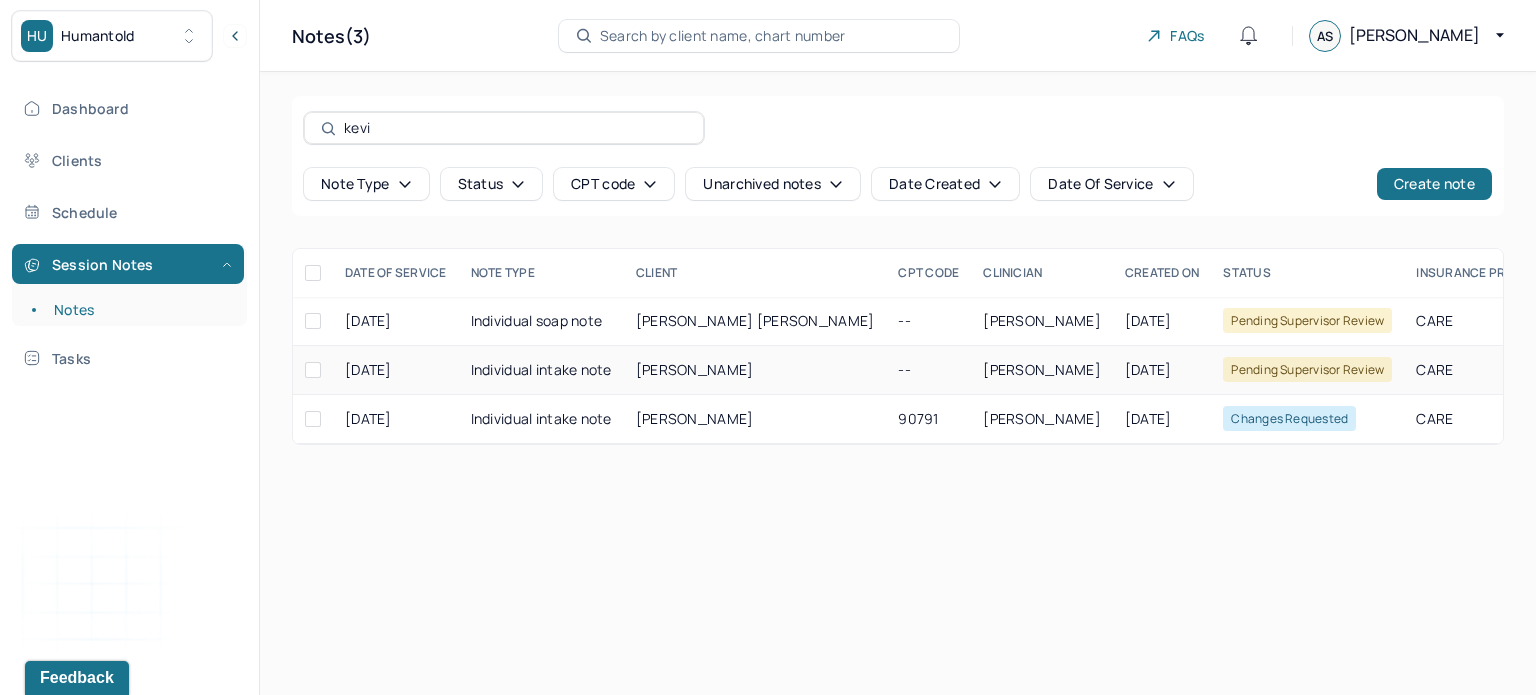 click on "MAGEE, KEVIN" at bounding box center [755, 370] 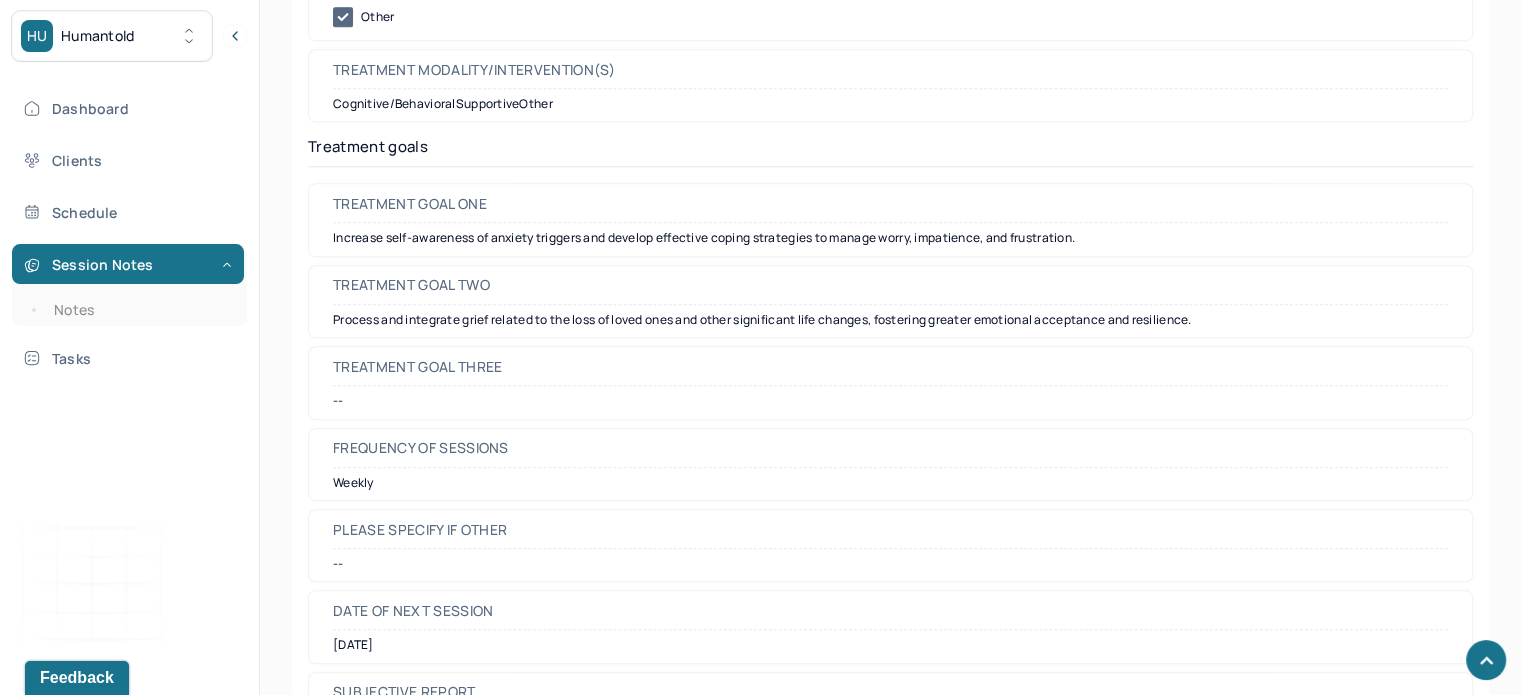 scroll, scrollTop: 9444, scrollLeft: 0, axis: vertical 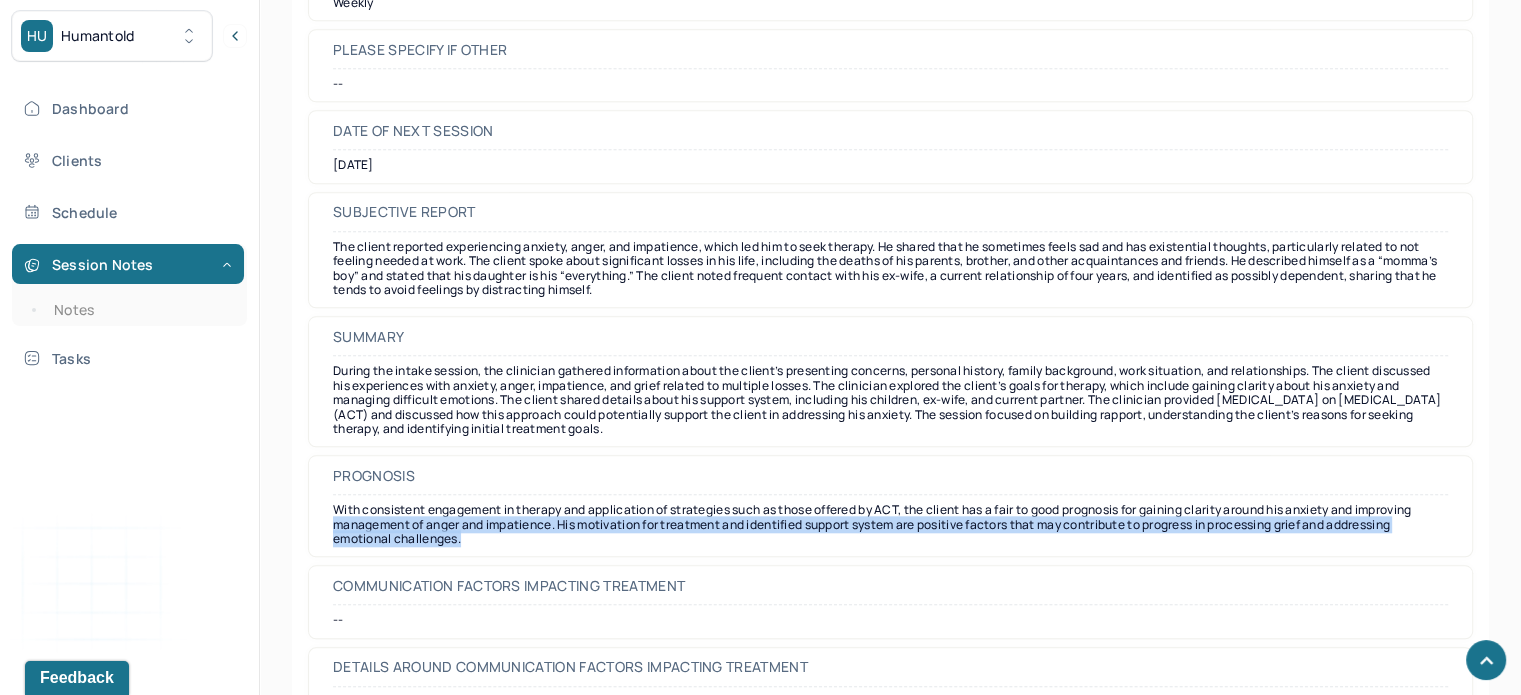 drag, startPoint x: 464, startPoint y: 480, endPoint x: 328, endPoint y: 457, distance: 137.93114 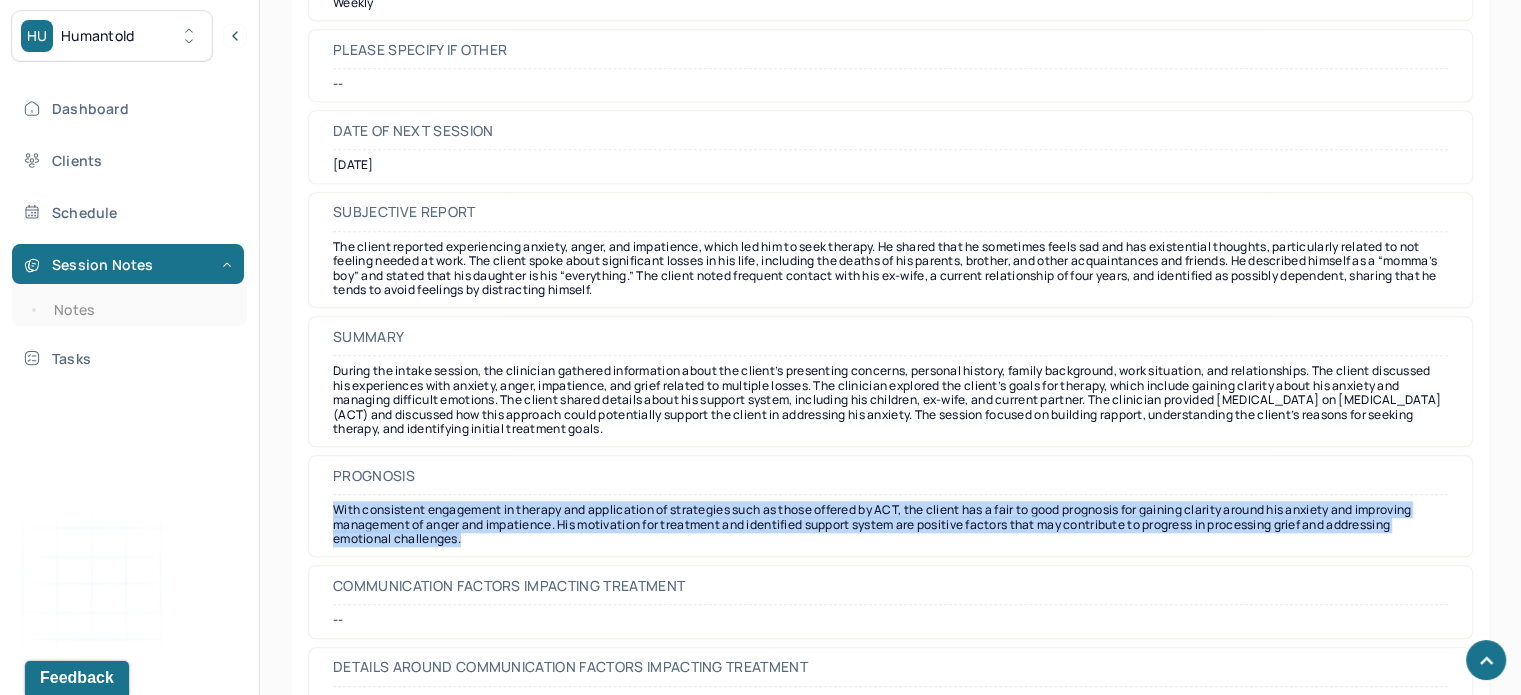 drag, startPoint x: 483, startPoint y: 477, endPoint x: 285, endPoint y: 447, distance: 200.25983 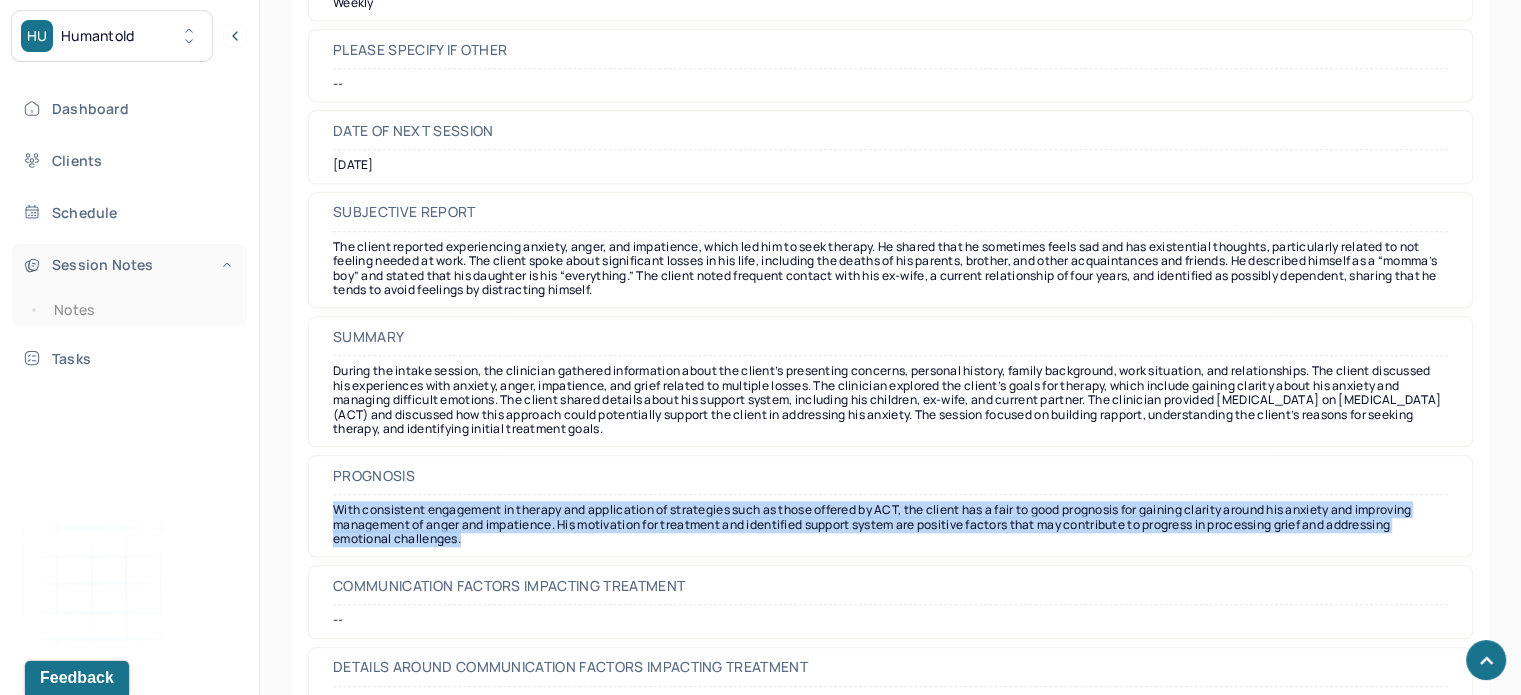 click on "Session Notes" at bounding box center [128, 264] 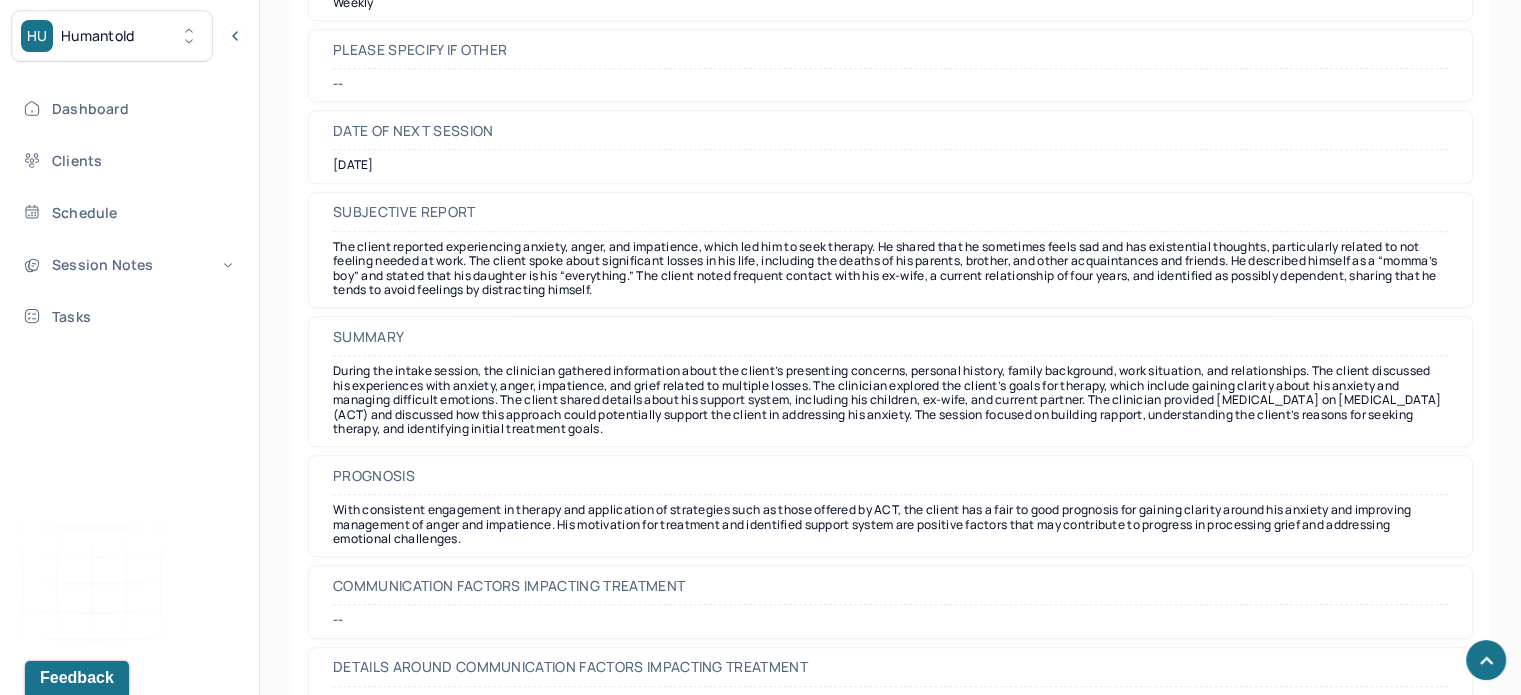 click on "Dashboard Clients Schedule Session Notes Tasks" at bounding box center [129, 212] 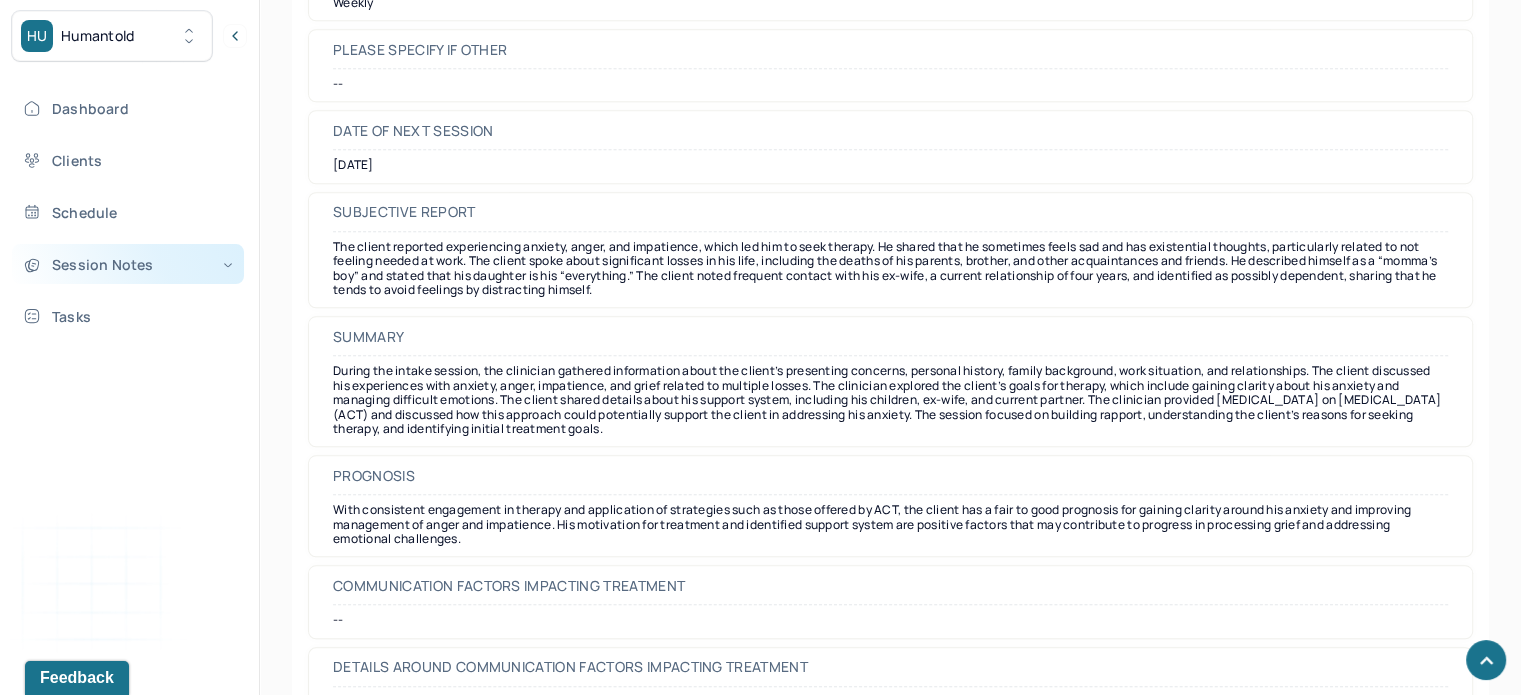 click on "Session Notes" at bounding box center [128, 264] 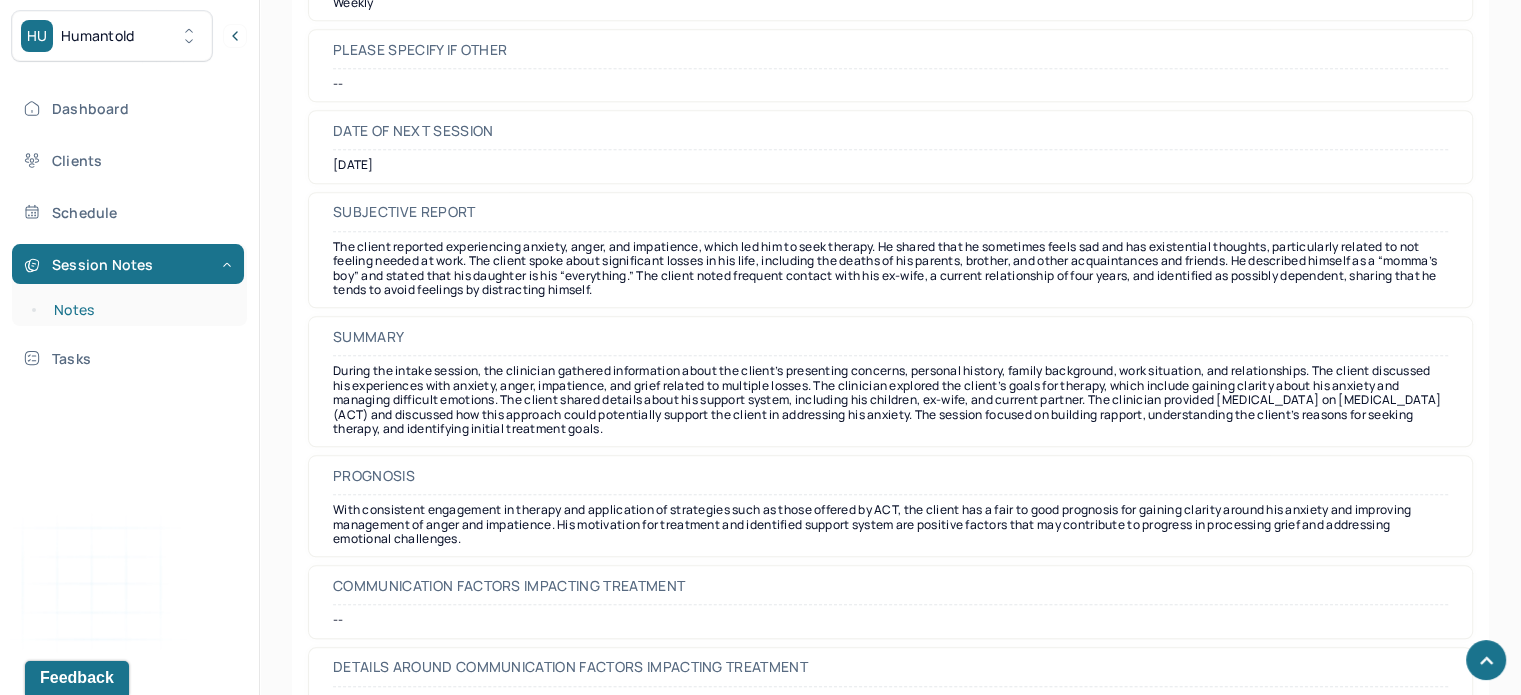 click on "Notes" at bounding box center (139, 310) 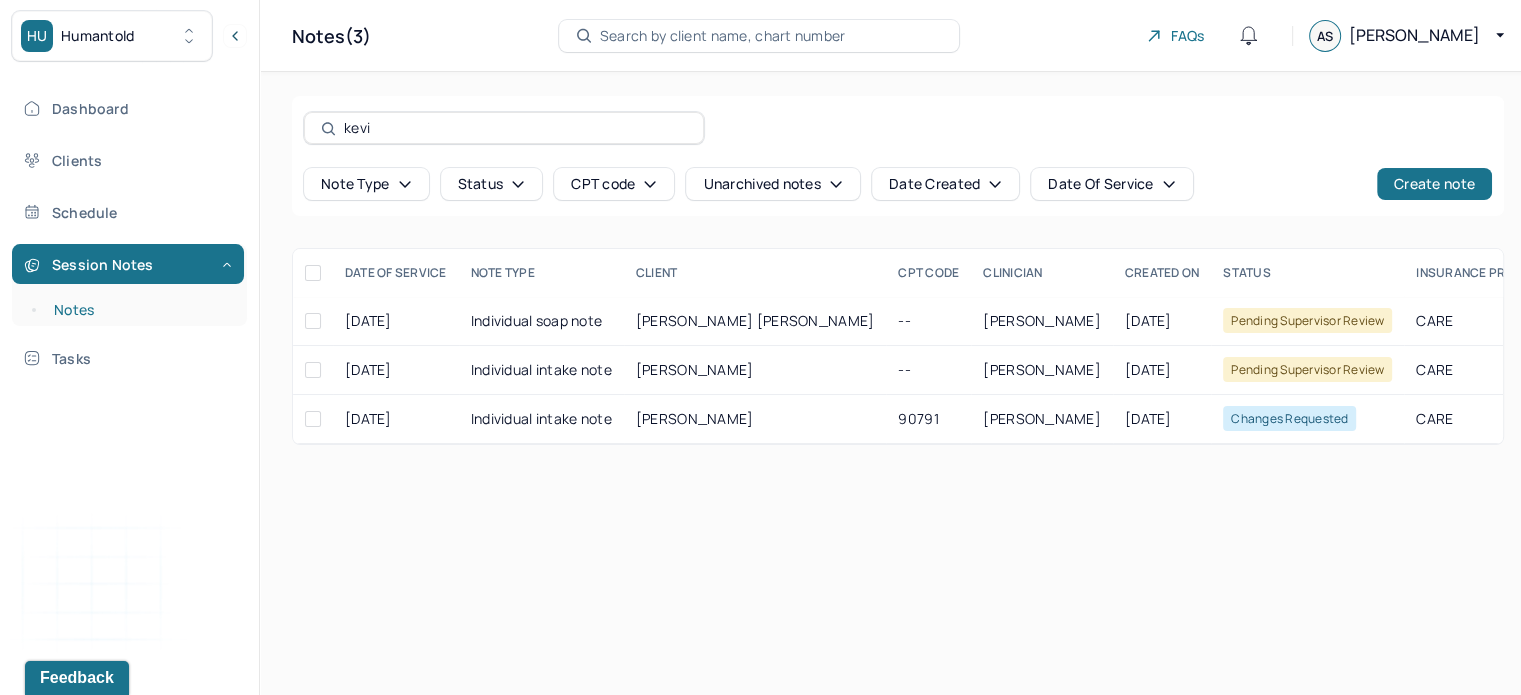scroll, scrollTop: 0, scrollLeft: 0, axis: both 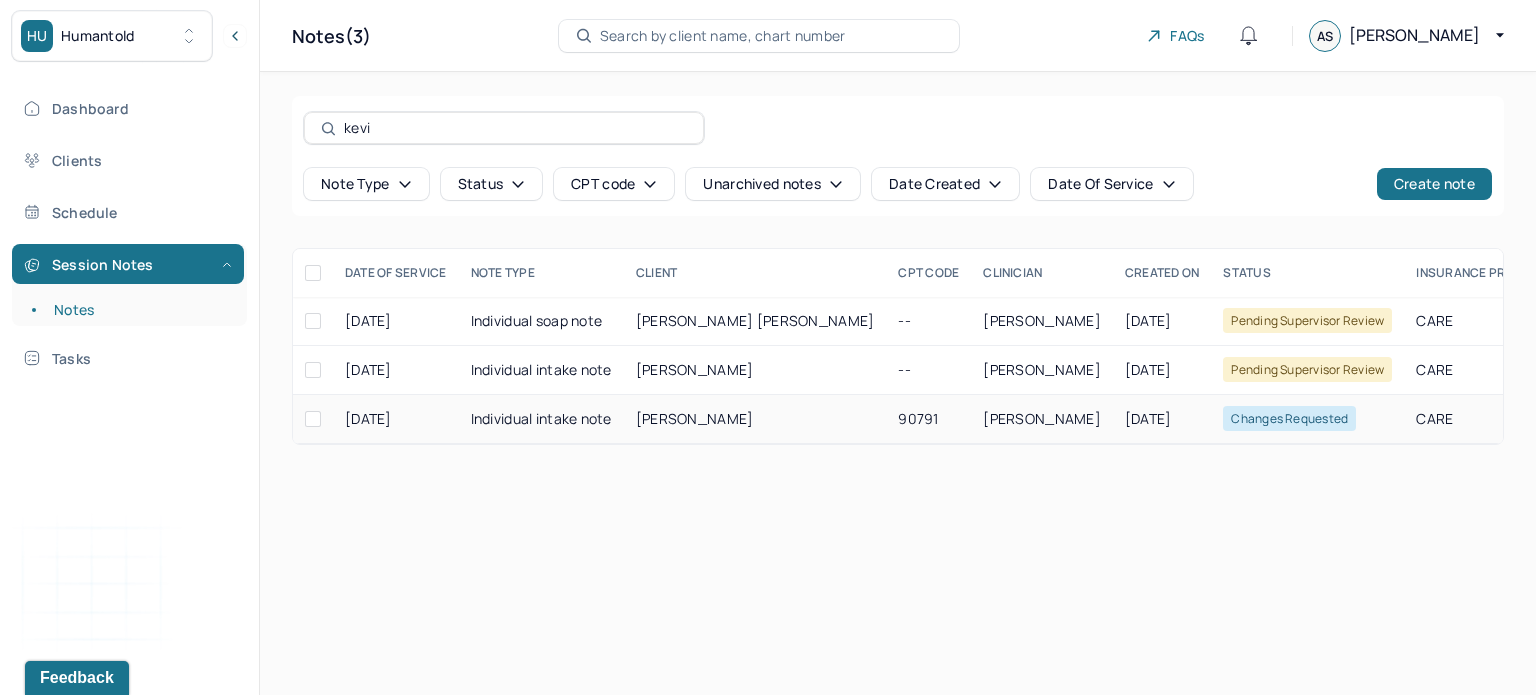 click on "Individual intake note" at bounding box center (541, 419) 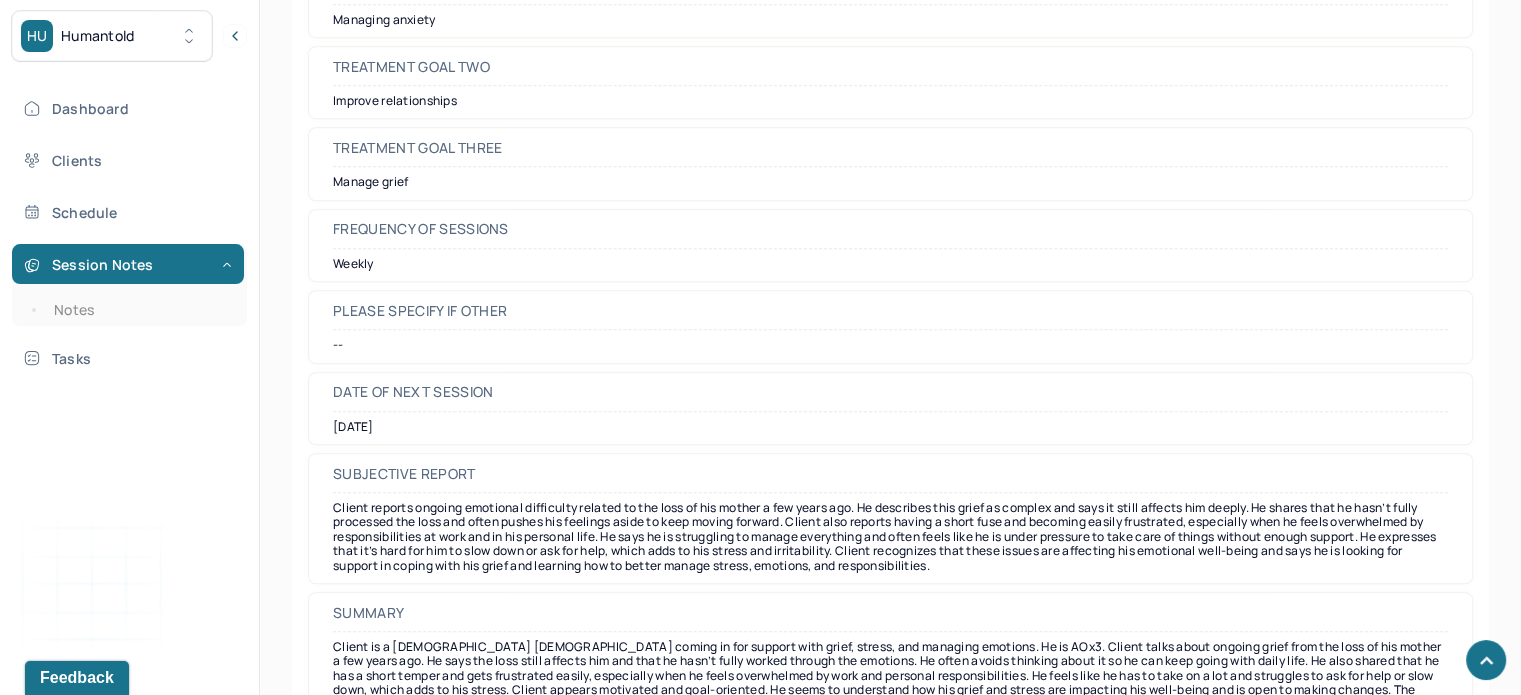 scroll, scrollTop: 9352, scrollLeft: 0, axis: vertical 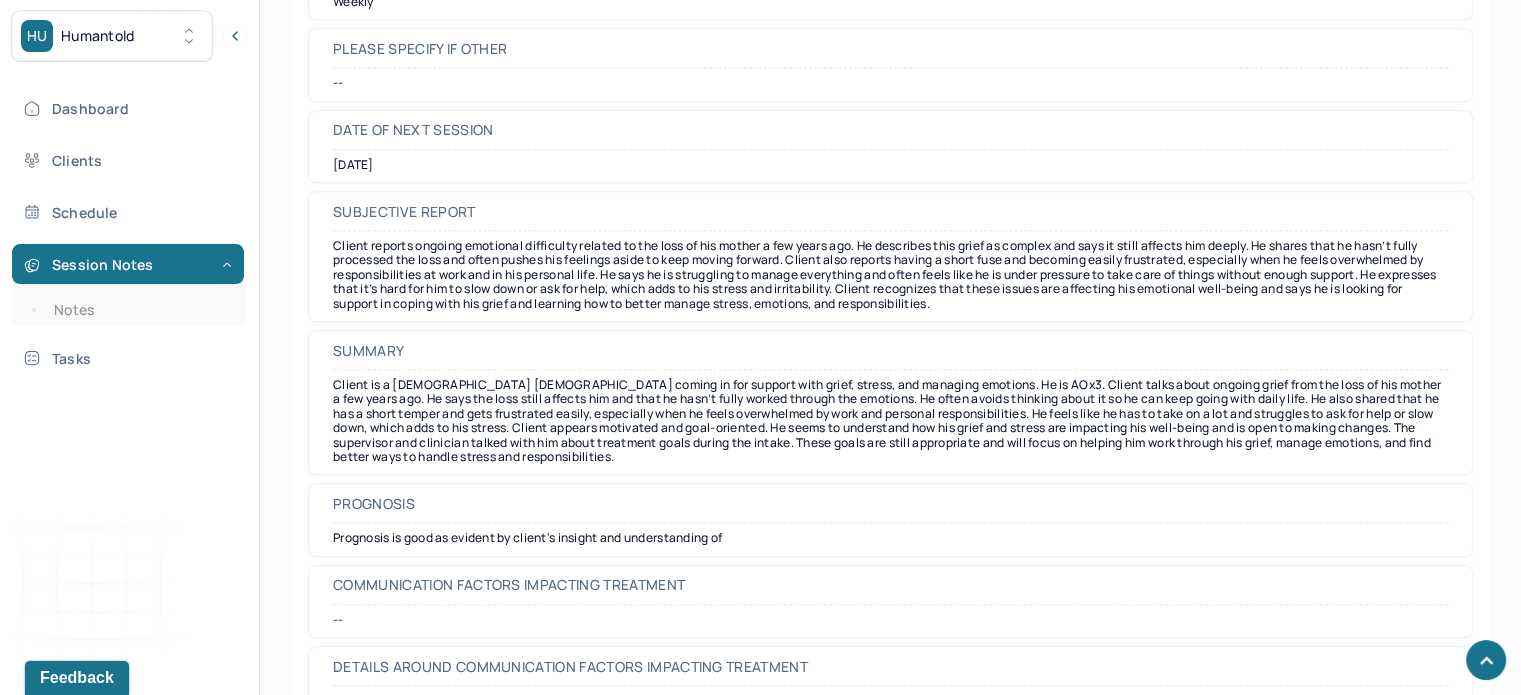 click at bounding box center (1486, 660) 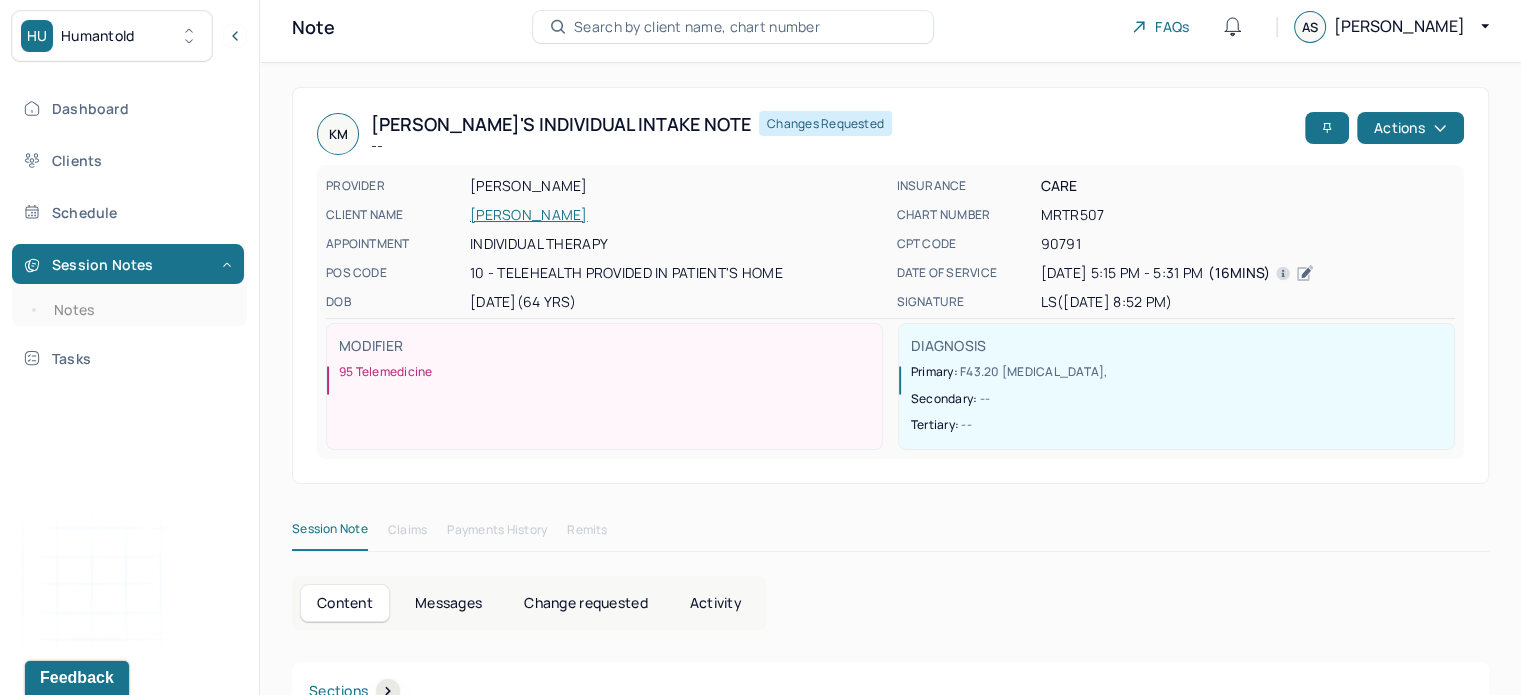 scroll, scrollTop: 0, scrollLeft: 0, axis: both 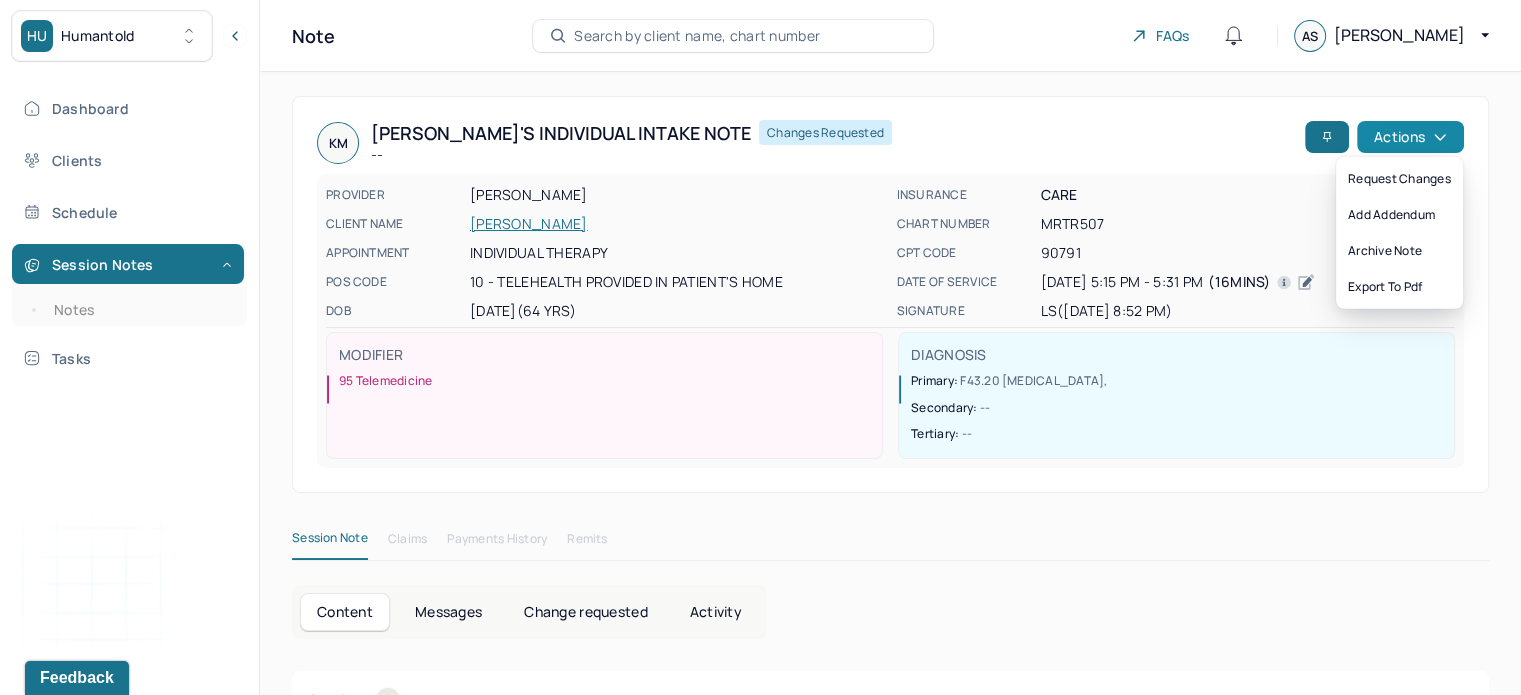 click on "Actions" at bounding box center [1410, 137] 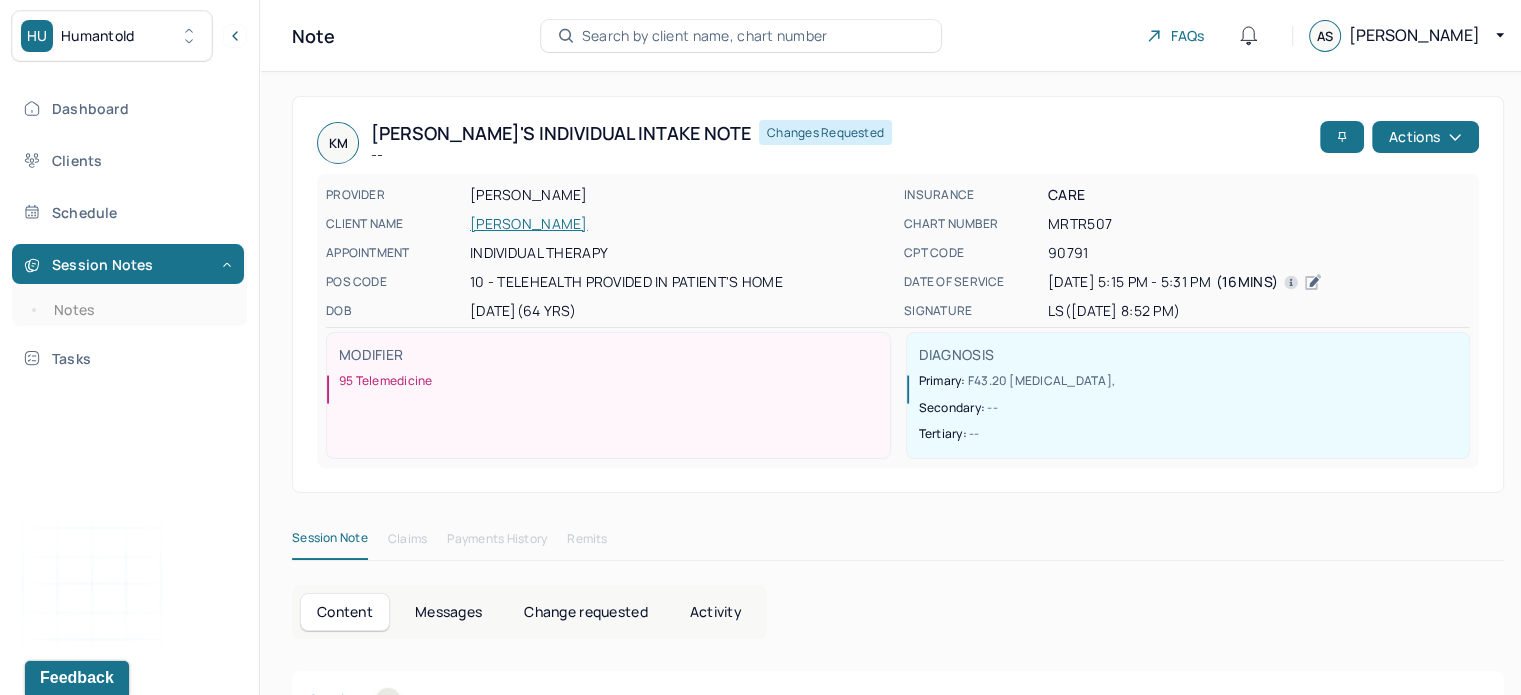 click on "MODIFIER 95 Telemedicine" at bounding box center [608, 395] 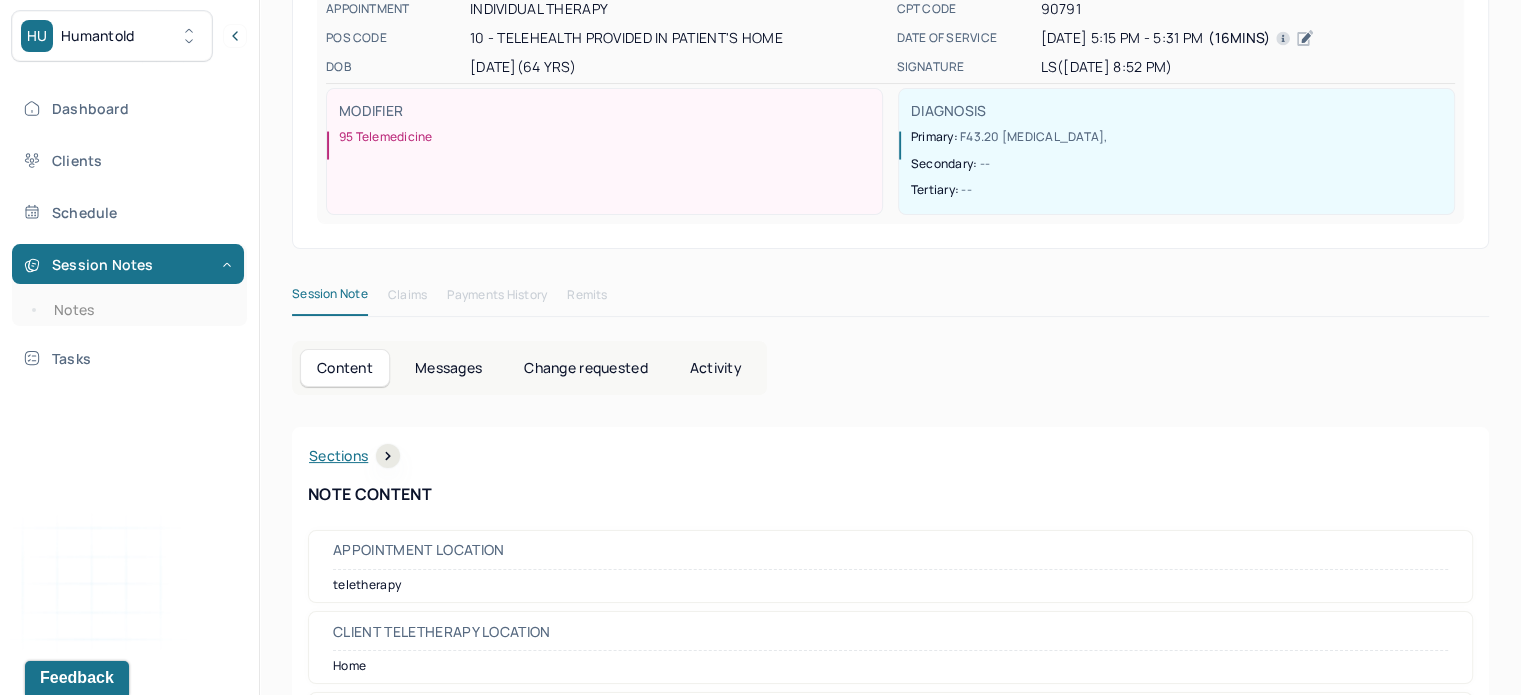 scroll, scrollTop: 256, scrollLeft: 0, axis: vertical 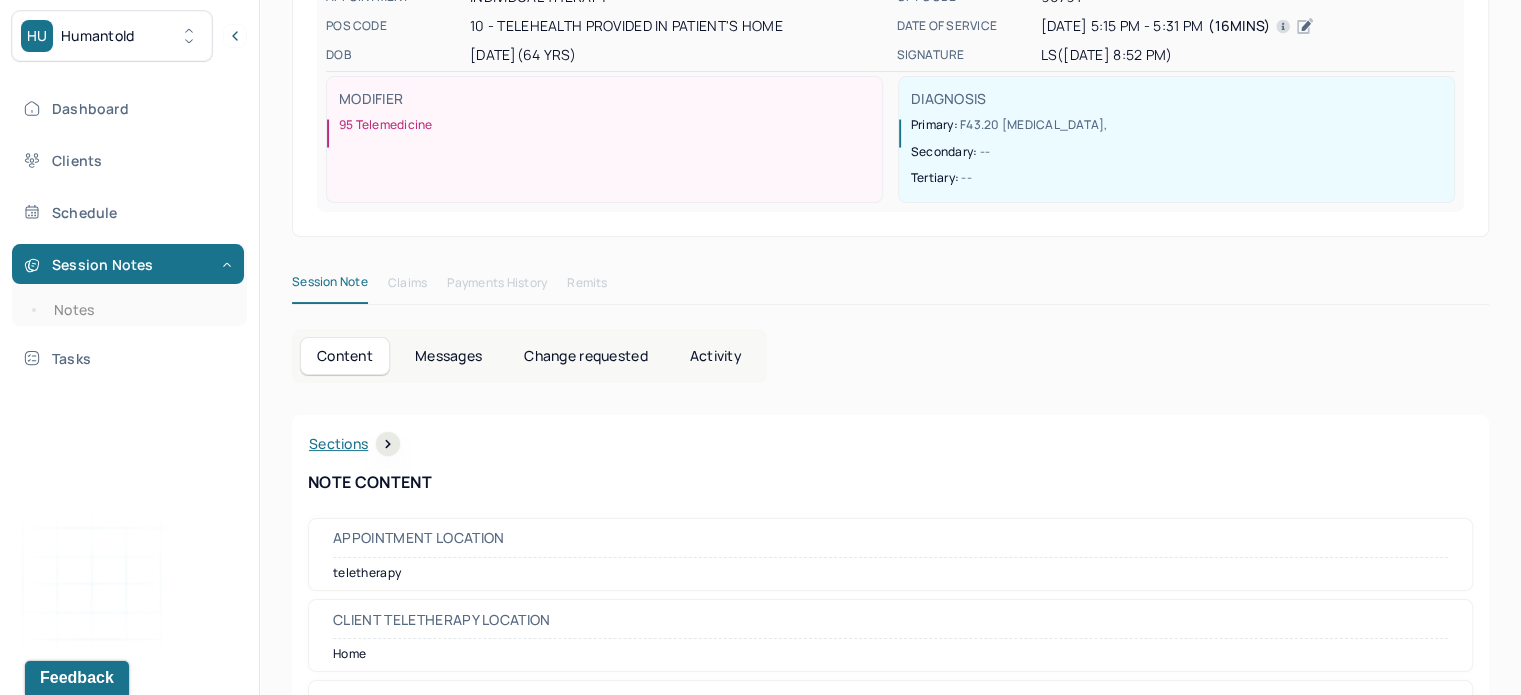 click on "Messages" at bounding box center [448, 356] 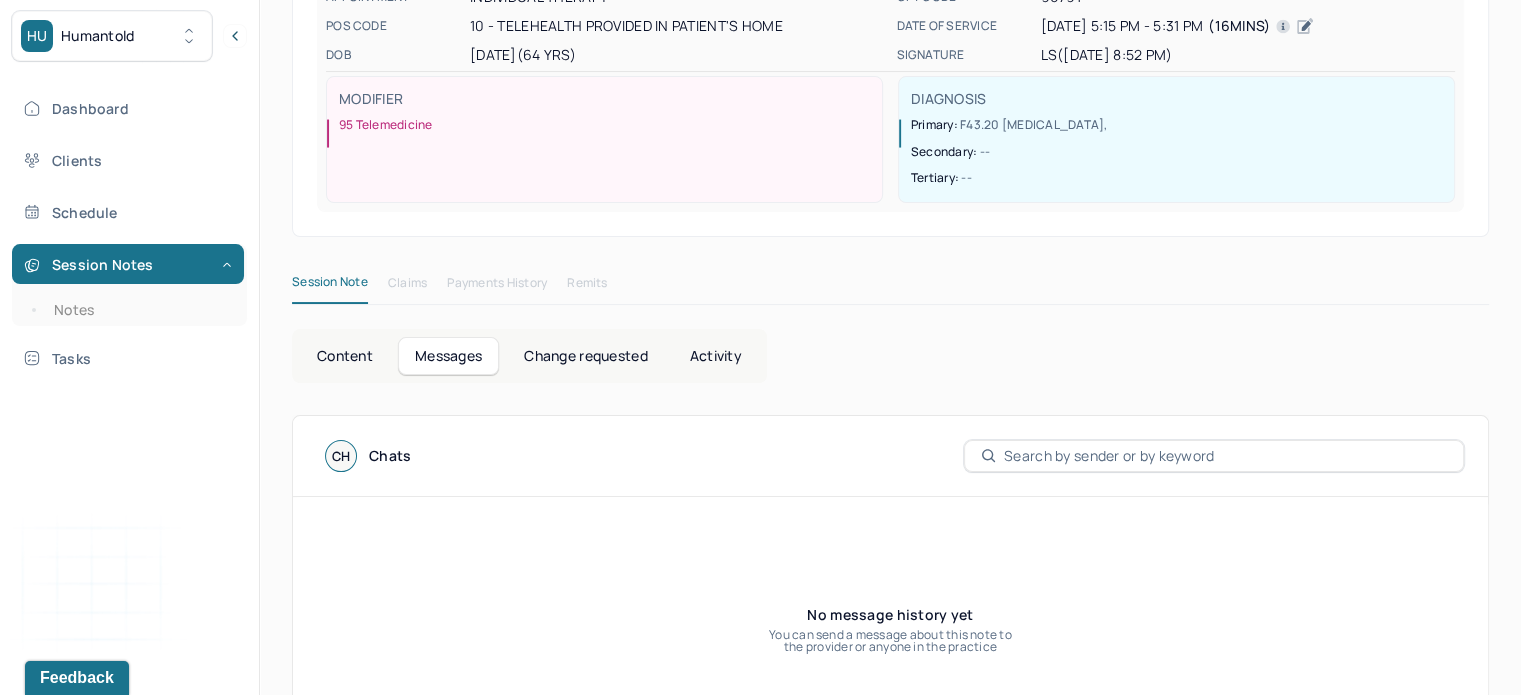scroll, scrollTop: 0, scrollLeft: 0, axis: both 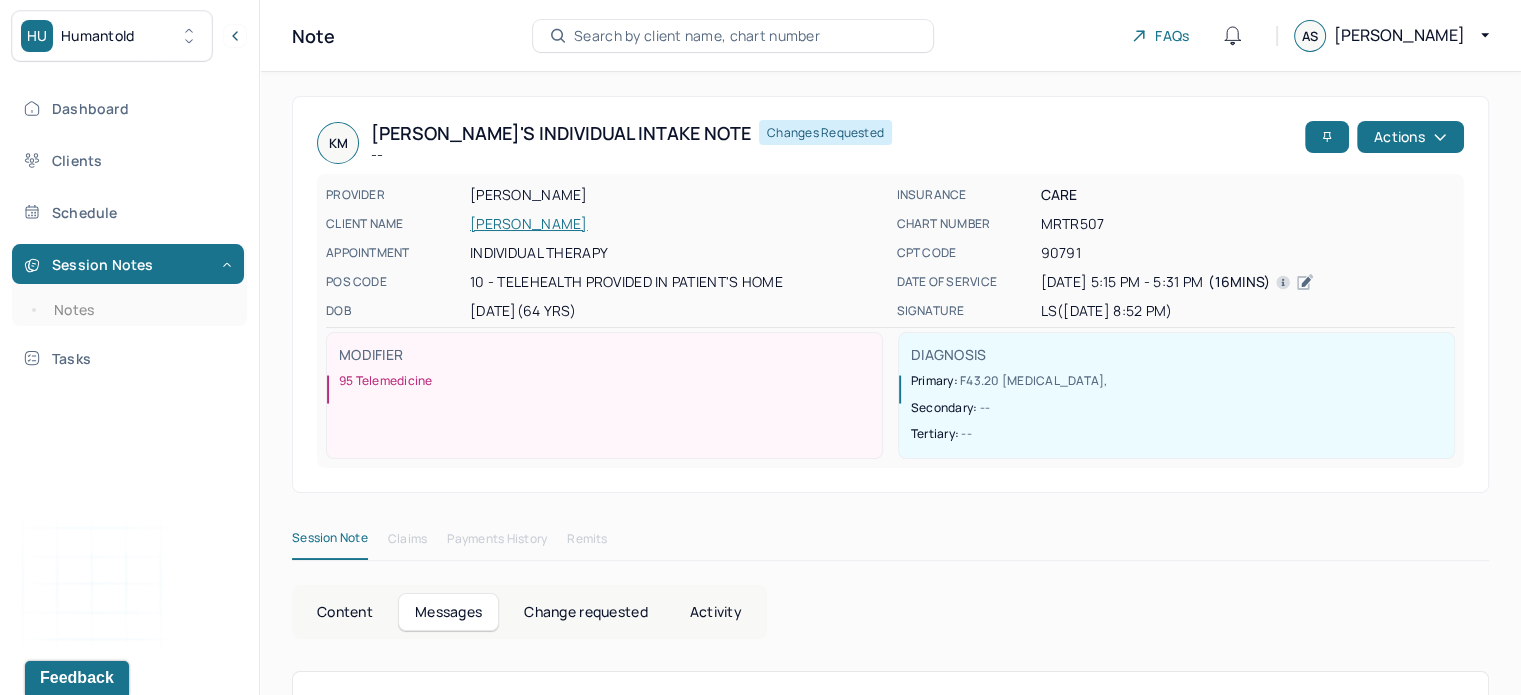click on "Dashboard Clients Schedule Session Notes Notes Tasks" at bounding box center [129, 233] 